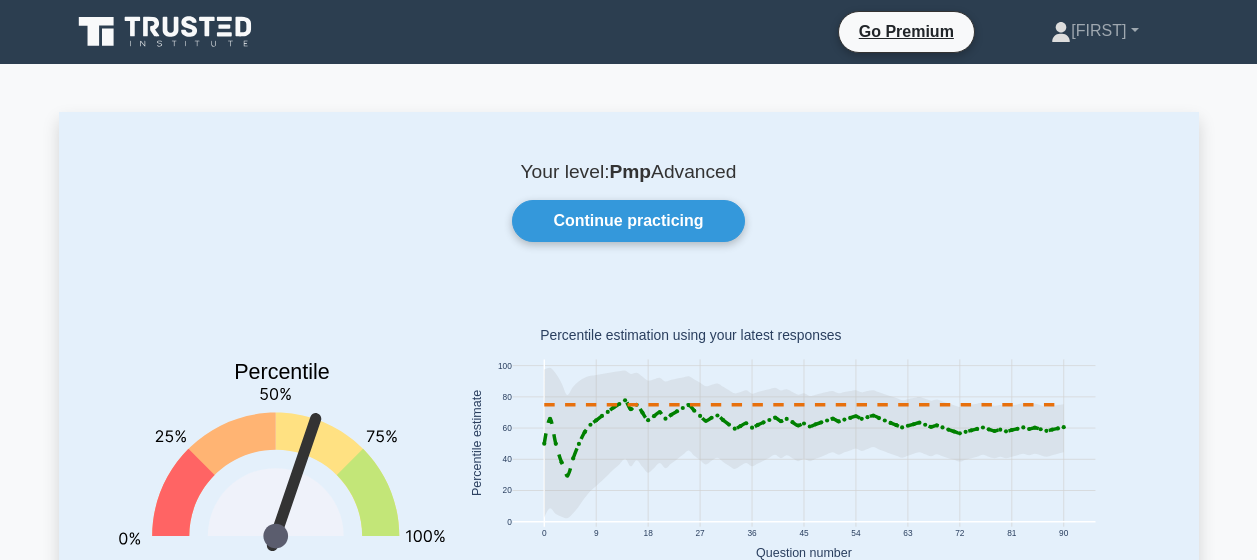 scroll, scrollTop: 0, scrollLeft: 0, axis: both 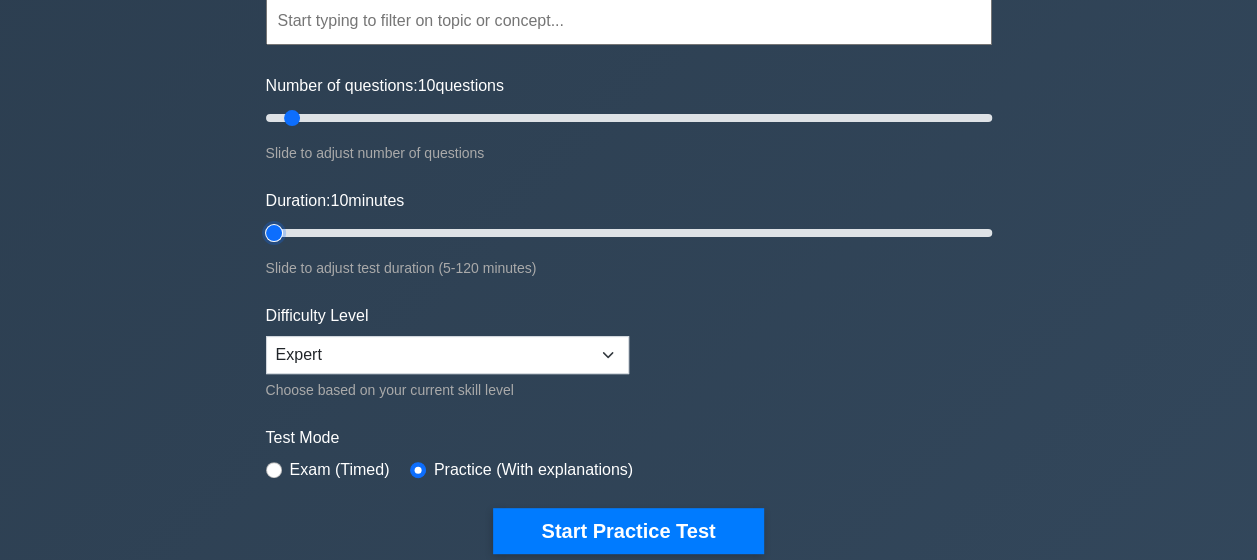 type on "5" 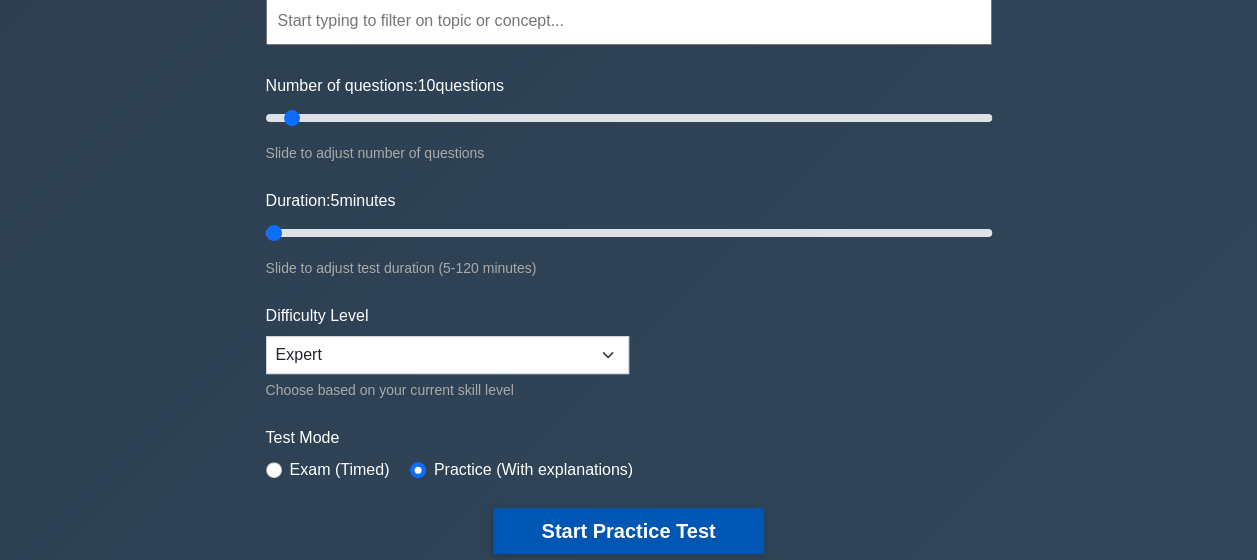 click on "Start Practice Test" at bounding box center (628, 531) 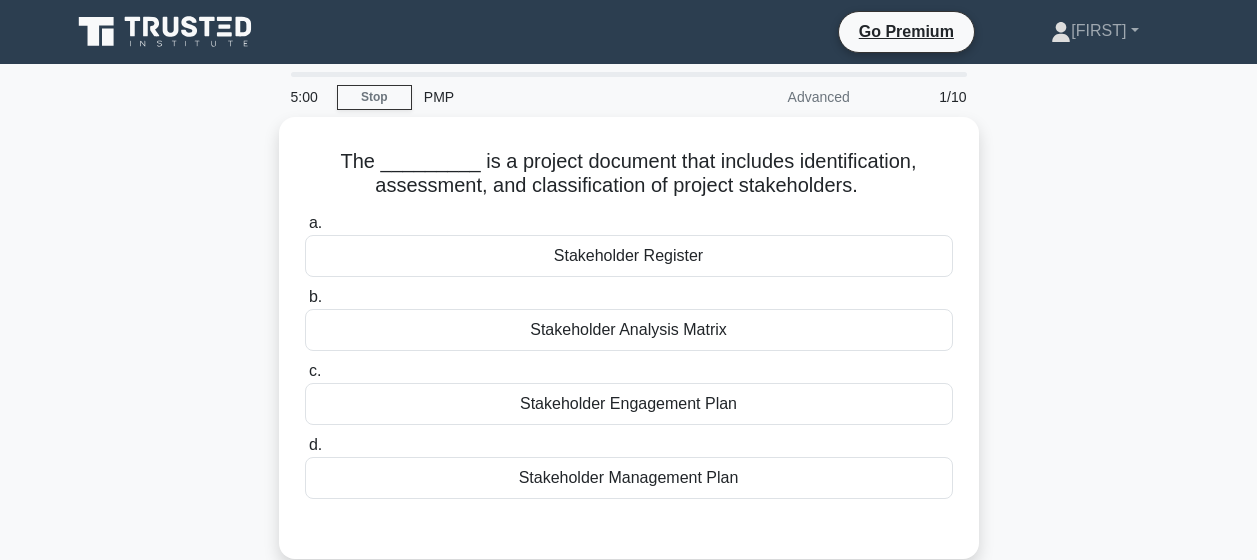 scroll, scrollTop: 0, scrollLeft: 0, axis: both 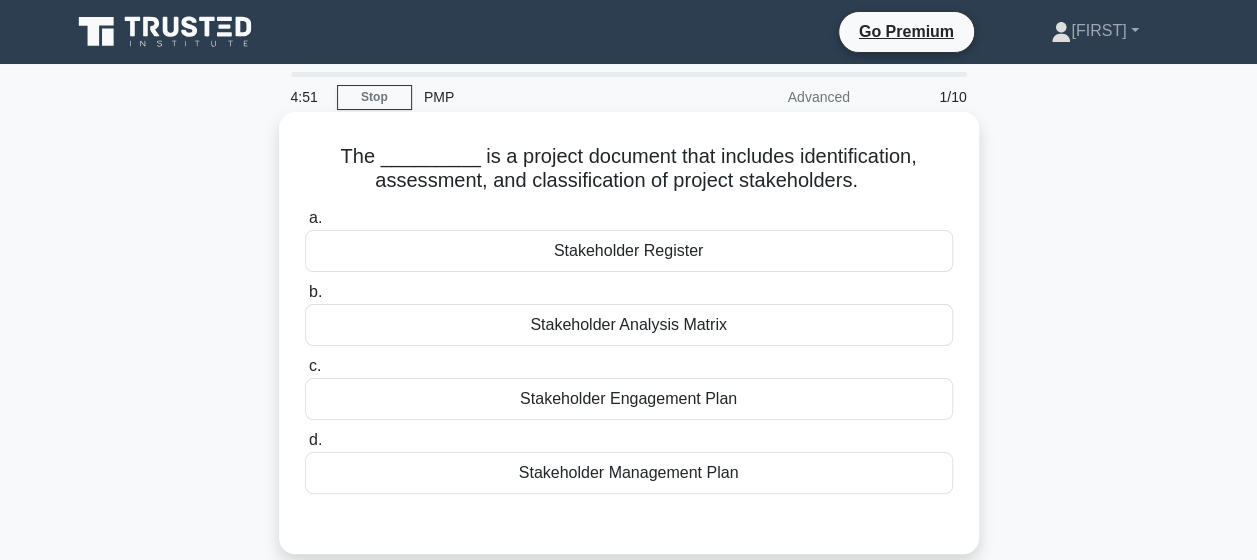 click on "Stakeholder Engagement Plan" at bounding box center (629, 399) 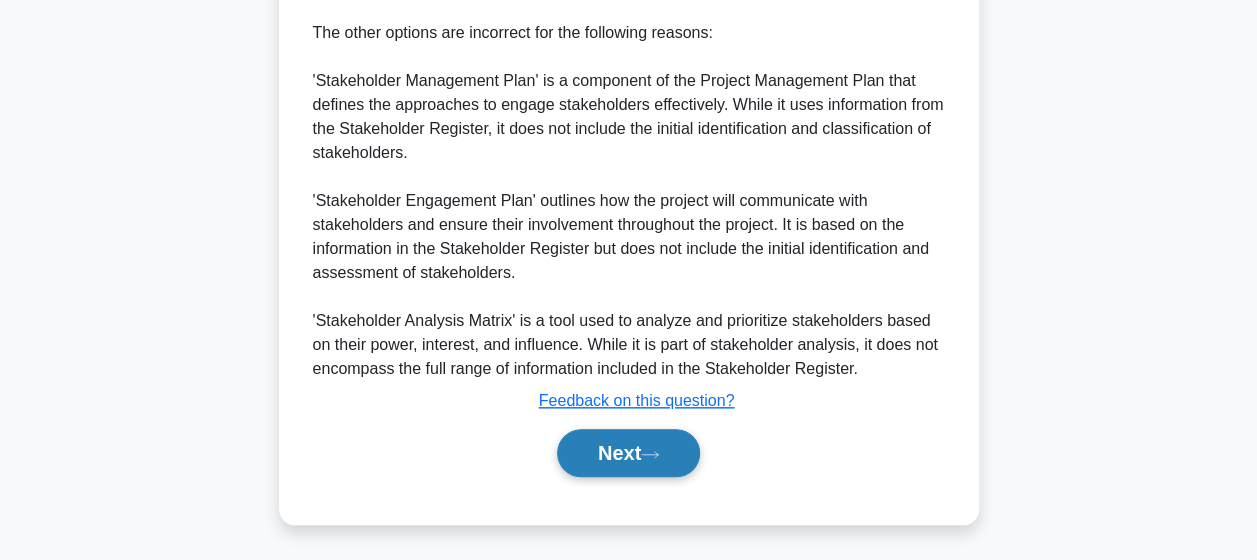 click on "Next" at bounding box center (628, 453) 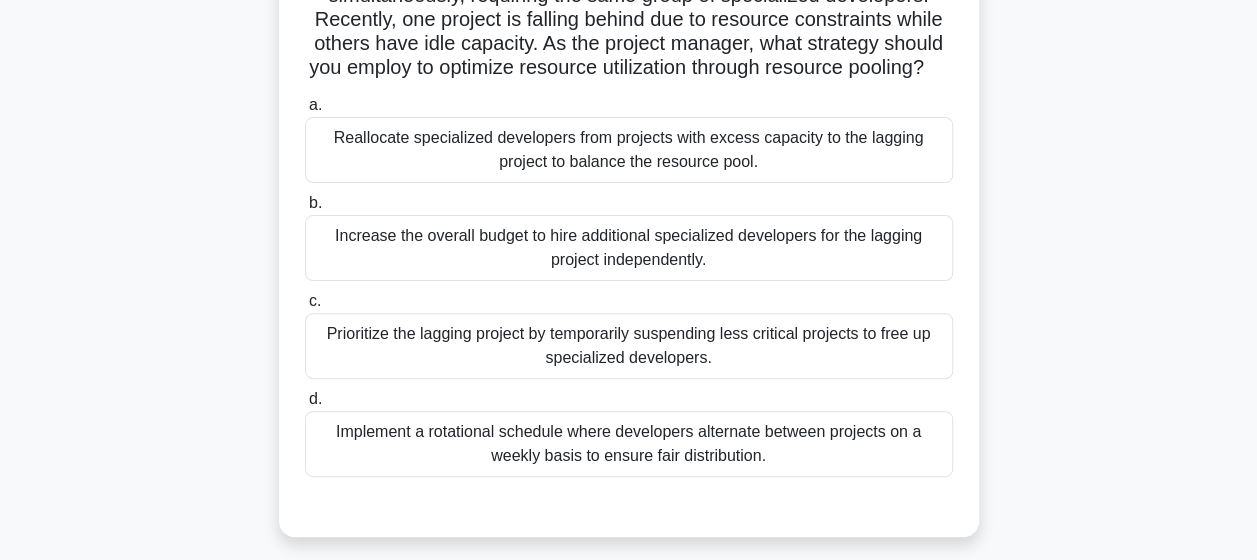 scroll, scrollTop: 220, scrollLeft: 0, axis: vertical 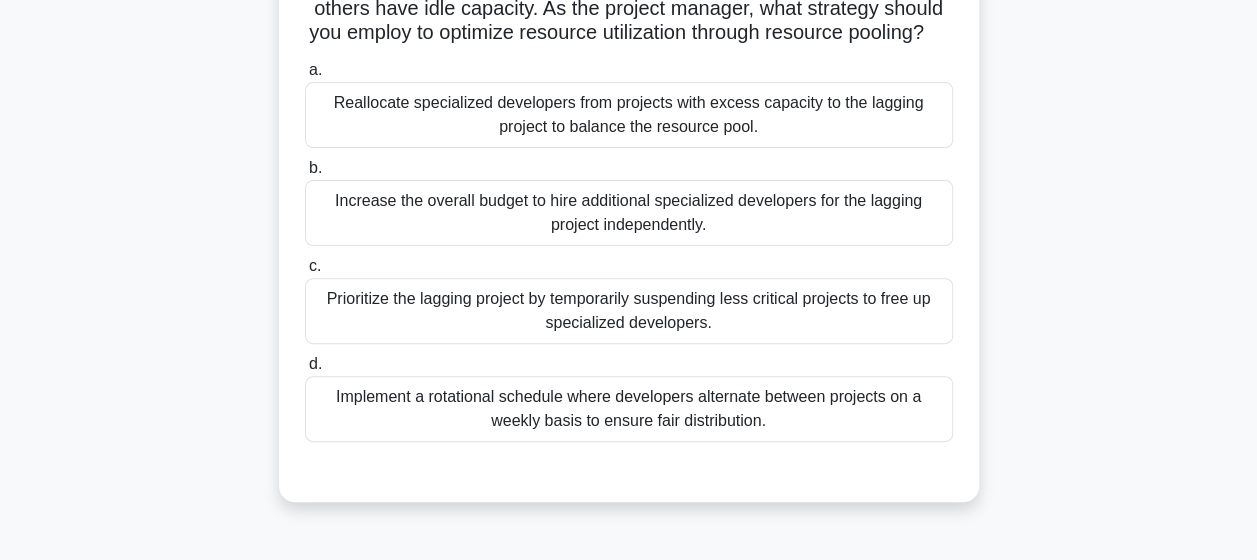 click on "Reallocate specialized developers from projects with excess capacity to the lagging project to balance the resource pool." at bounding box center (629, 115) 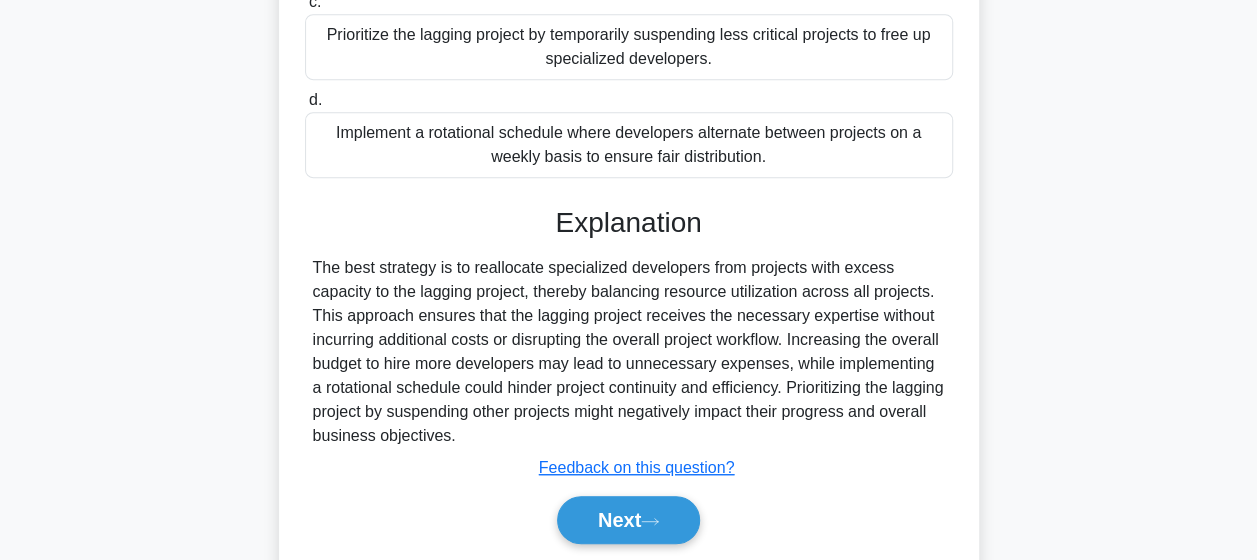 scroll, scrollTop: 574, scrollLeft: 0, axis: vertical 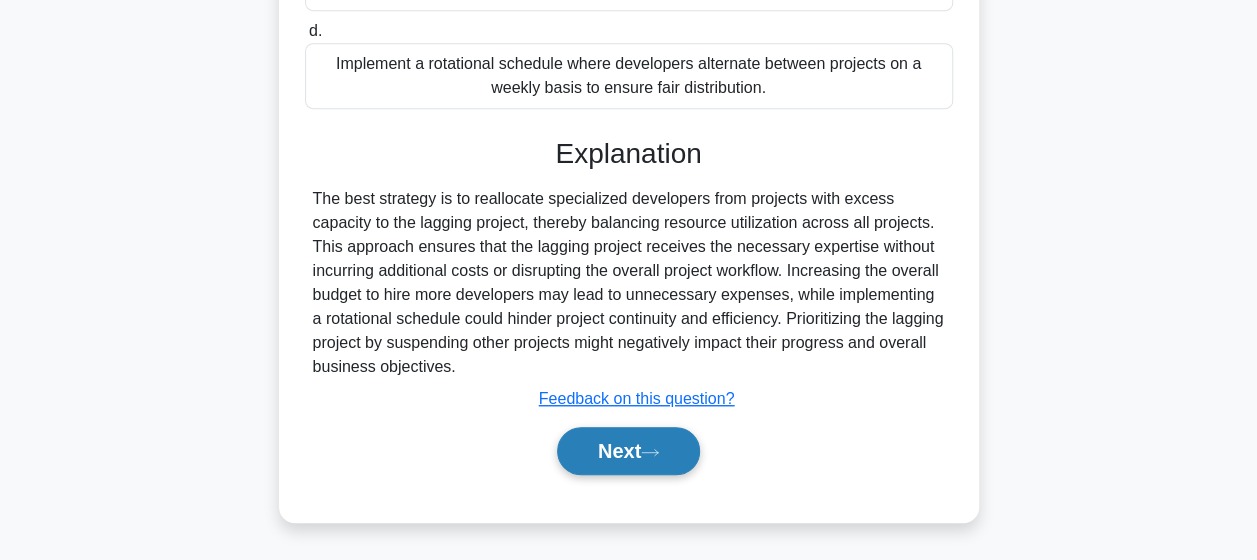click on "Next" at bounding box center [628, 451] 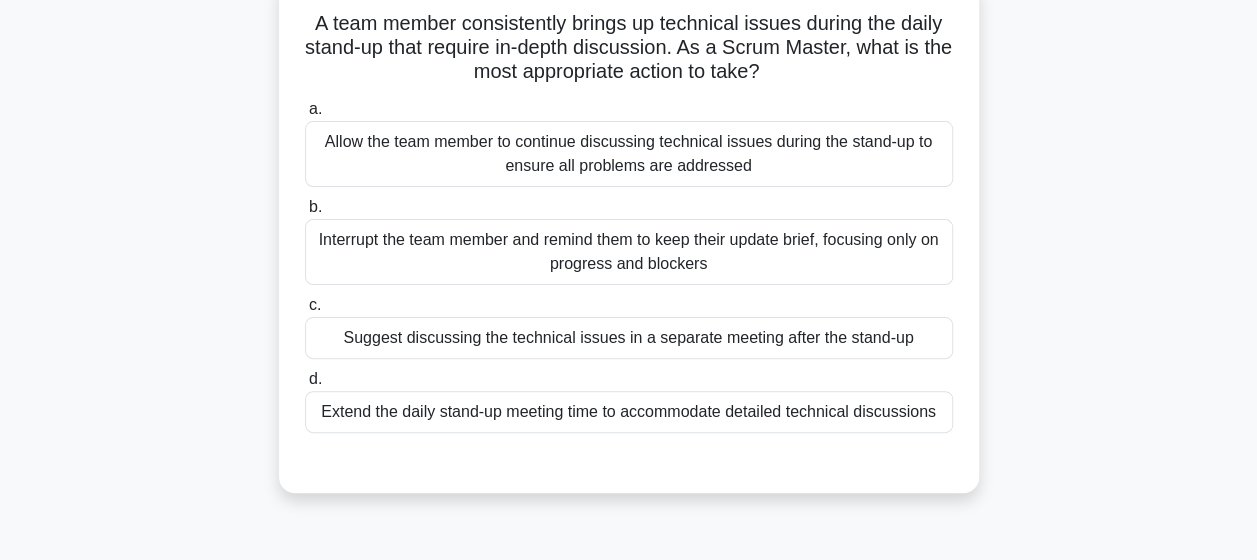 scroll, scrollTop: 120, scrollLeft: 0, axis: vertical 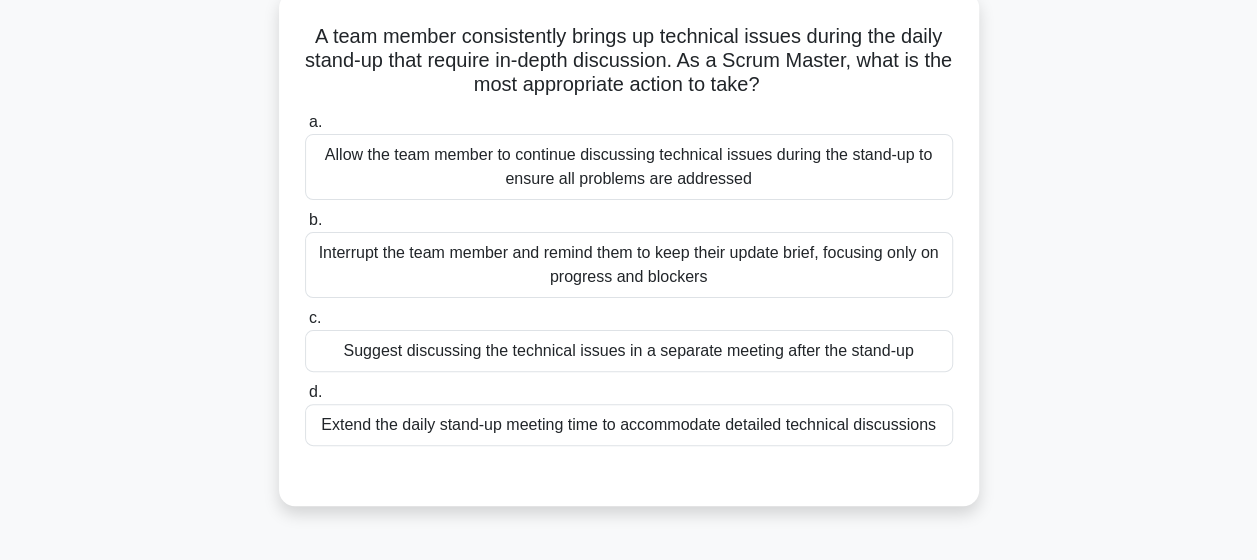click on "Allow the team member to continue discussing technical issues during the stand-up to ensure all problems are addressed" at bounding box center (629, 167) 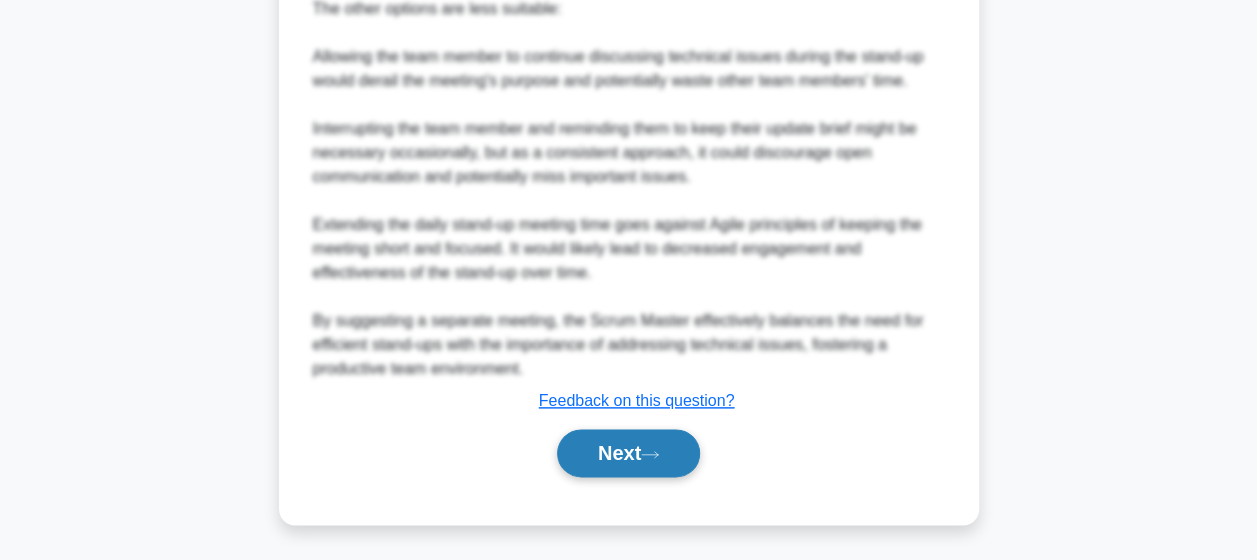 click on "Next" at bounding box center (628, 453) 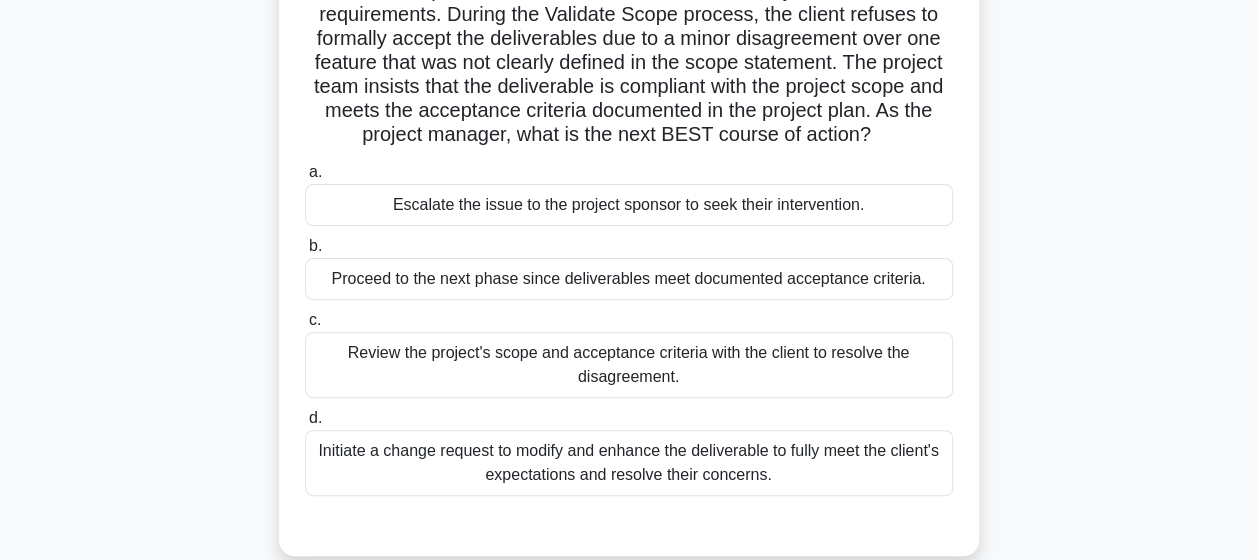 scroll, scrollTop: 220, scrollLeft: 0, axis: vertical 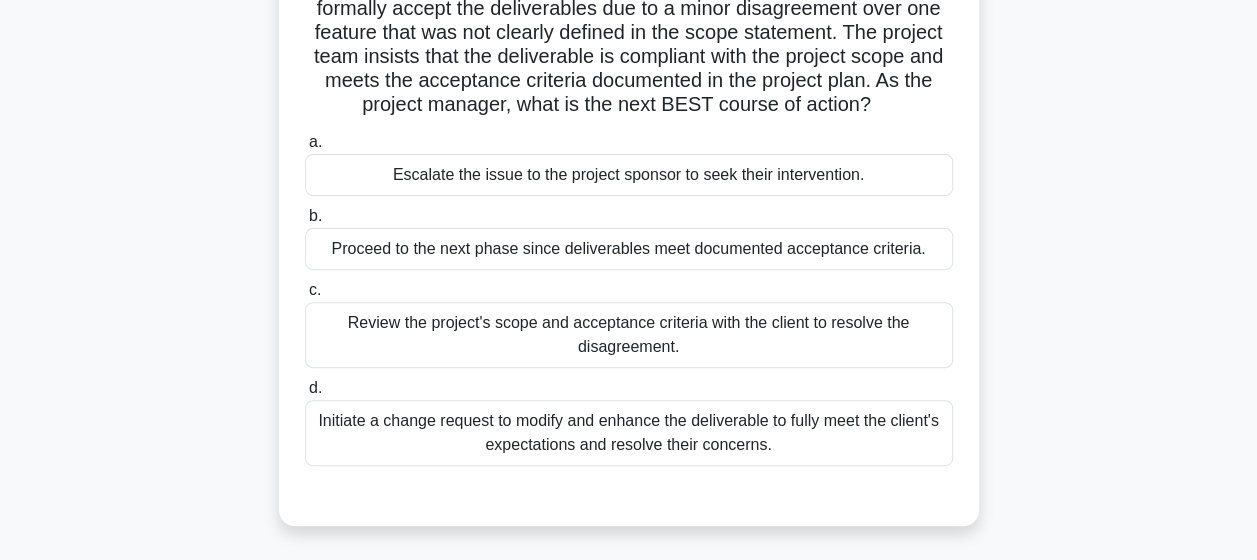 click on "Review the project's scope and acceptance criteria with the client to resolve the disagreement." at bounding box center [629, 335] 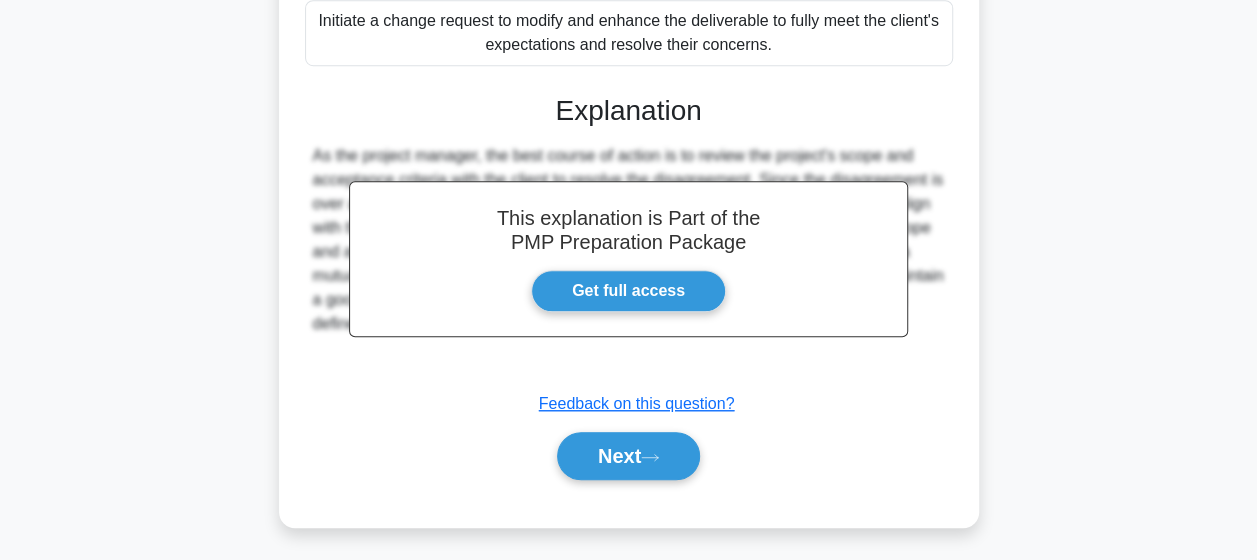 scroll, scrollTop: 622, scrollLeft: 0, axis: vertical 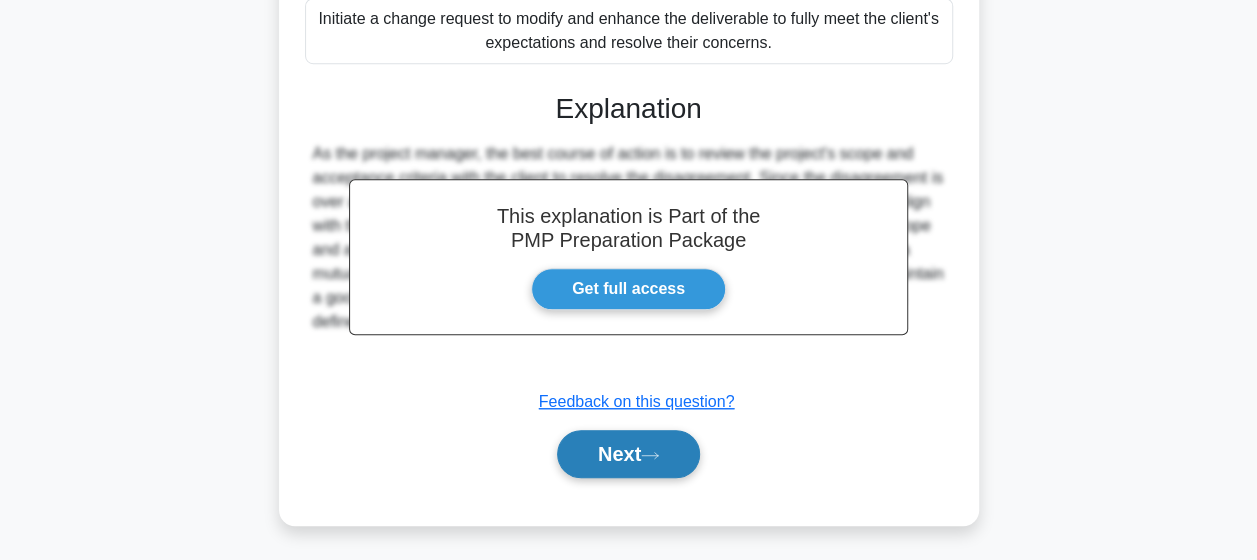 click on "Next" at bounding box center (628, 454) 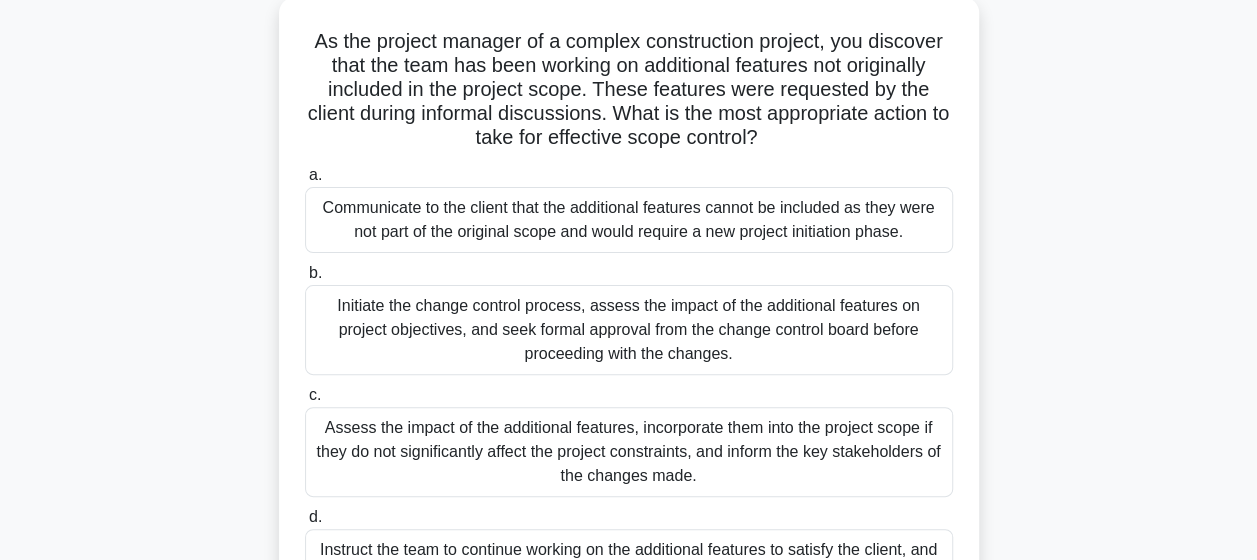 scroll, scrollTop: 220, scrollLeft: 0, axis: vertical 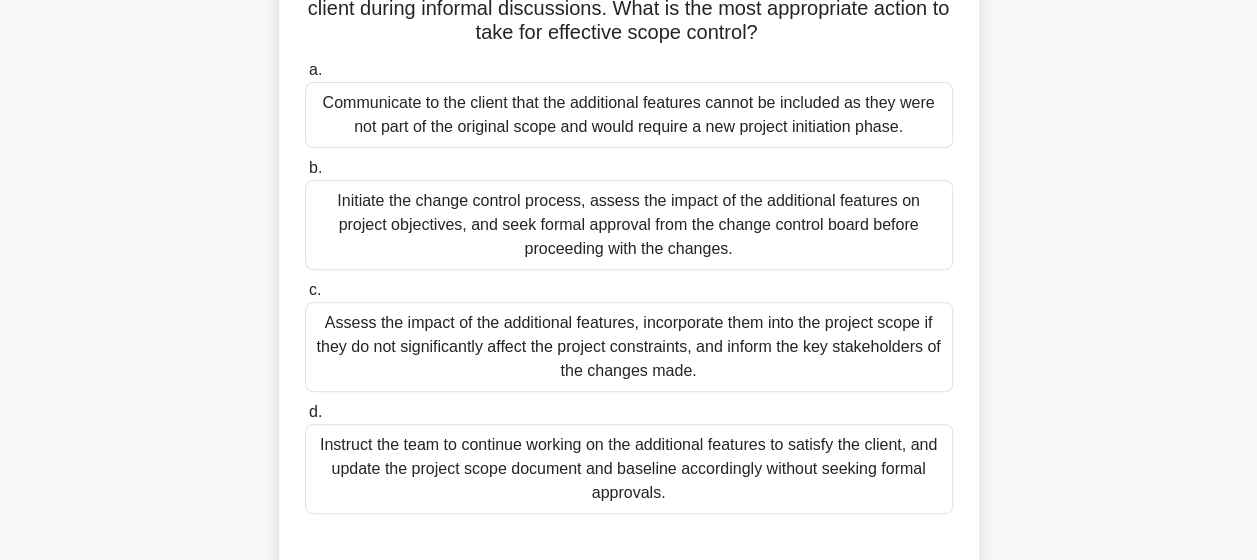 click on "Assess the impact of the additional features, incorporate them into the project scope if they do not significantly affect the project constraints, and inform the key stakeholders of the changes made." at bounding box center [629, 347] 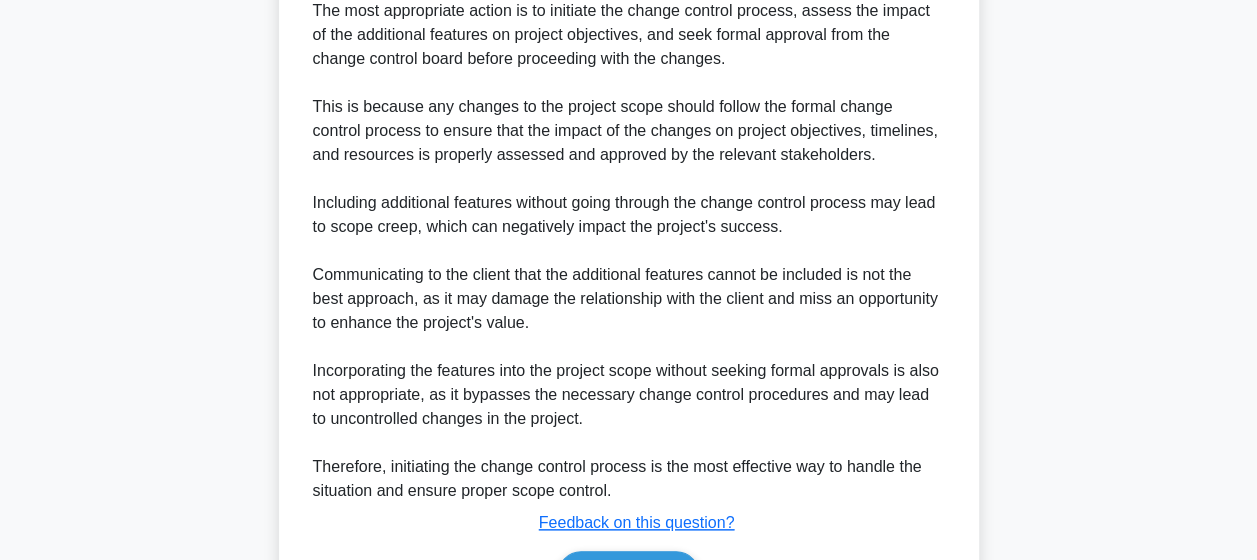 scroll, scrollTop: 937, scrollLeft: 0, axis: vertical 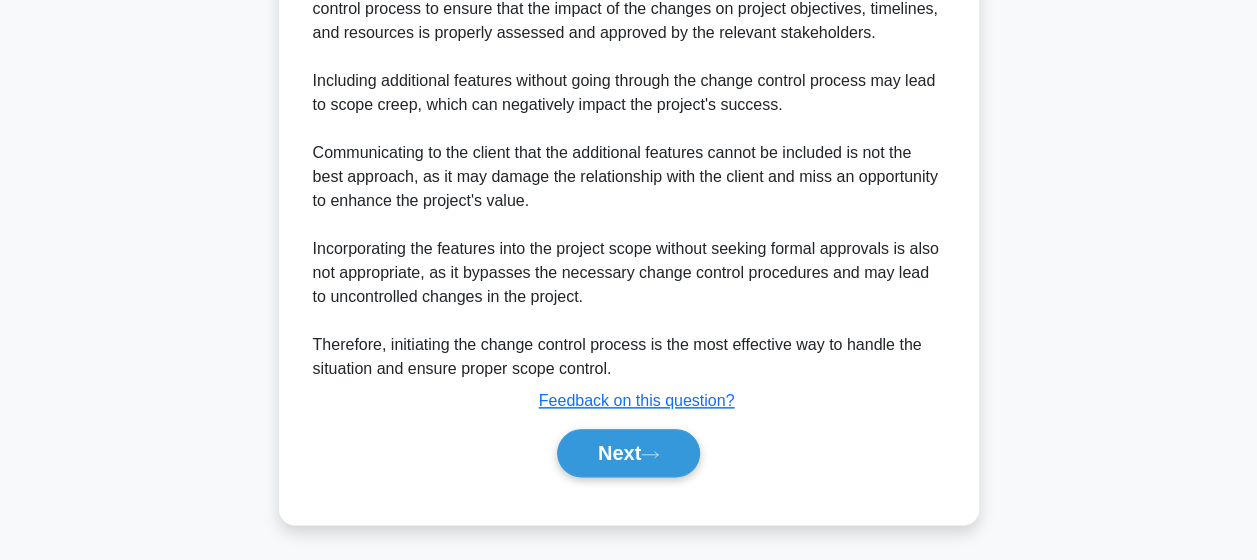 drag, startPoint x: 625, startPoint y: 445, endPoint x: 654, endPoint y: 418, distance: 39.623226 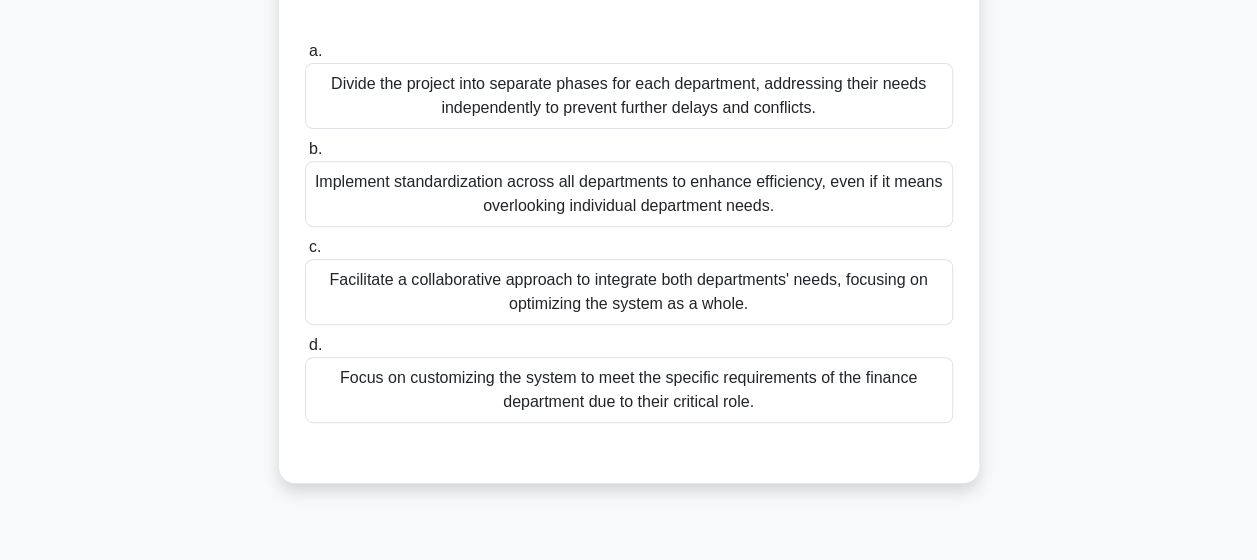 scroll, scrollTop: 320, scrollLeft: 0, axis: vertical 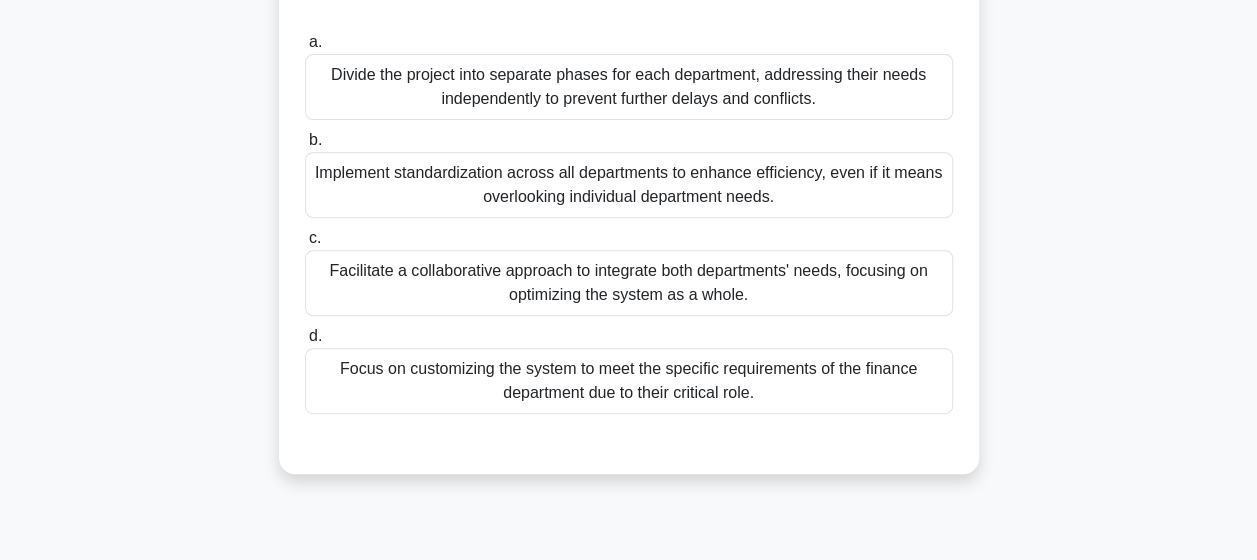 click on "Facilitate a collaborative approach to integrate both departments' needs, focusing on optimizing the system as a whole." at bounding box center [629, 283] 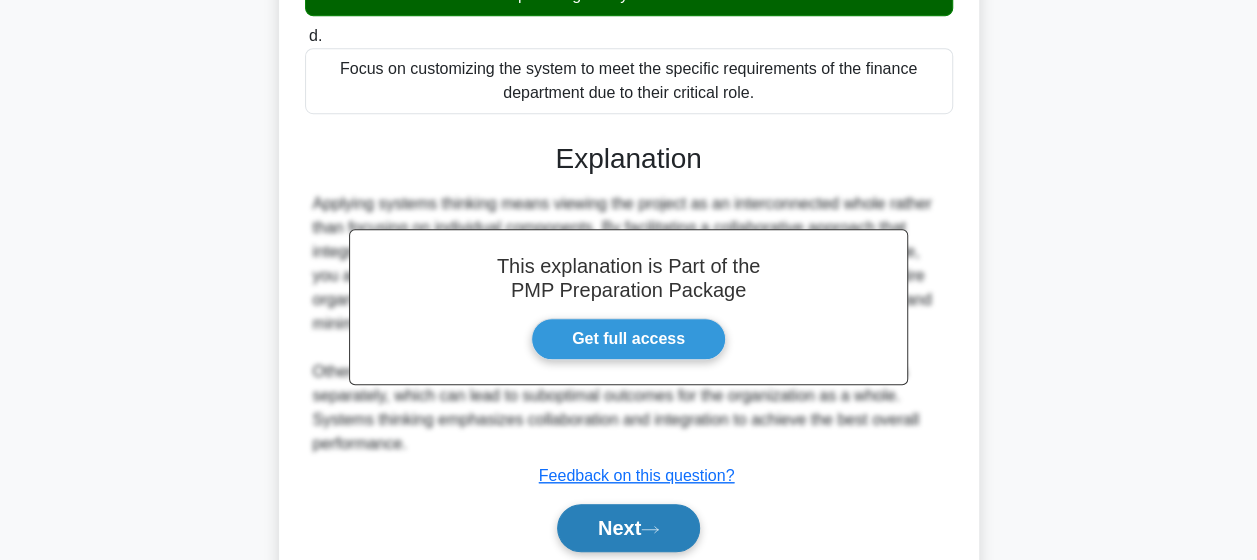 scroll, scrollTop: 694, scrollLeft: 0, axis: vertical 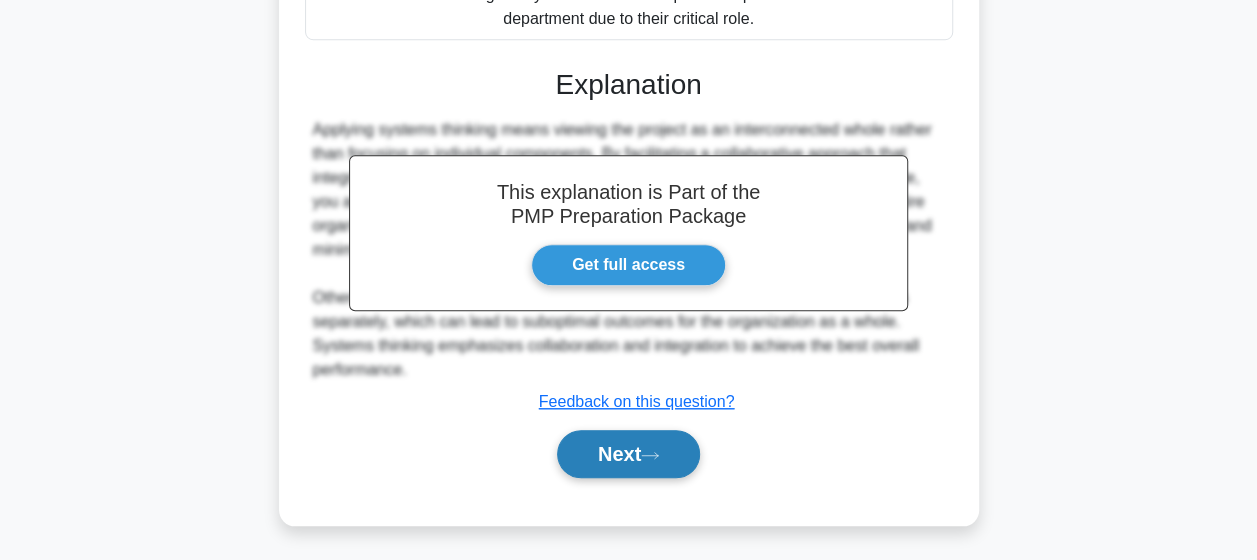 click on "Next" at bounding box center [628, 454] 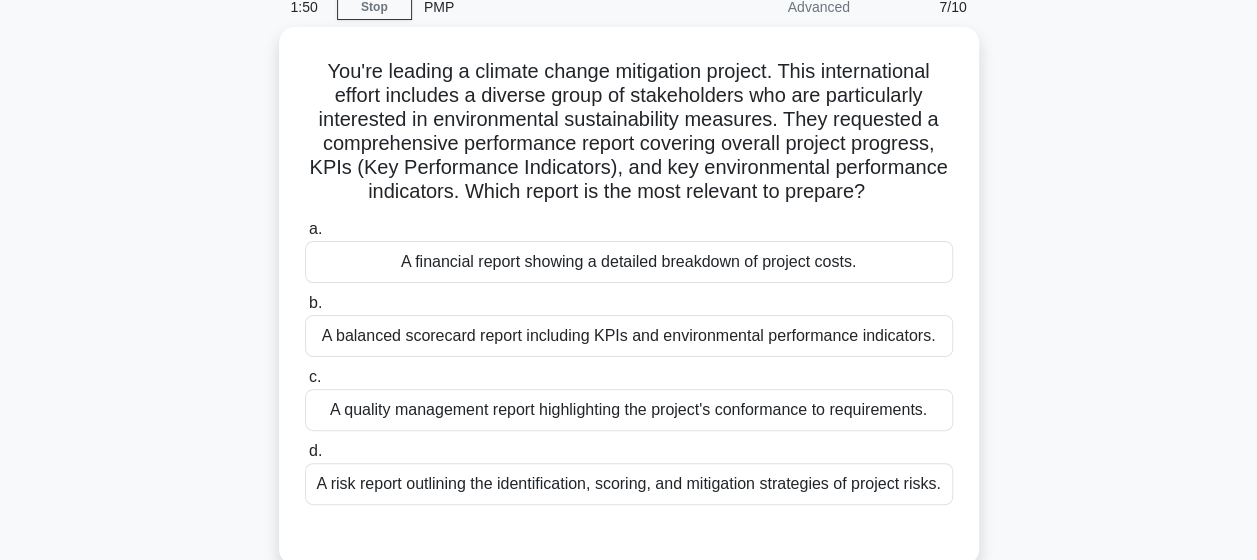 scroll, scrollTop: 120, scrollLeft: 0, axis: vertical 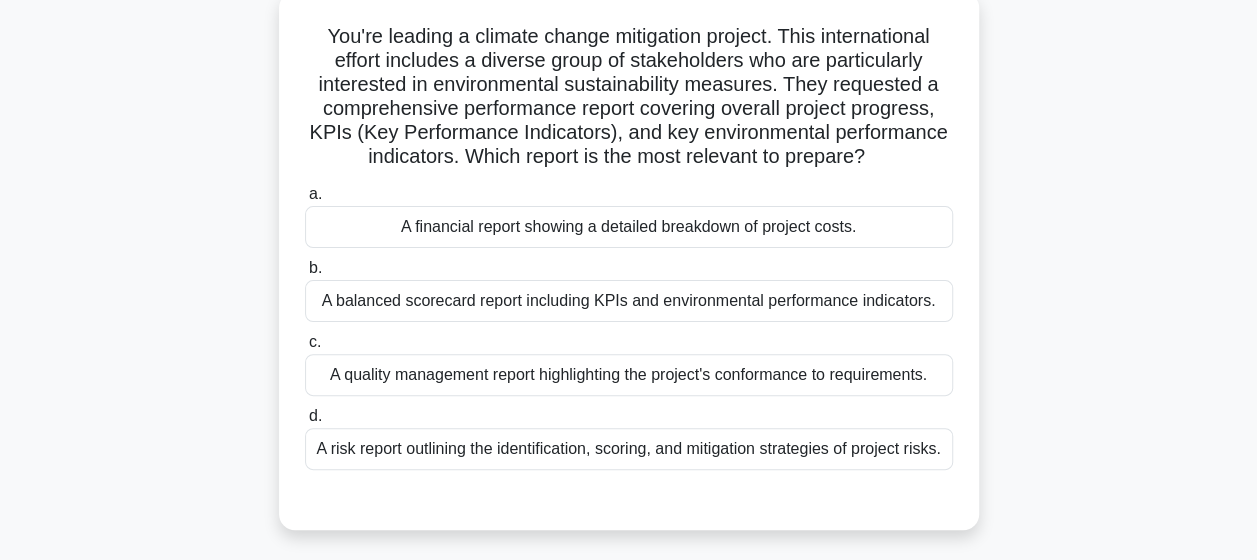 click on "A balanced scorecard report including KPIs and environmental performance indicators." at bounding box center (629, 301) 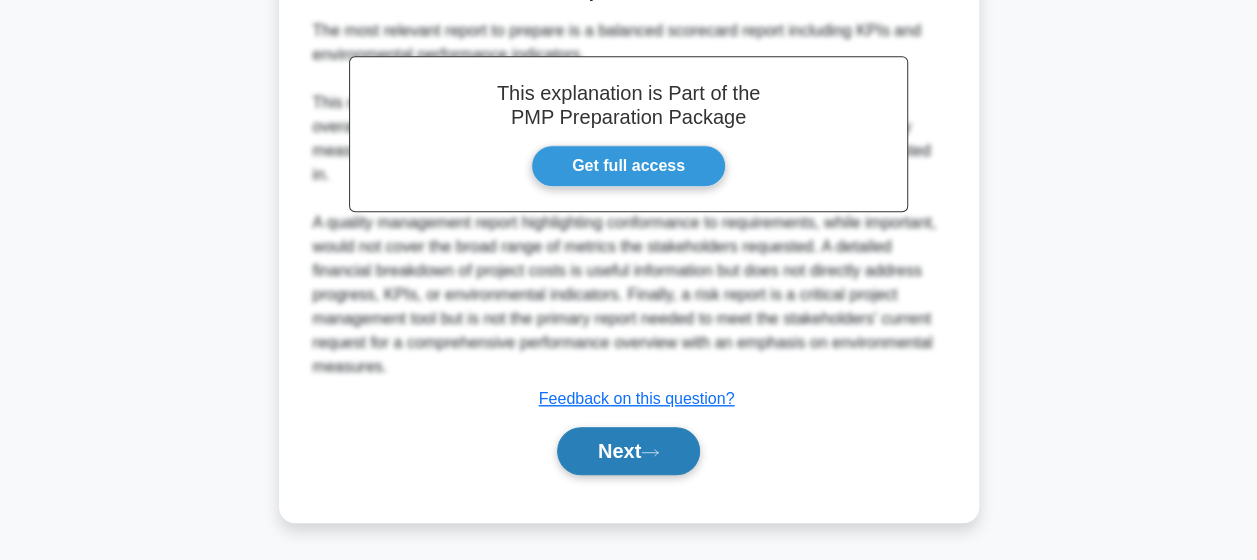 click on "Next" at bounding box center [628, 451] 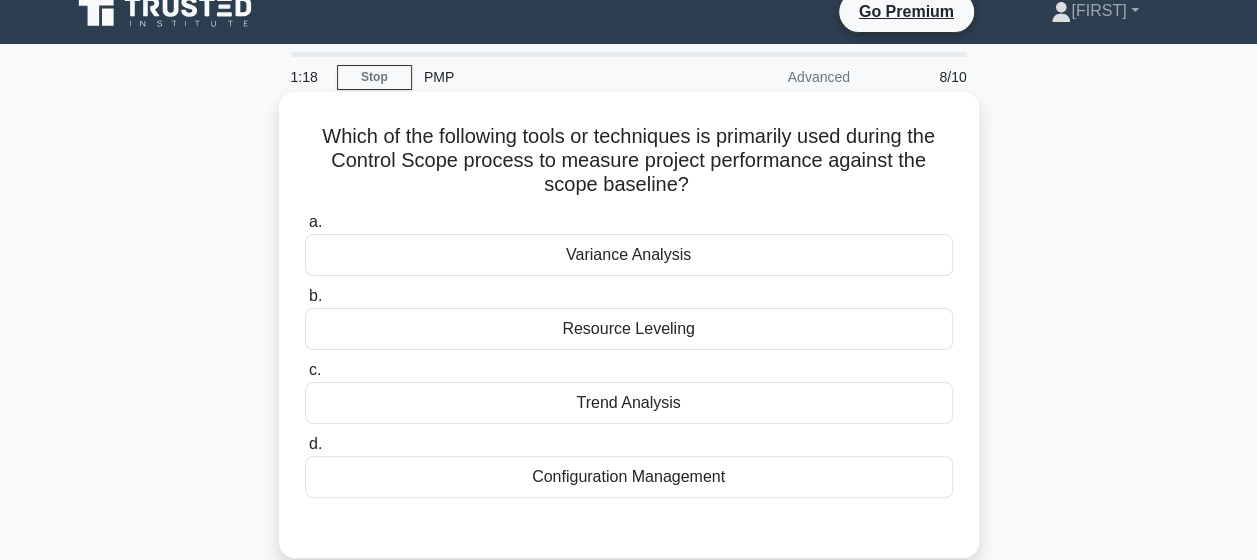 scroll, scrollTop: 0, scrollLeft: 0, axis: both 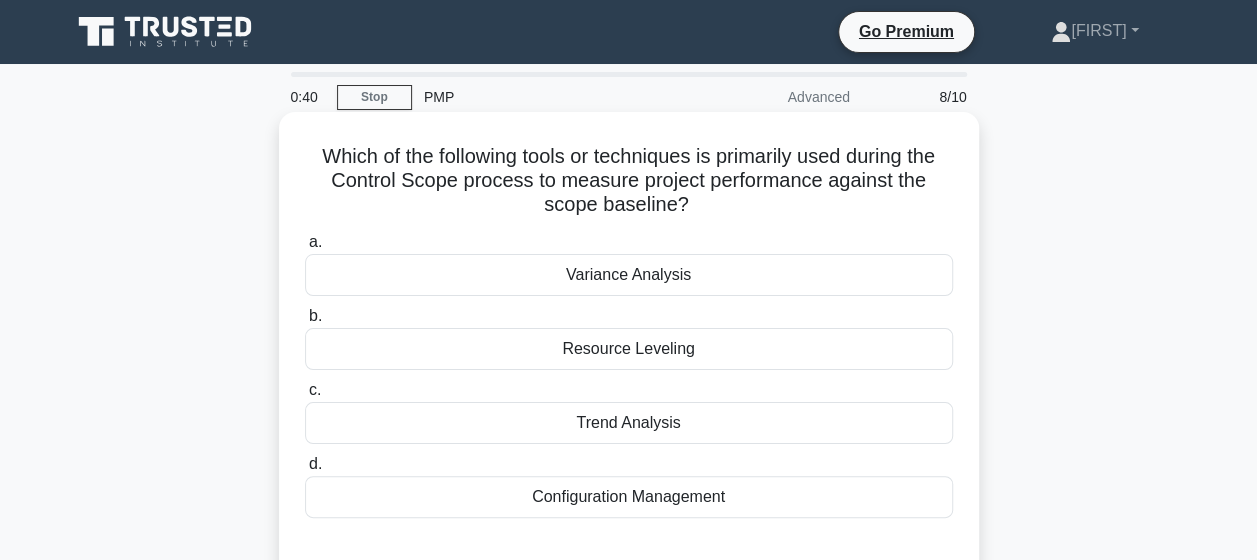 click on "Variance Analysis" at bounding box center (629, 275) 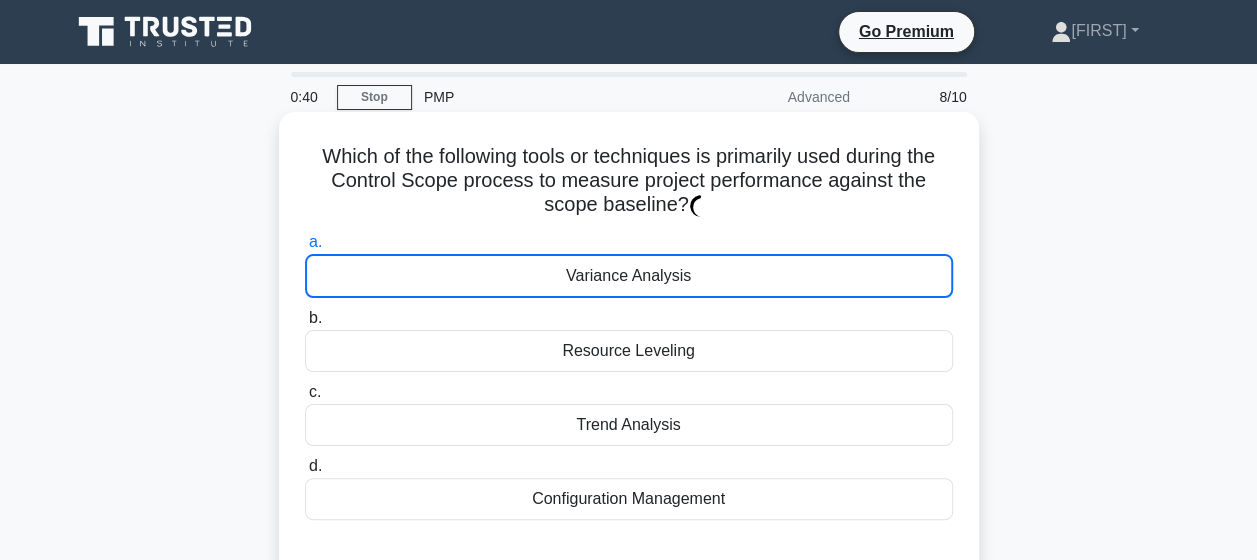 click on "Variance Analysis" at bounding box center [629, 276] 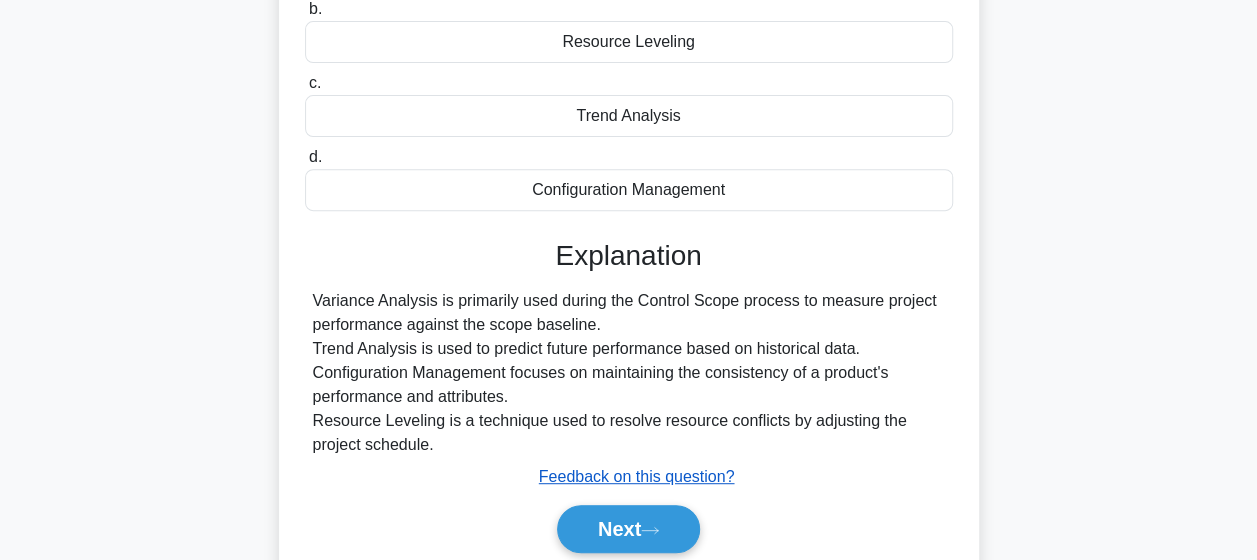 scroll, scrollTop: 400, scrollLeft: 0, axis: vertical 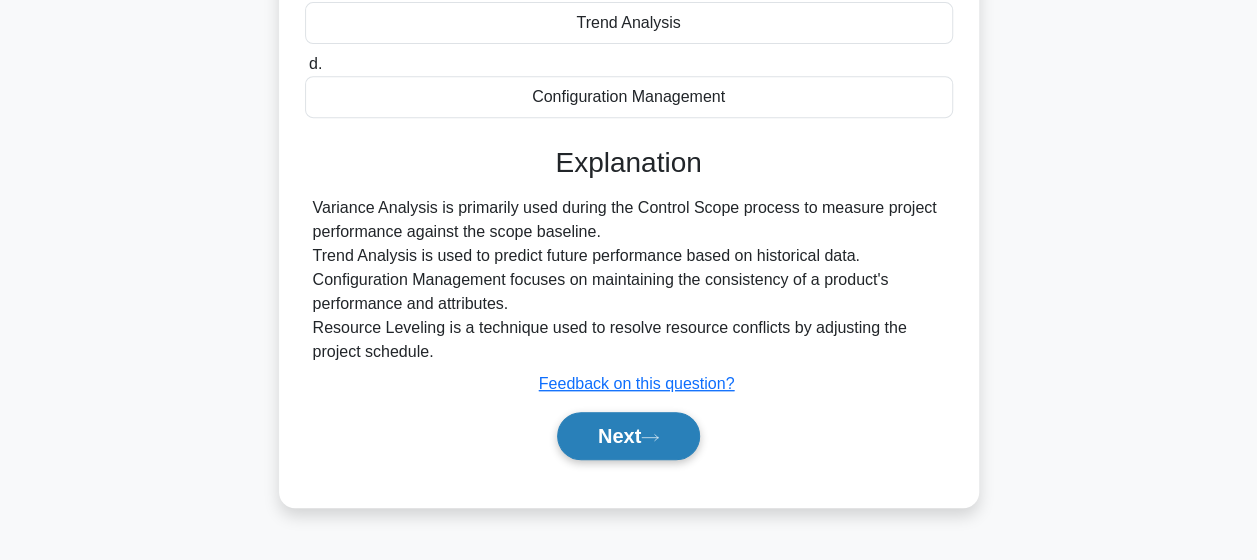 click on "Next" at bounding box center [628, 436] 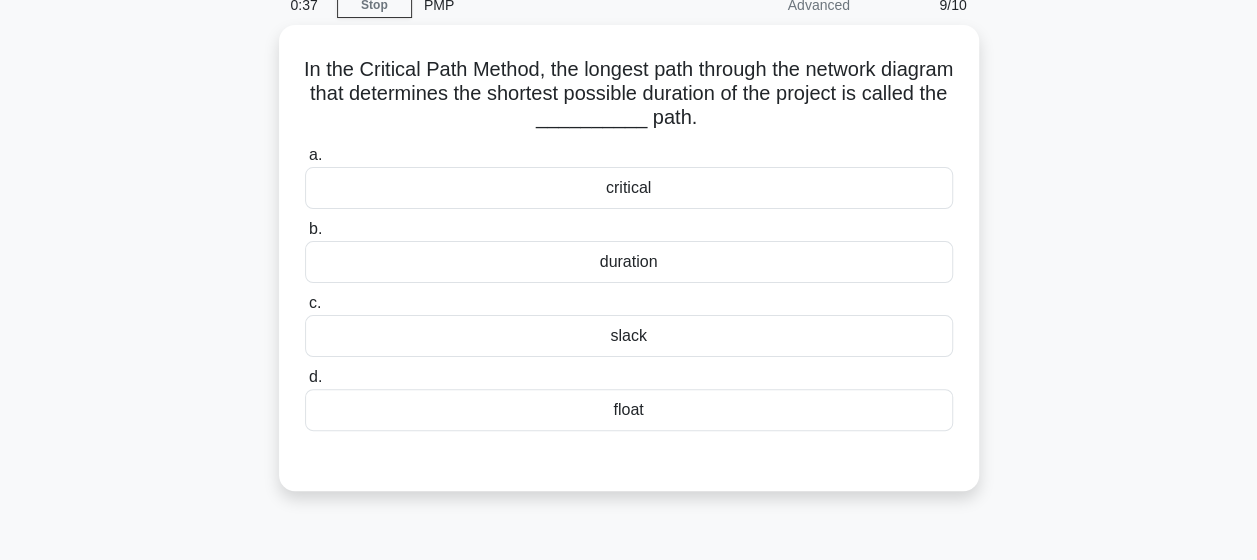 scroll, scrollTop: 0, scrollLeft: 0, axis: both 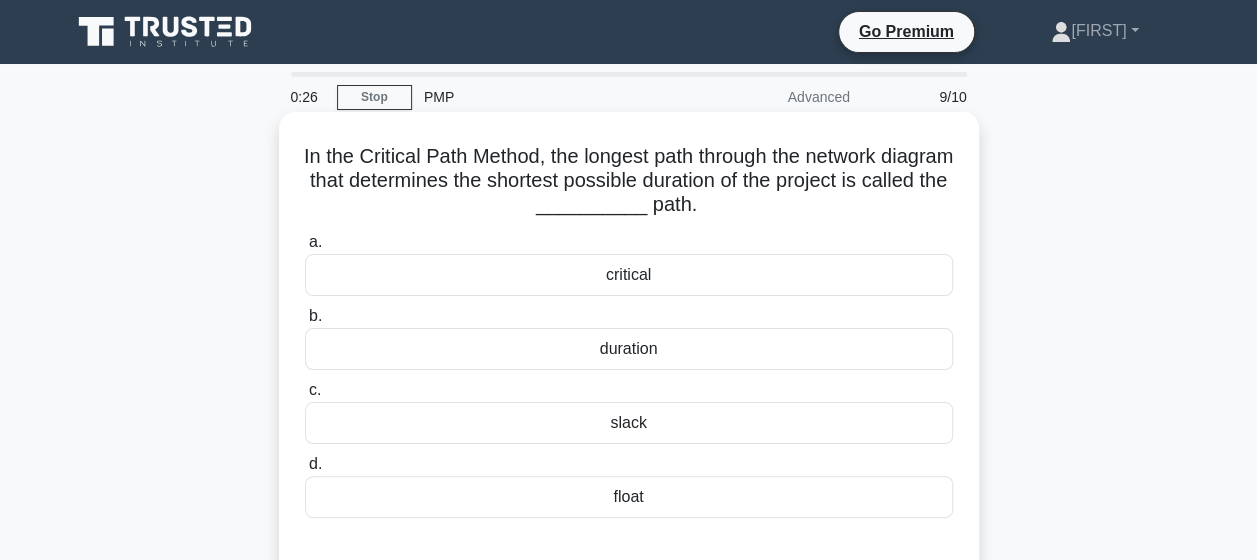click on "float" at bounding box center [629, 497] 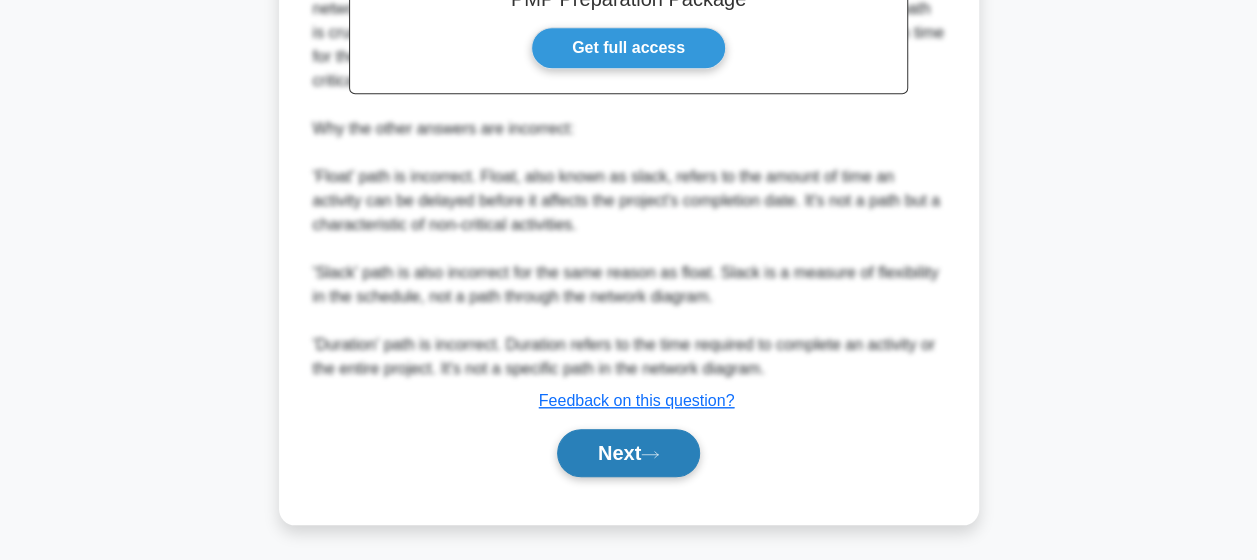 click on "Next" at bounding box center [628, 453] 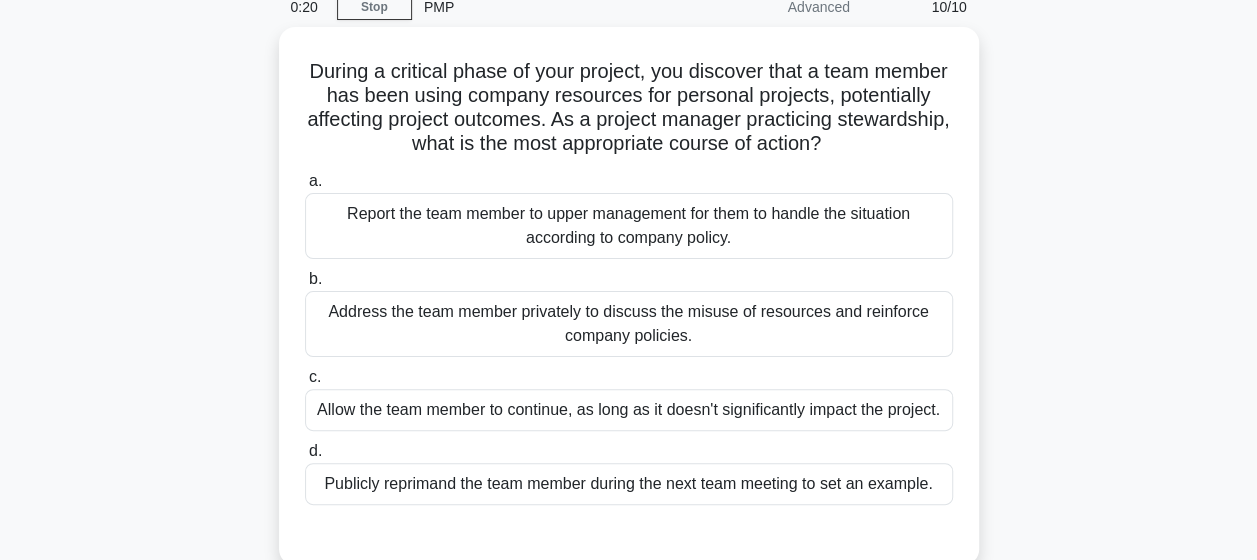 scroll, scrollTop: 120, scrollLeft: 0, axis: vertical 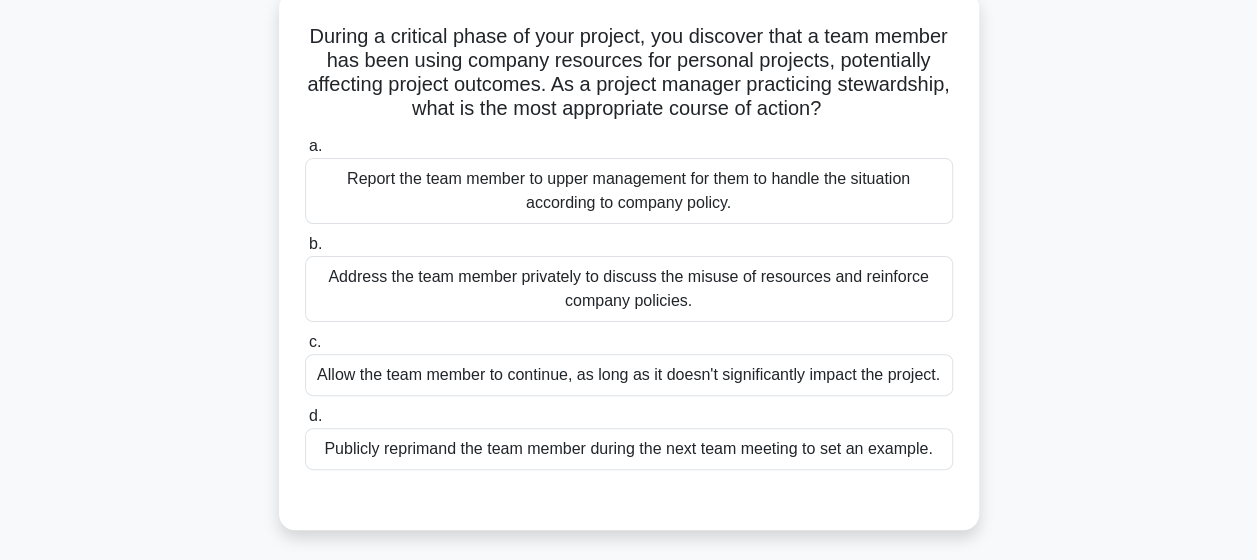 click on "Address the team member privately to discuss the misuse of resources and reinforce company policies." at bounding box center (629, 289) 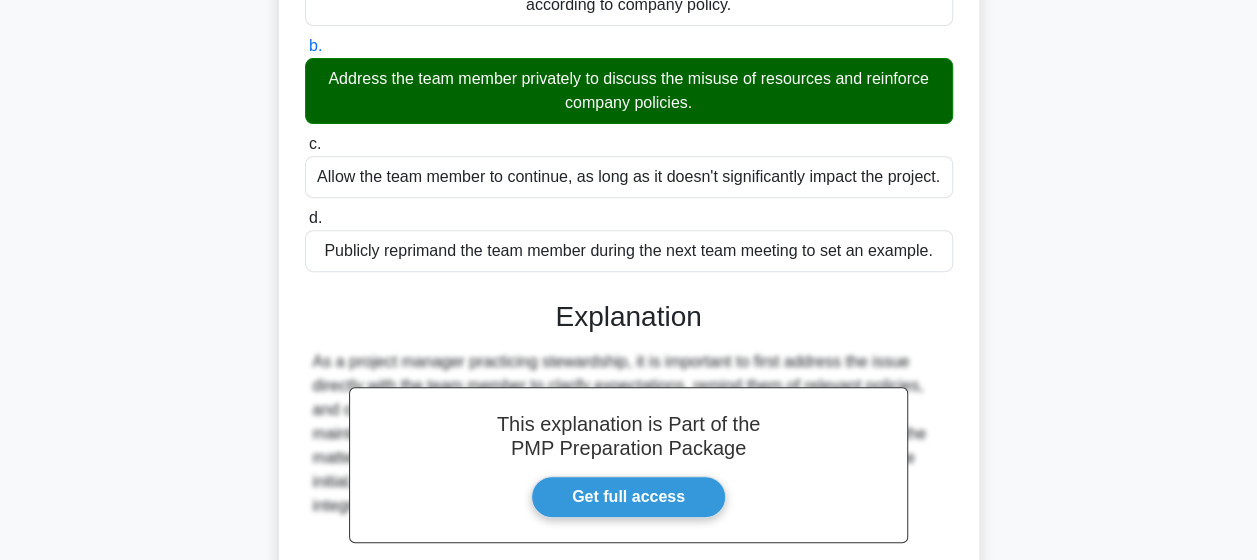 scroll, scrollTop: 526, scrollLeft: 0, axis: vertical 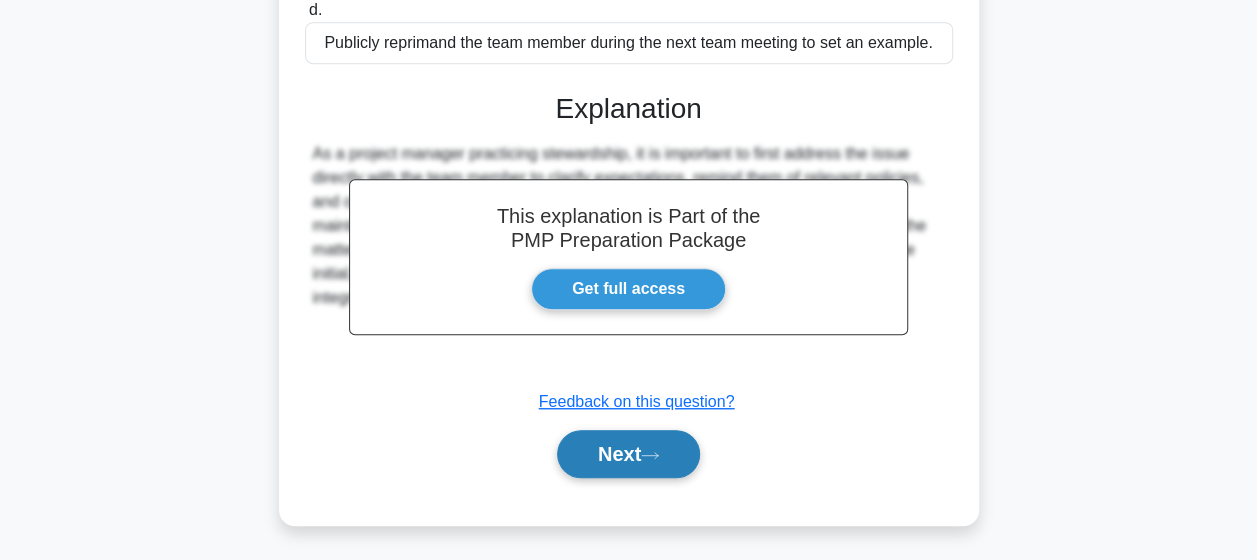 click on "Next" at bounding box center [628, 454] 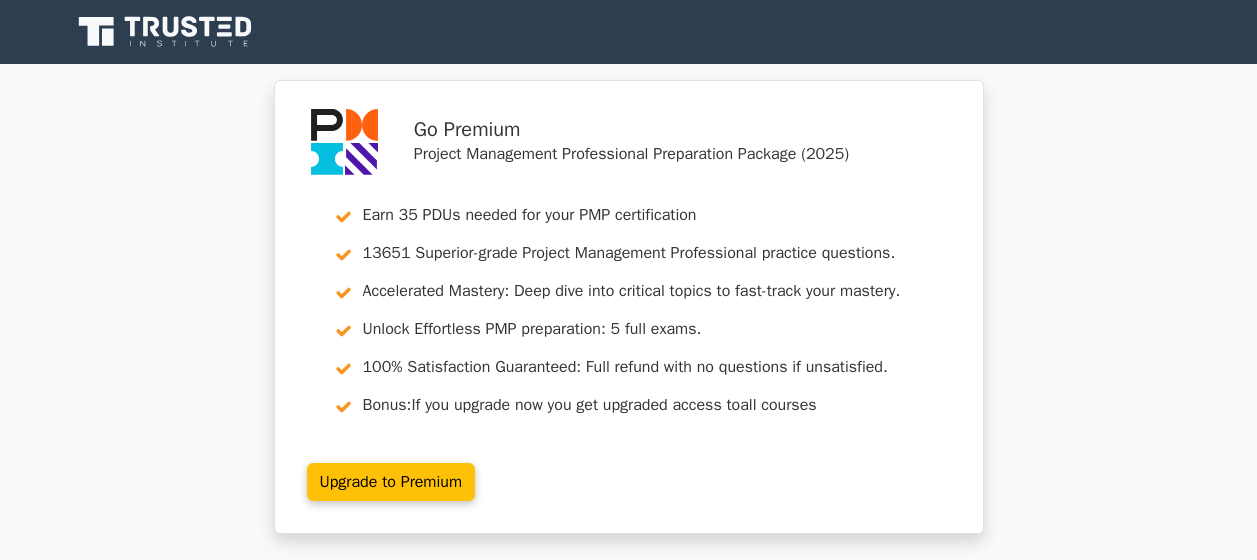 scroll, scrollTop: 0, scrollLeft: 0, axis: both 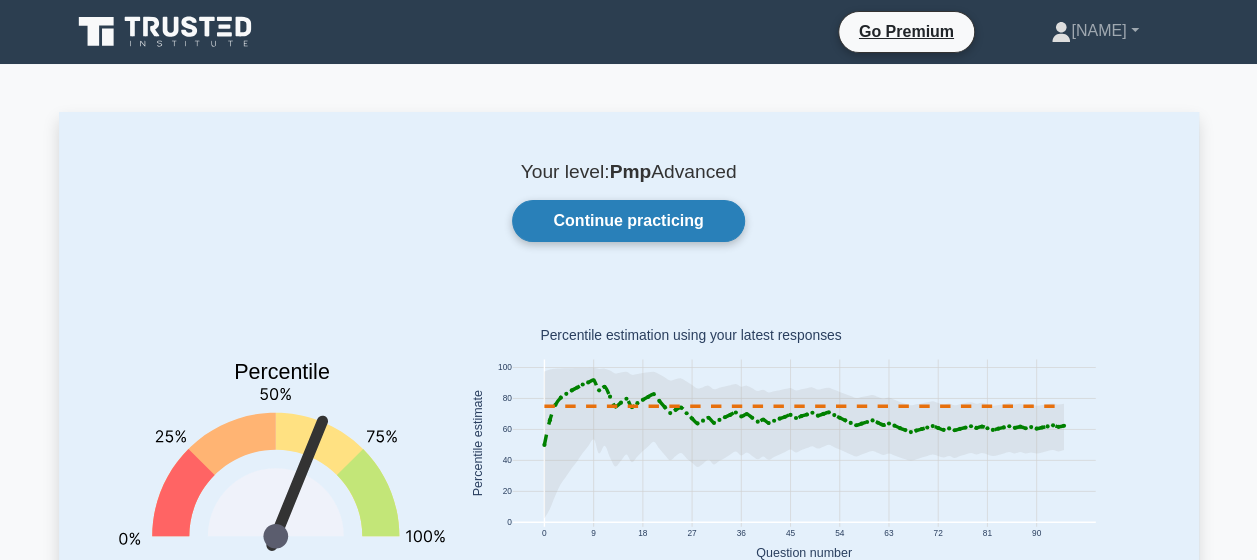 click on "Continue practicing" at bounding box center (628, 221) 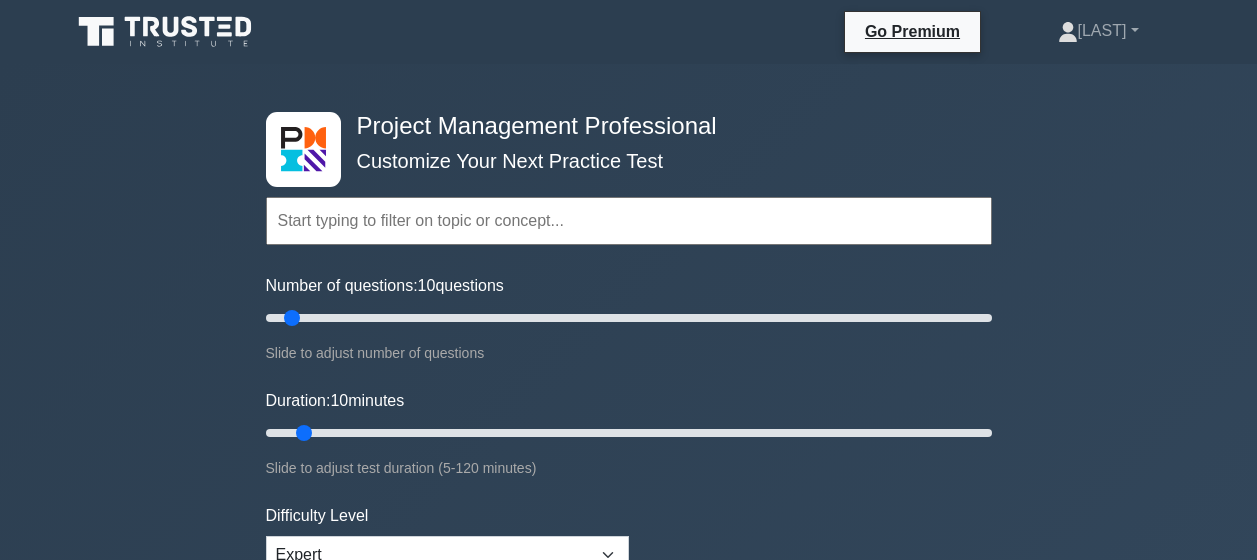 scroll, scrollTop: 0, scrollLeft: 0, axis: both 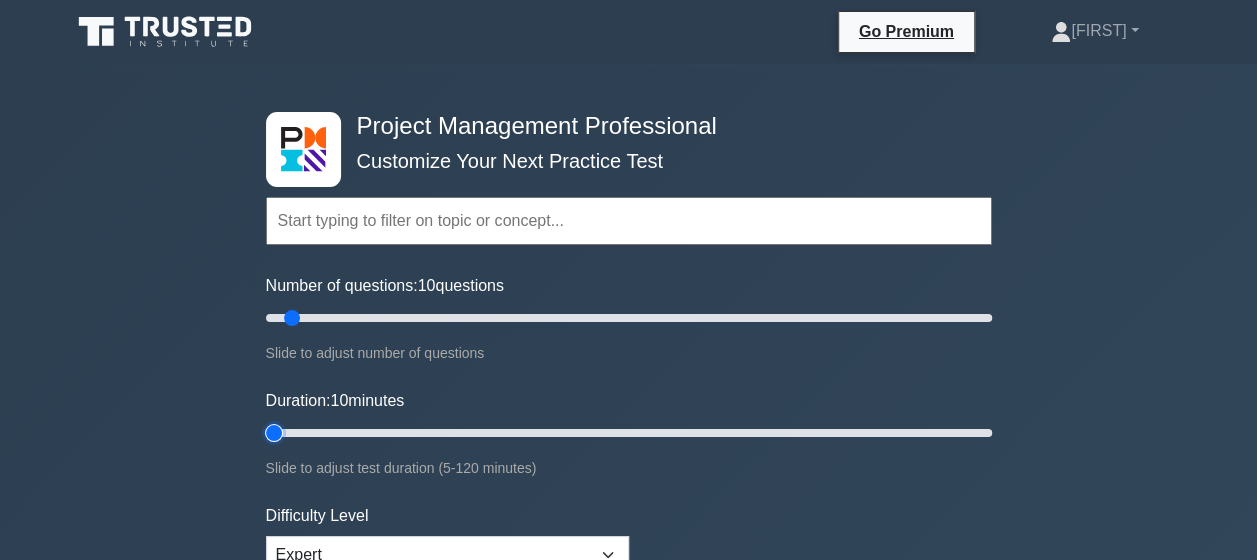 type on "5" 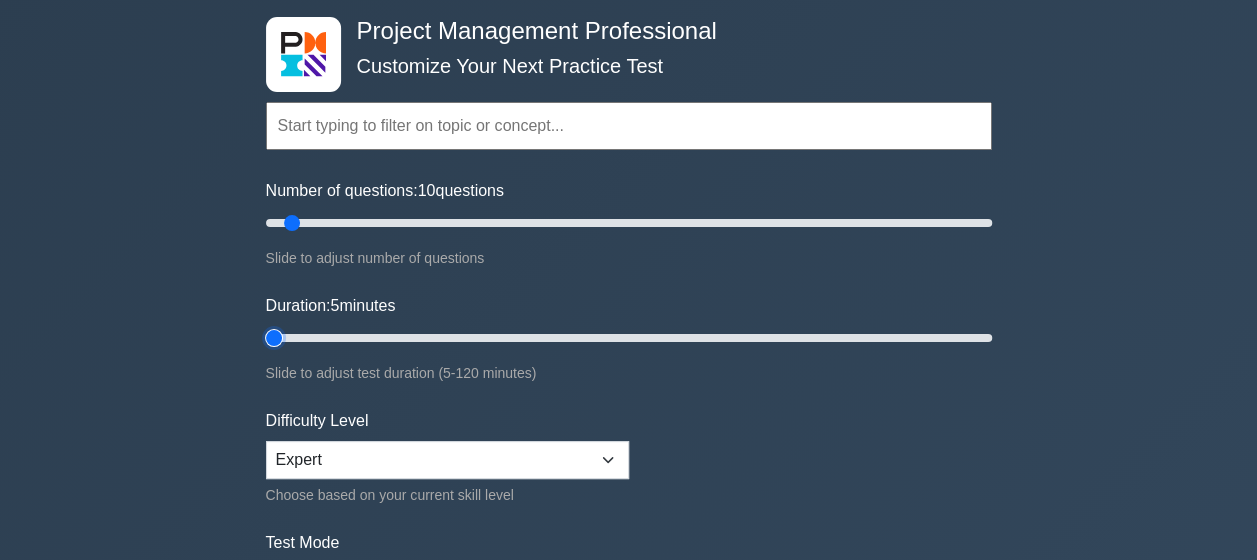 scroll, scrollTop: 200, scrollLeft: 0, axis: vertical 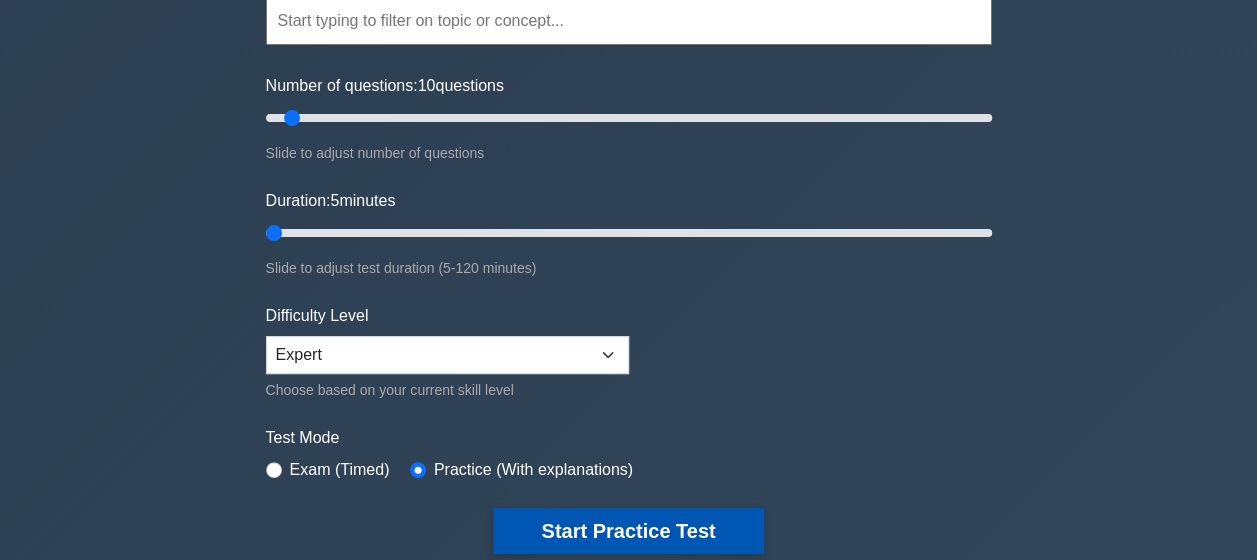 click on "Start Practice Test" at bounding box center (628, 531) 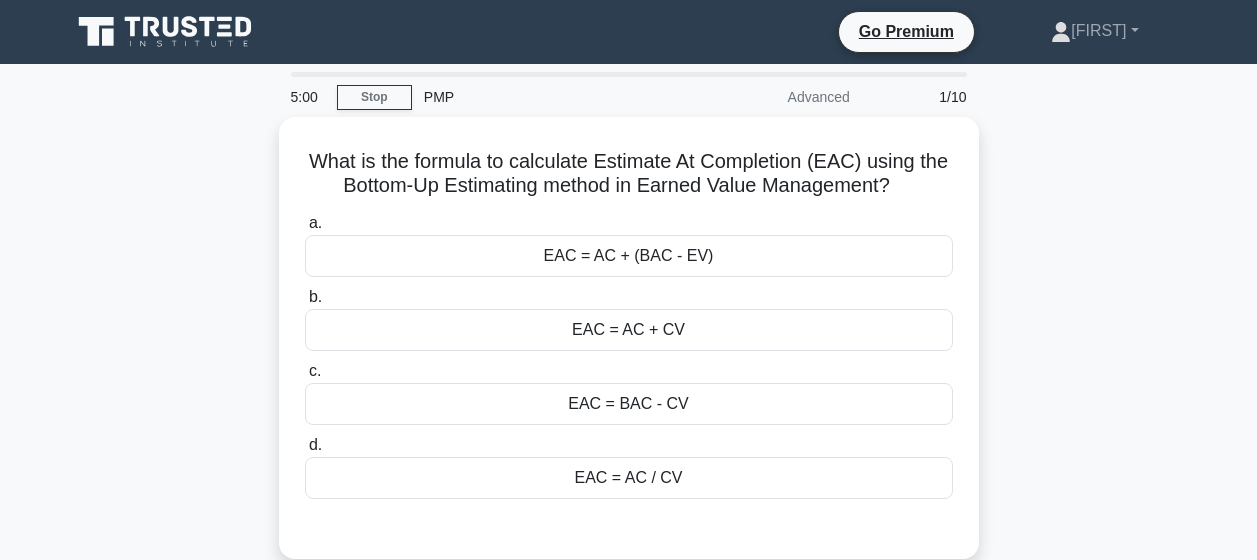 scroll, scrollTop: 0, scrollLeft: 0, axis: both 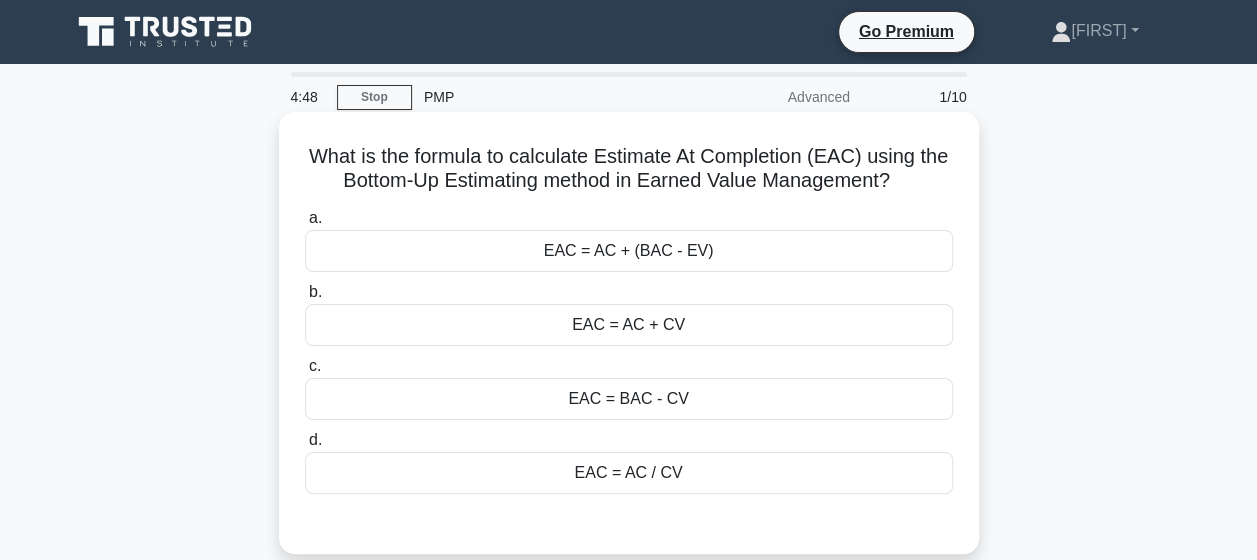 click on "EAC = AC + (BAC - EV)" at bounding box center [629, 251] 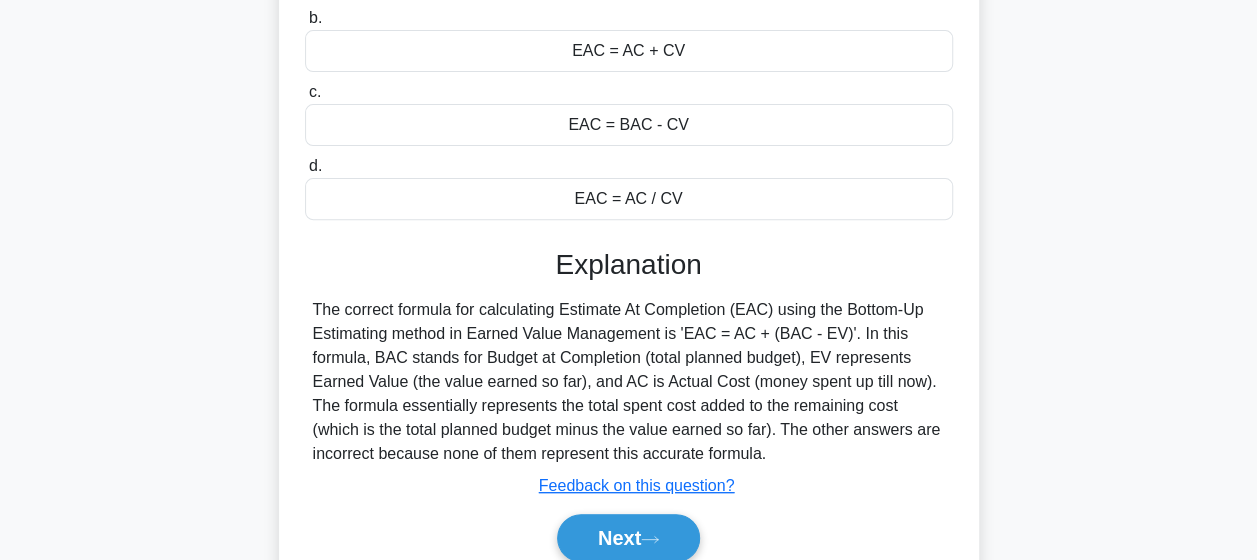 scroll, scrollTop: 500, scrollLeft: 0, axis: vertical 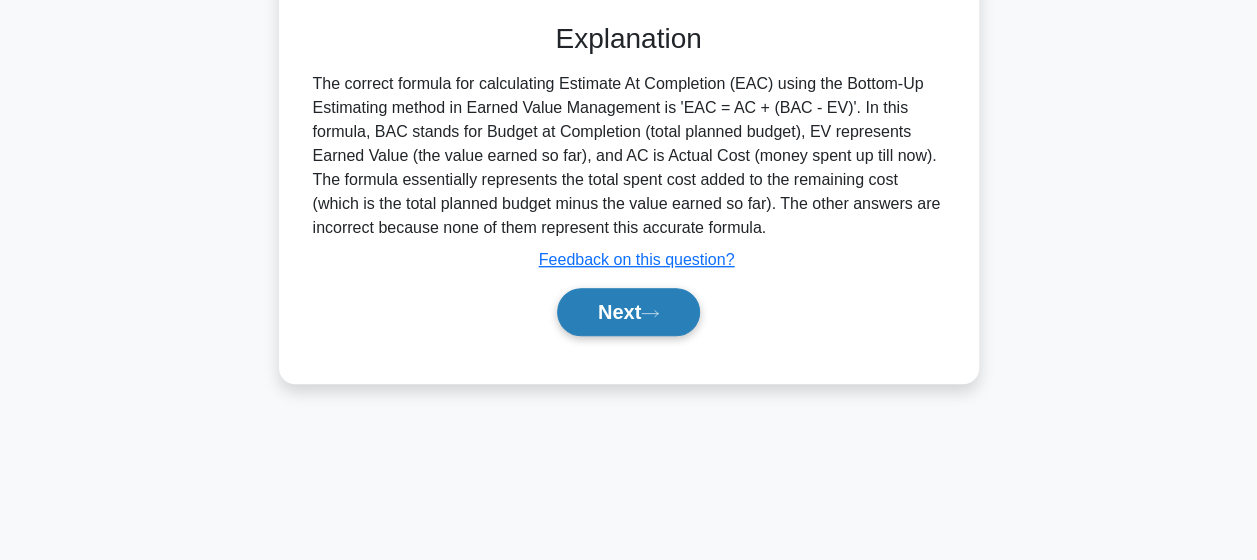 click on "Next" at bounding box center [628, 312] 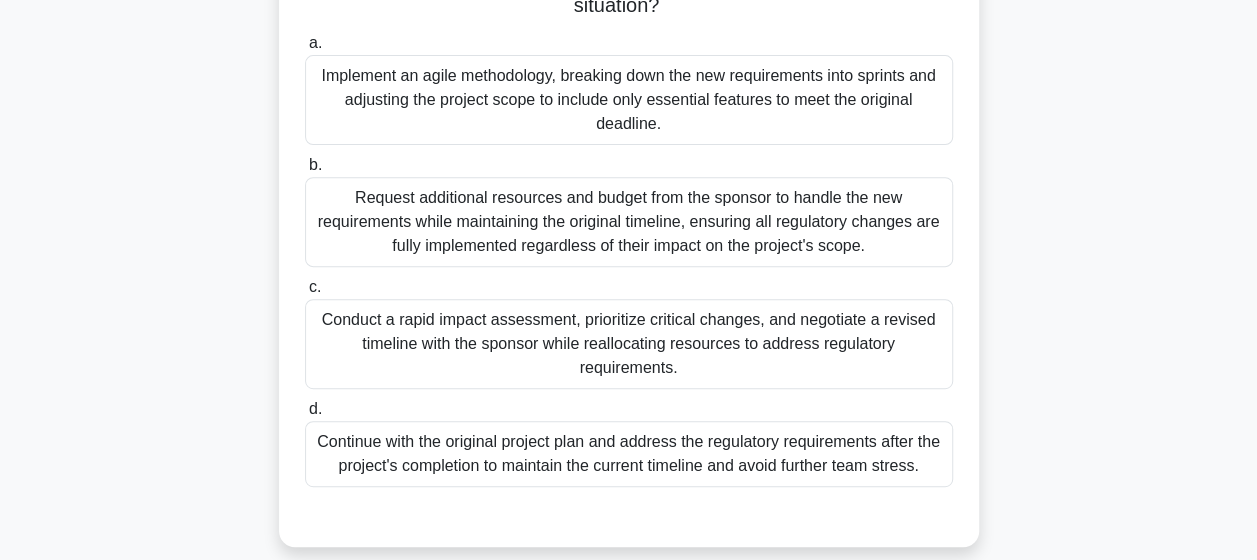 scroll, scrollTop: 300, scrollLeft: 0, axis: vertical 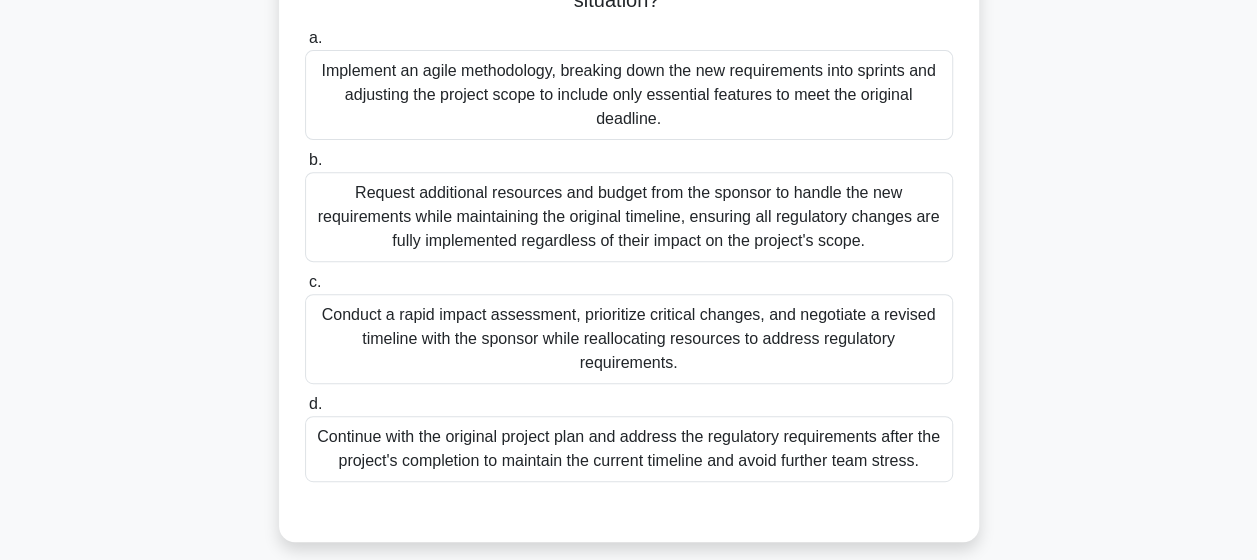 click on "Conduct a rapid impact assessment, prioritize critical changes, and negotiate a revised timeline with the sponsor while reallocating resources to address regulatory requirements." at bounding box center (629, 339) 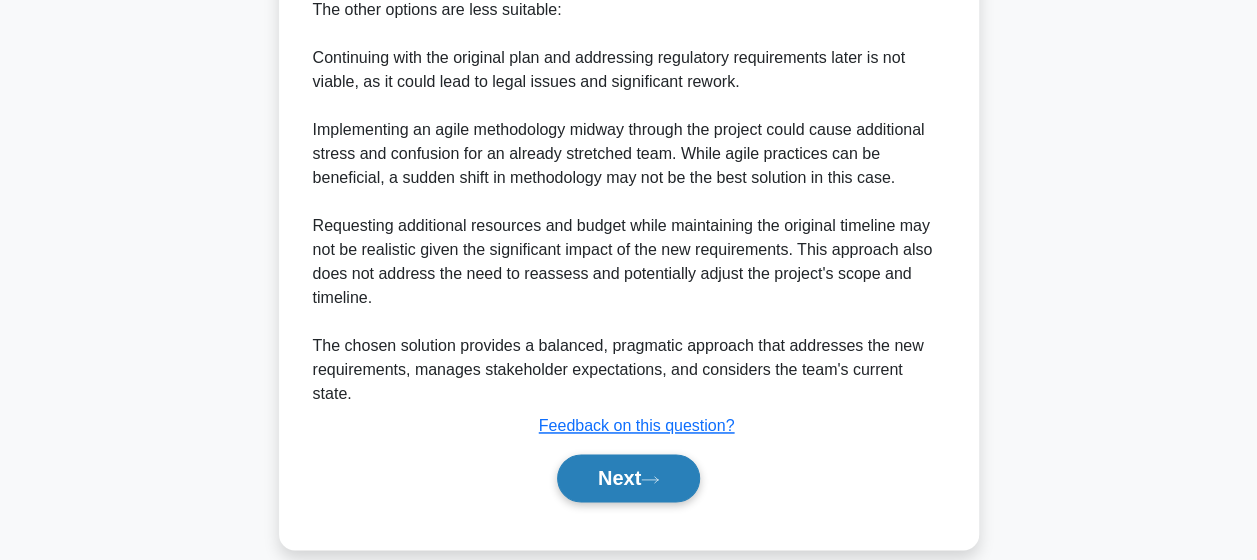 click on "Next" at bounding box center [628, 478] 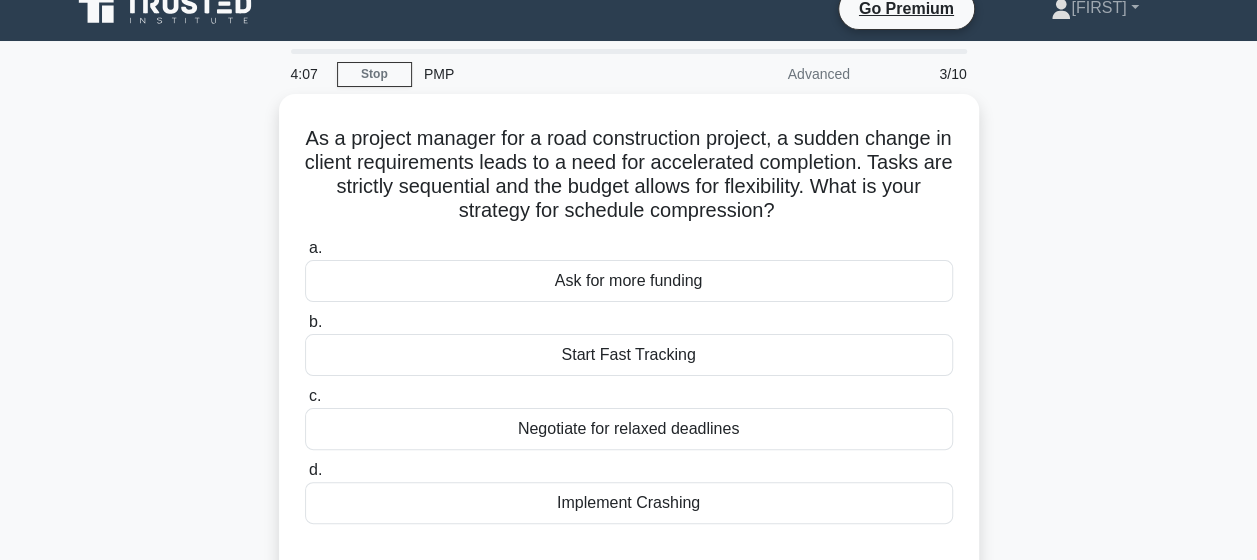 scroll, scrollTop: 20, scrollLeft: 0, axis: vertical 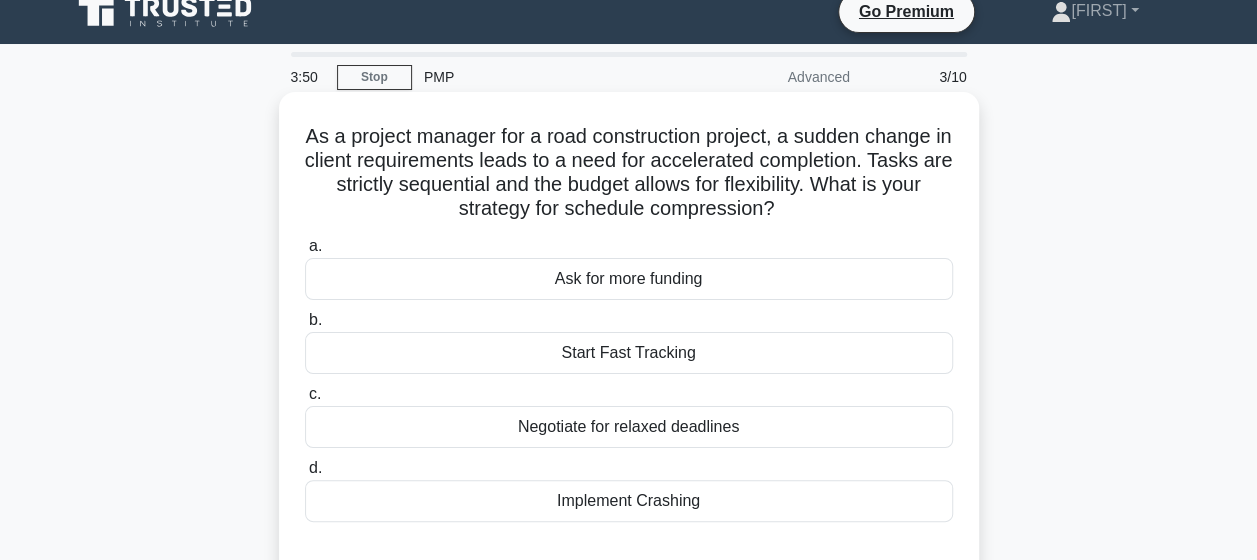 click on "Ask for more funding" at bounding box center [629, 279] 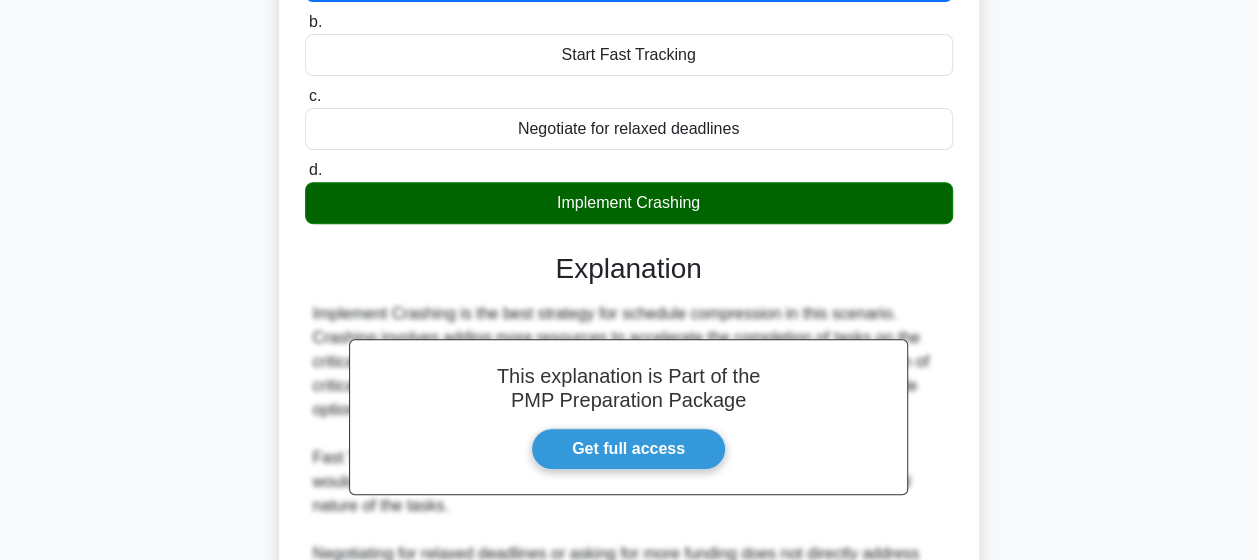 scroll, scrollTop: 577, scrollLeft: 0, axis: vertical 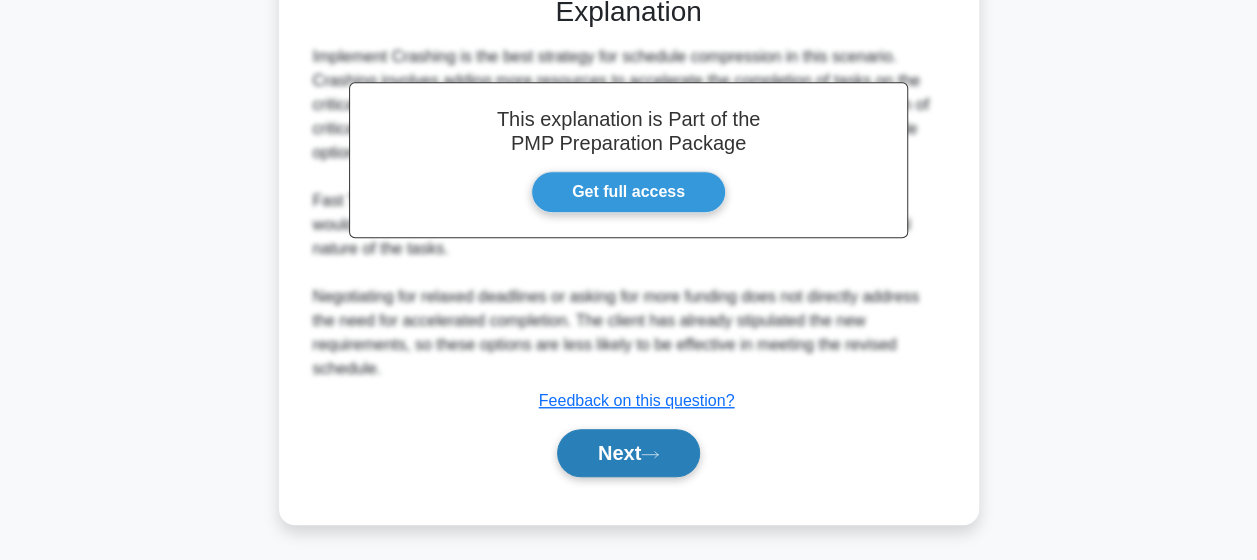 click on "Next" at bounding box center [628, 453] 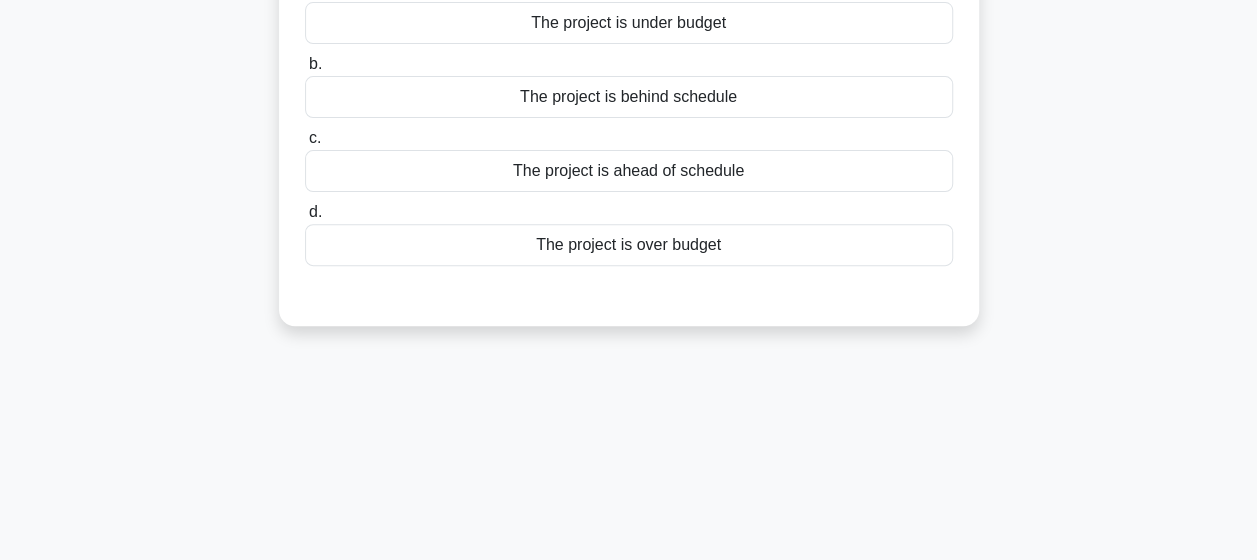 scroll, scrollTop: 0, scrollLeft: 0, axis: both 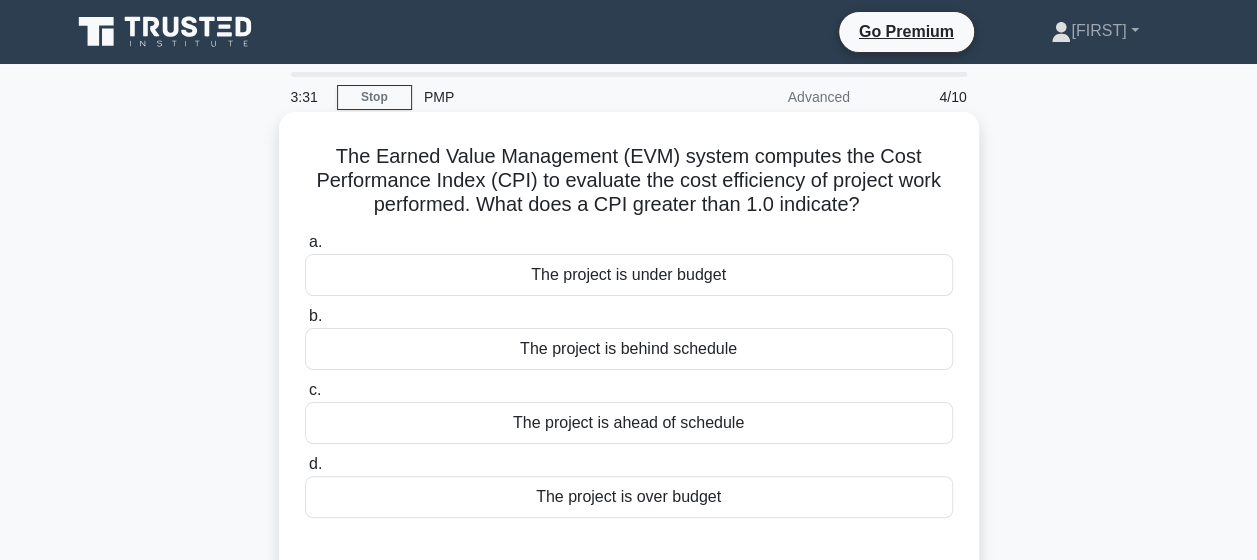 click on "The project is ahead of schedule" at bounding box center [629, 423] 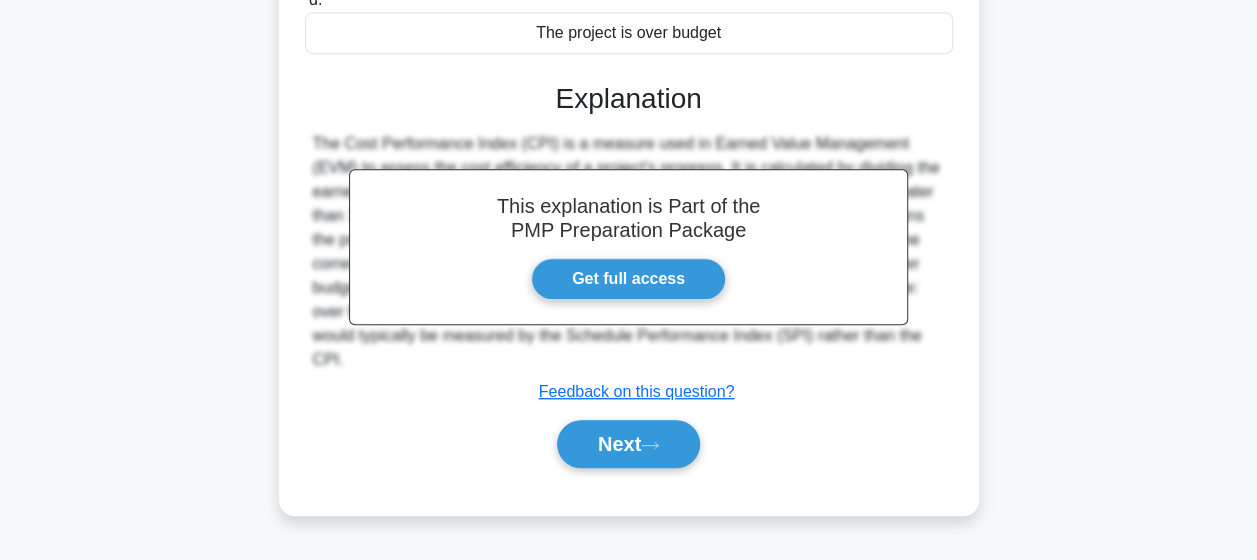 scroll, scrollTop: 520, scrollLeft: 0, axis: vertical 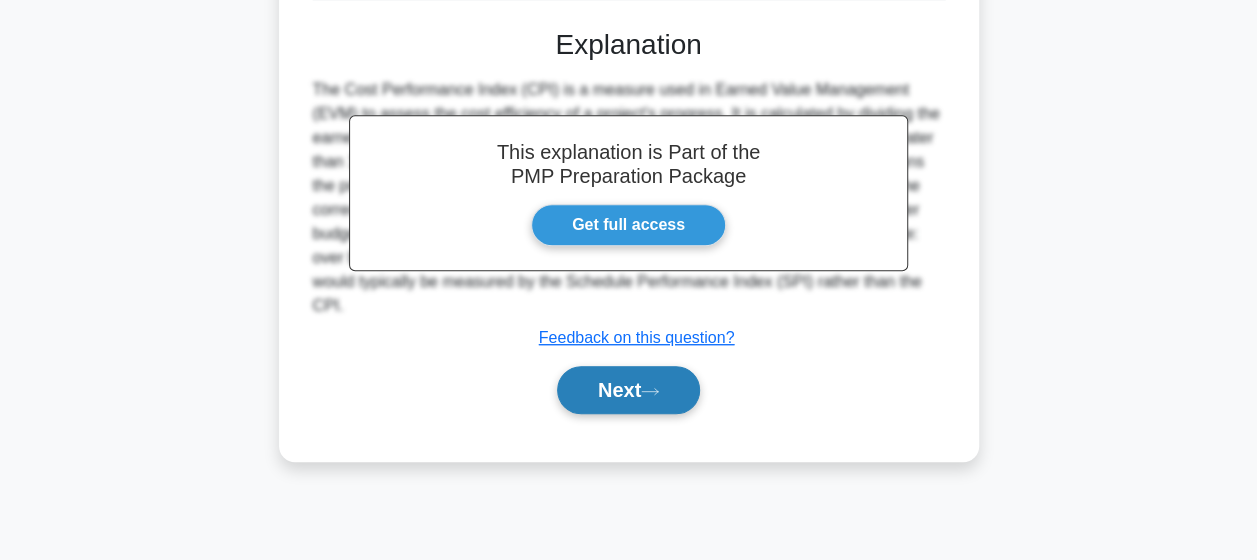click on "Next" at bounding box center [628, 390] 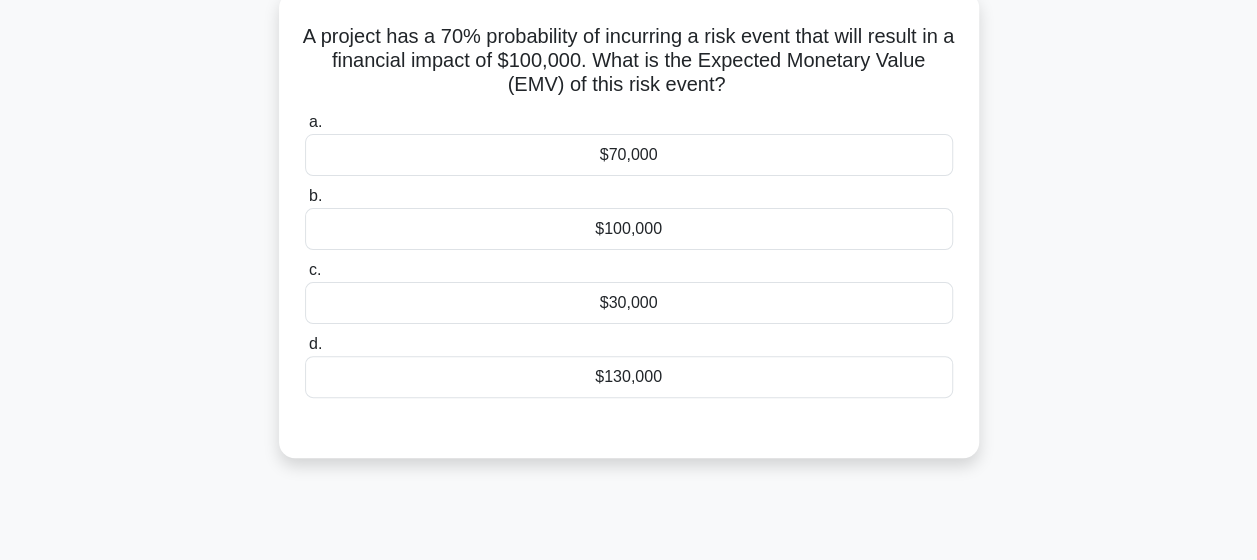 scroll, scrollTop: 20, scrollLeft: 0, axis: vertical 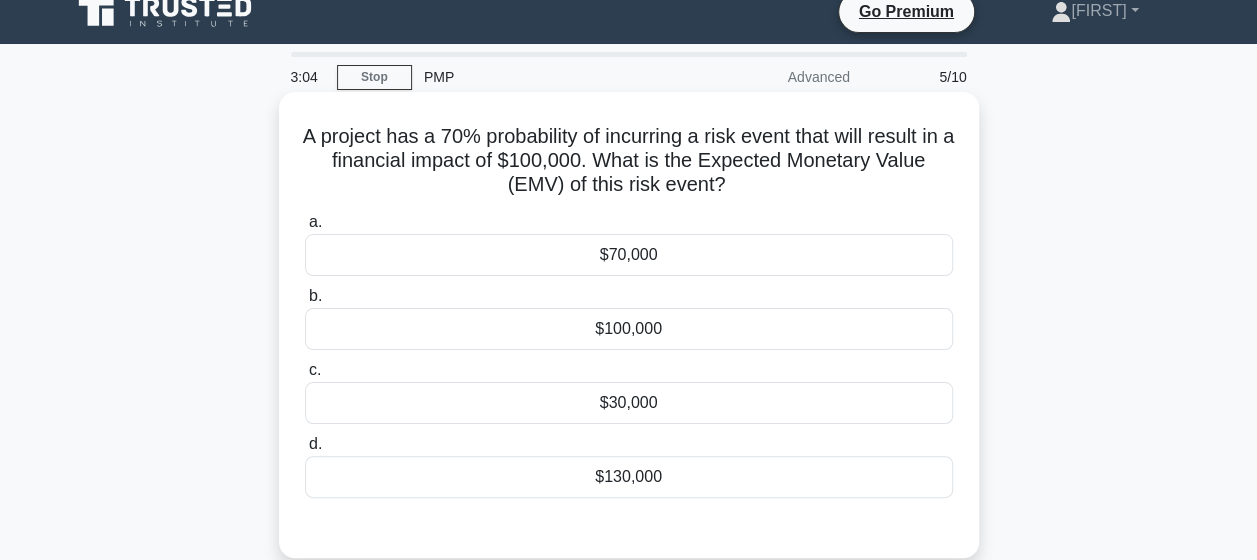 click on "$70,000" at bounding box center (629, 255) 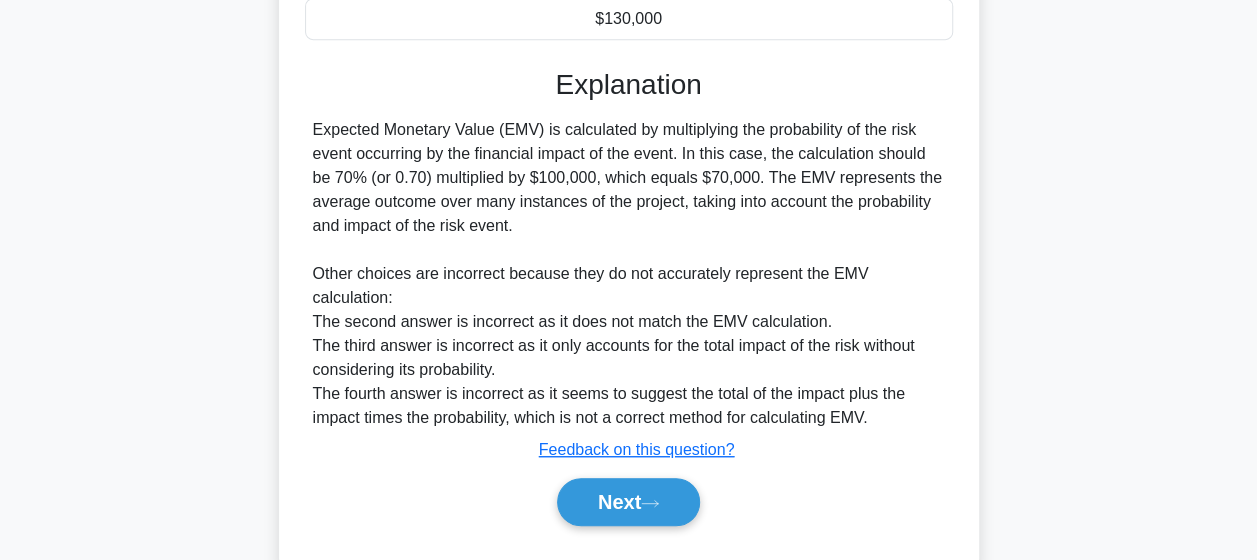 scroll, scrollTop: 526, scrollLeft: 0, axis: vertical 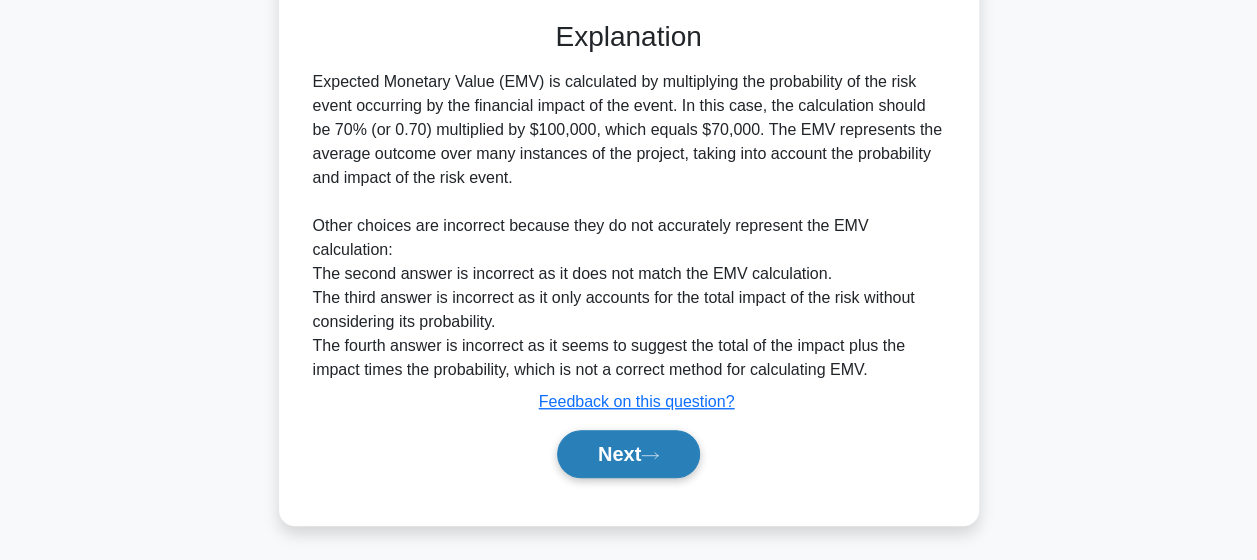 click on "Next" at bounding box center [628, 454] 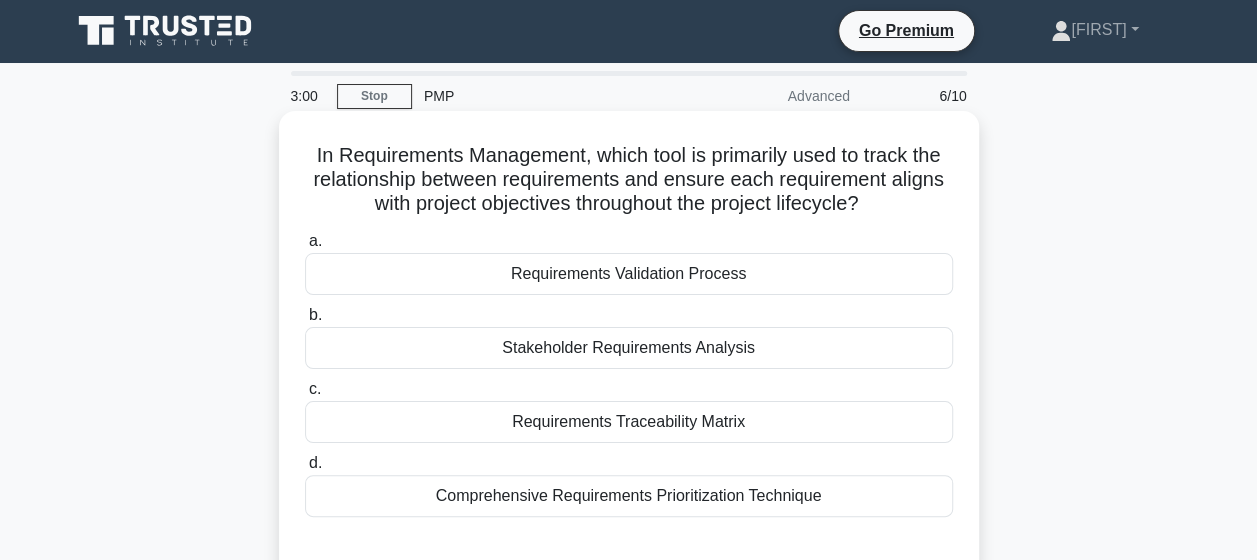 scroll, scrollTop: 0, scrollLeft: 0, axis: both 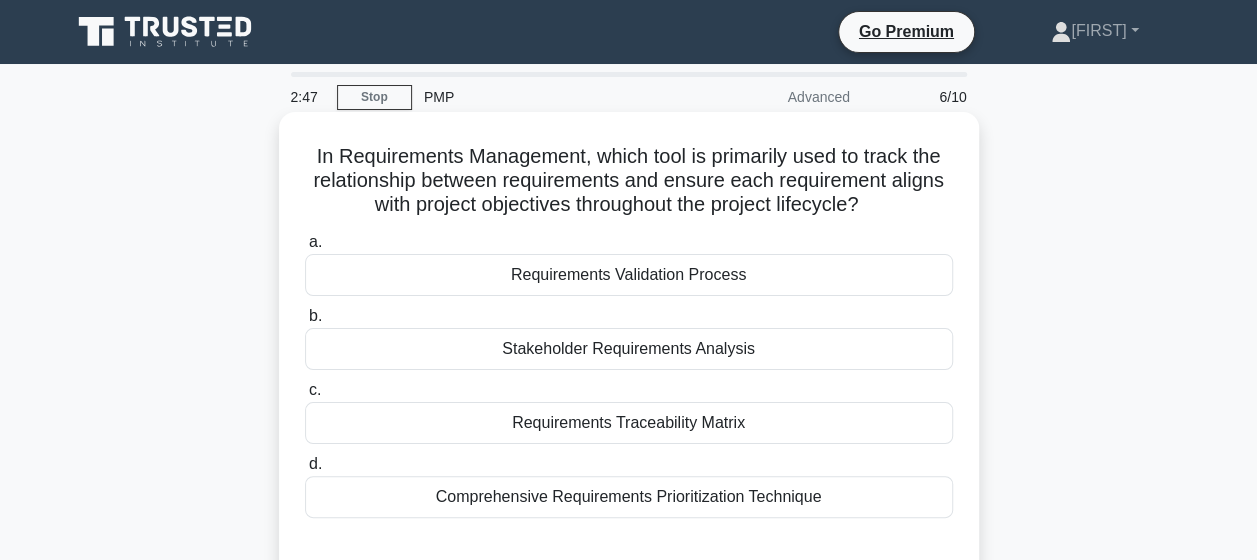 click on "Requirements Traceability Matrix" at bounding box center (629, 423) 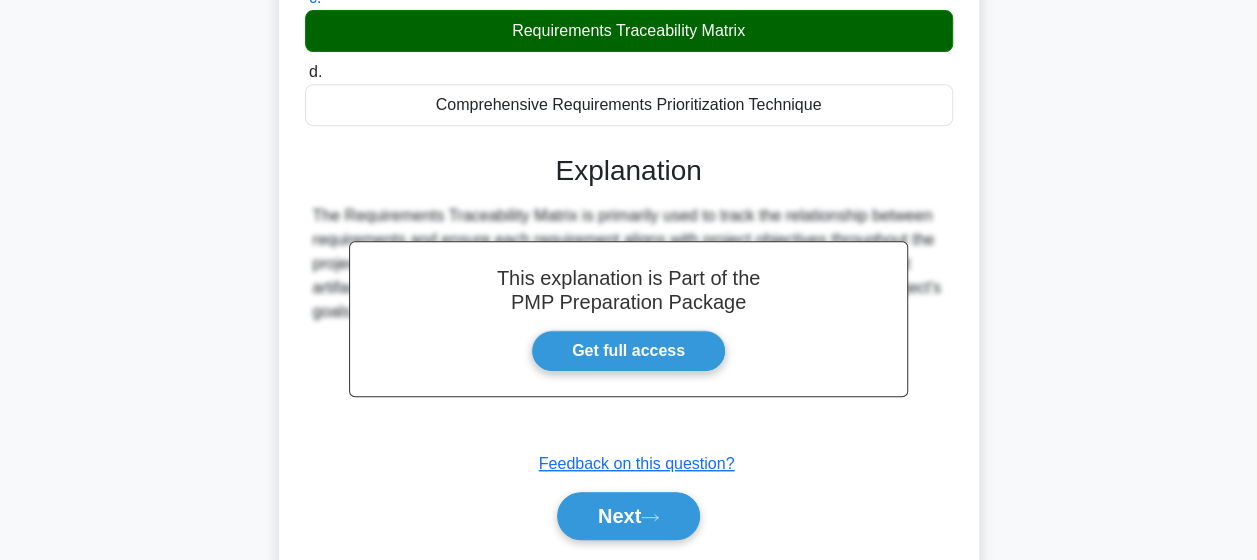 scroll, scrollTop: 400, scrollLeft: 0, axis: vertical 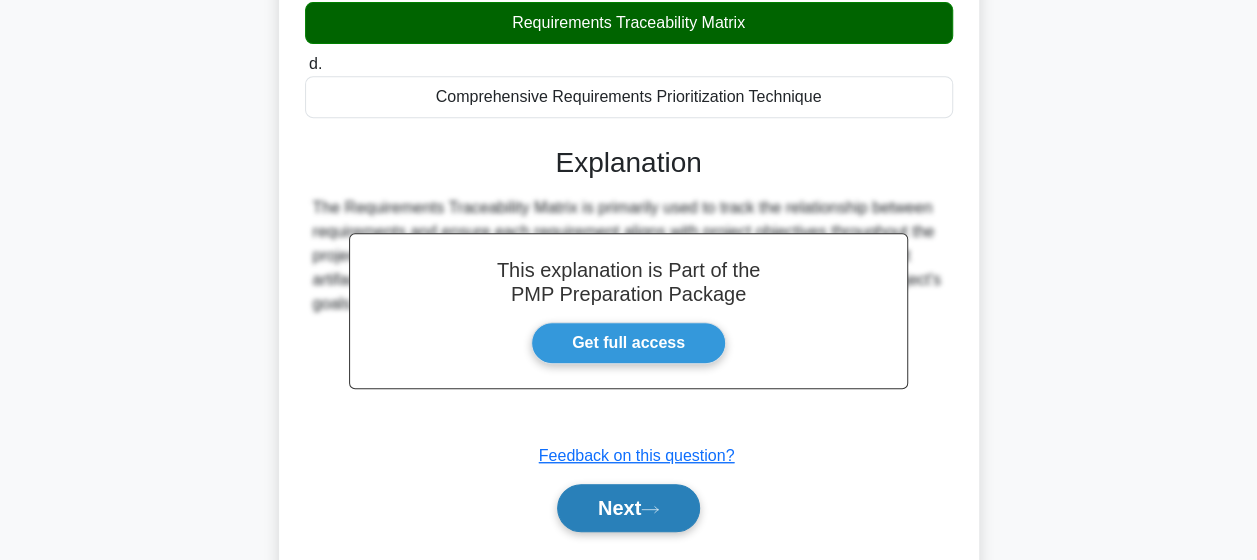 click on "Next" at bounding box center (628, 508) 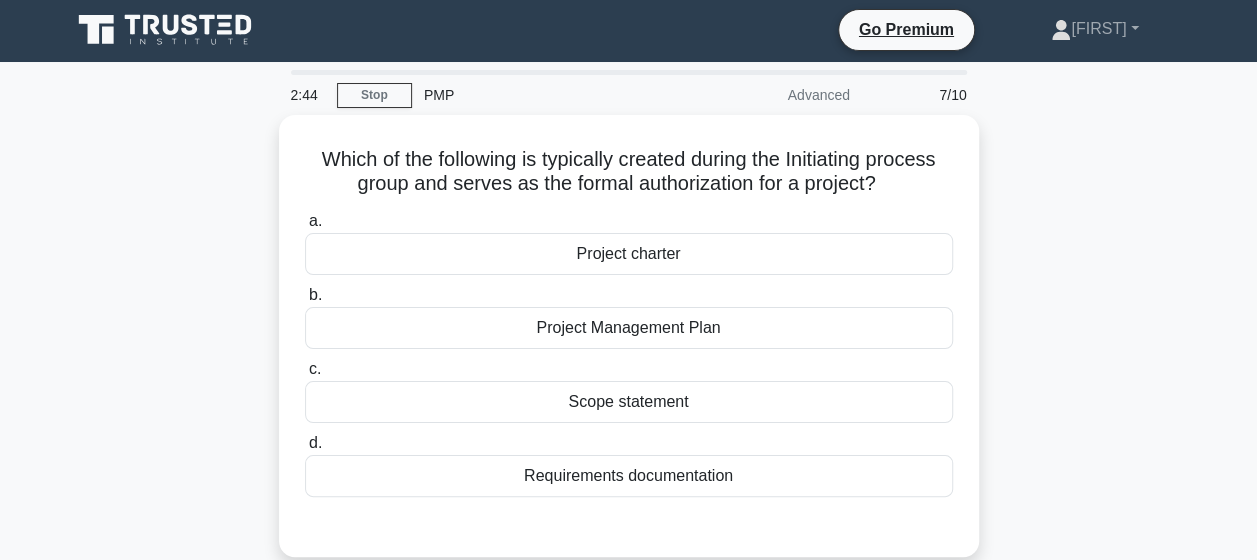scroll, scrollTop: 0, scrollLeft: 0, axis: both 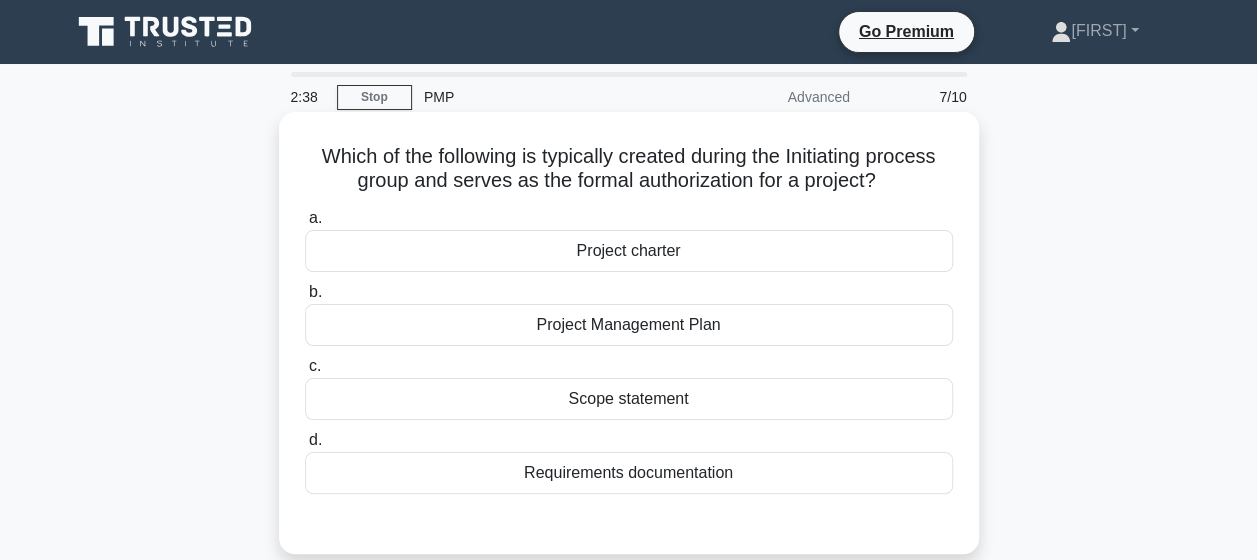 click on "Project charter" at bounding box center (629, 251) 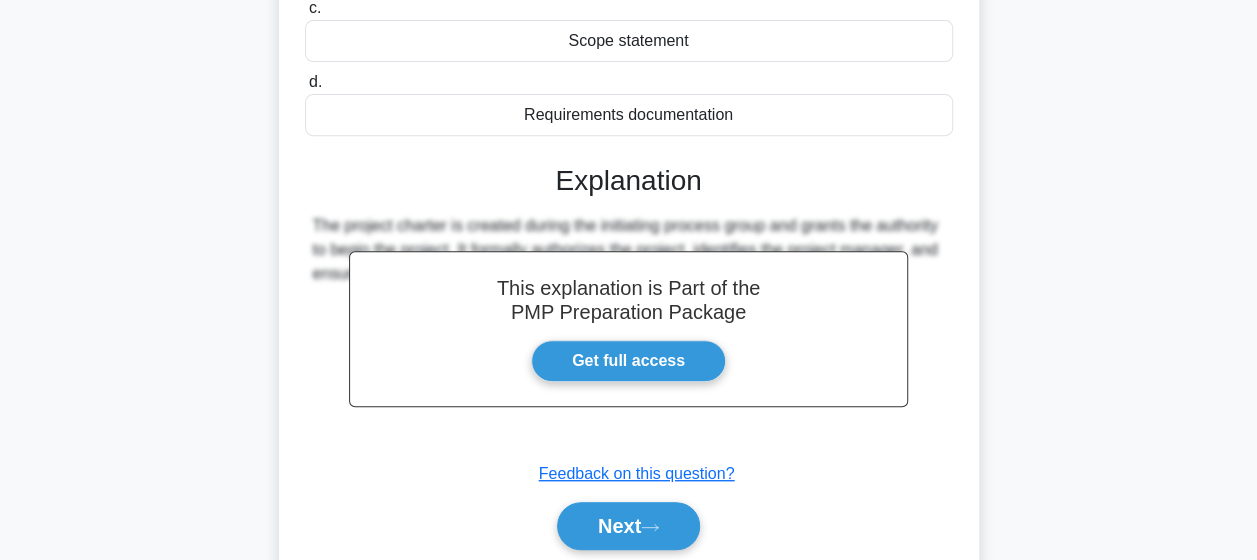 scroll, scrollTop: 520, scrollLeft: 0, axis: vertical 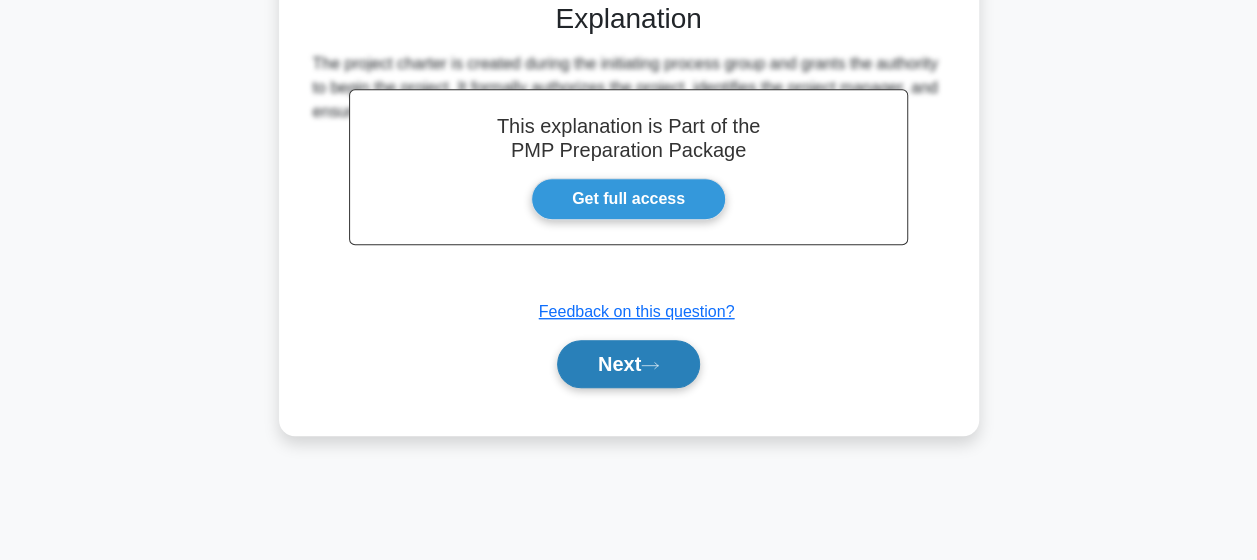 click on "Next" at bounding box center (628, 364) 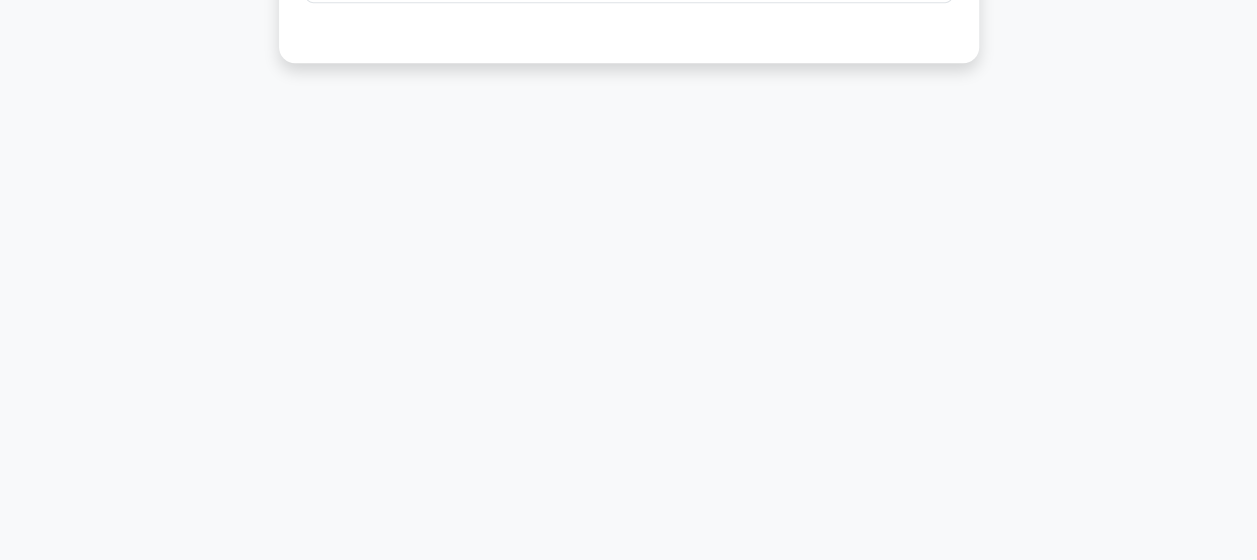 scroll, scrollTop: 20, scrollLeft: 0, axis: vertical 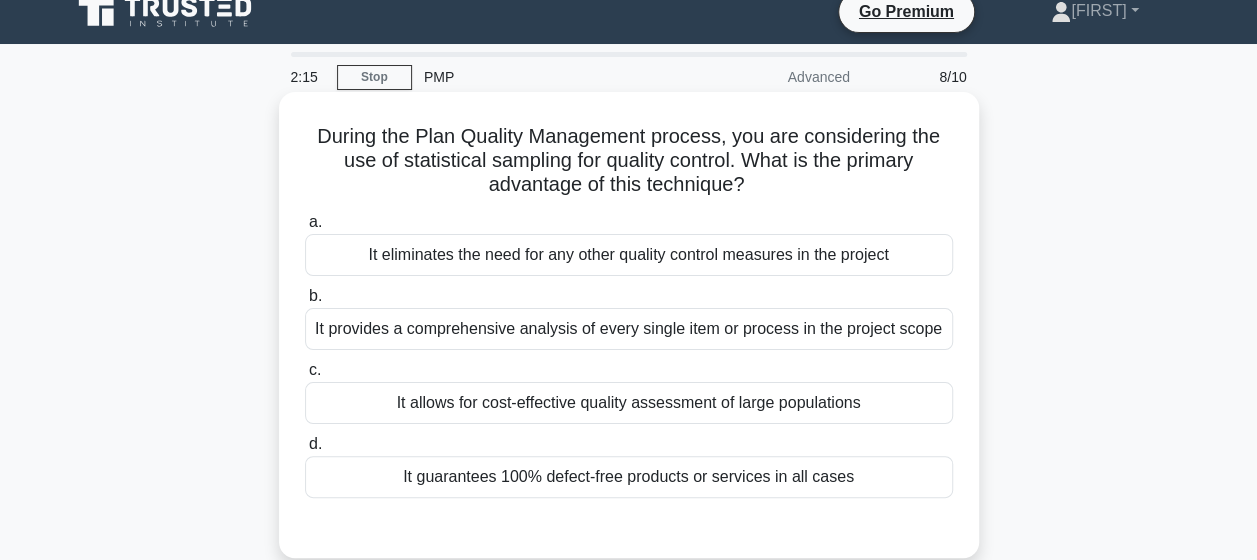 click on "It provides a comprehensive analysis of every single item or process in the project scope" at bounding box center [629, 329] 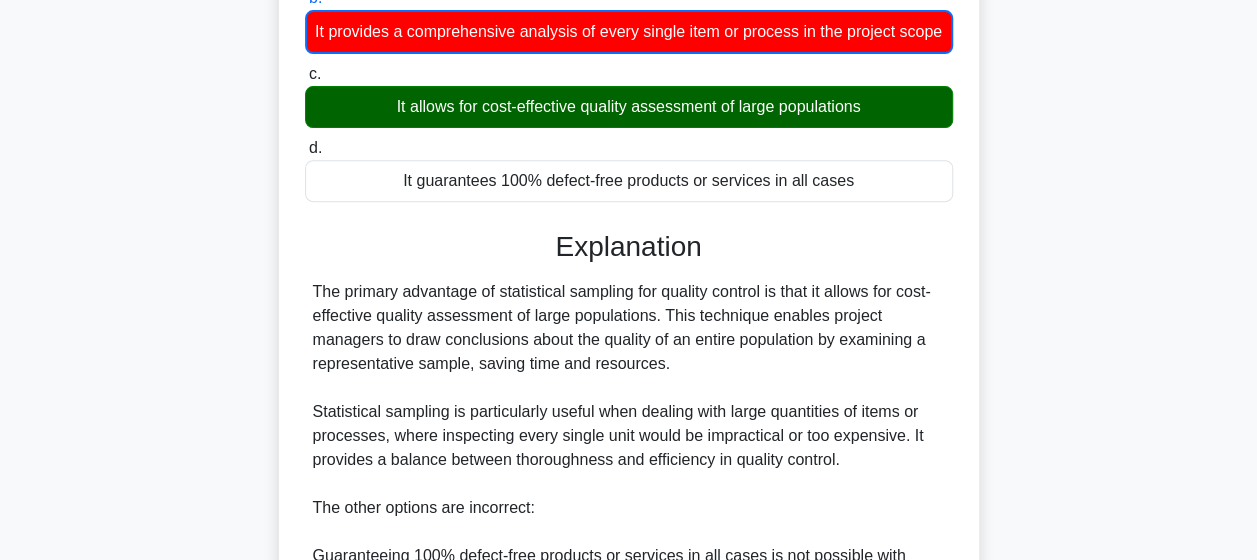 scroll, scrollTop: 320, scrollLeft: 0, axis: vertical 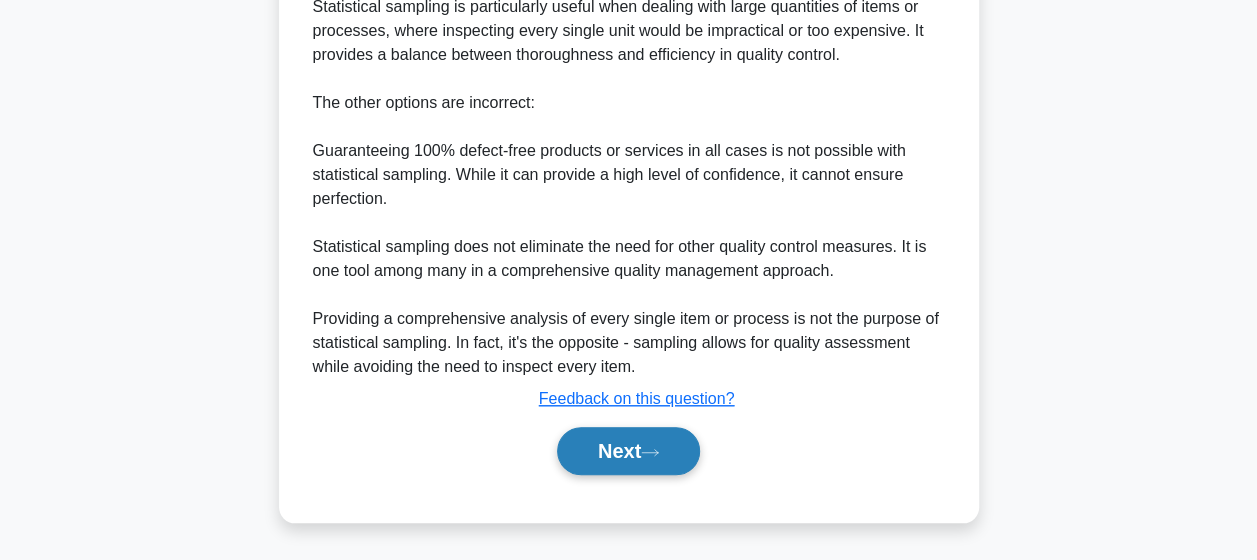 click on "Next" at bounding box center (628, 451) 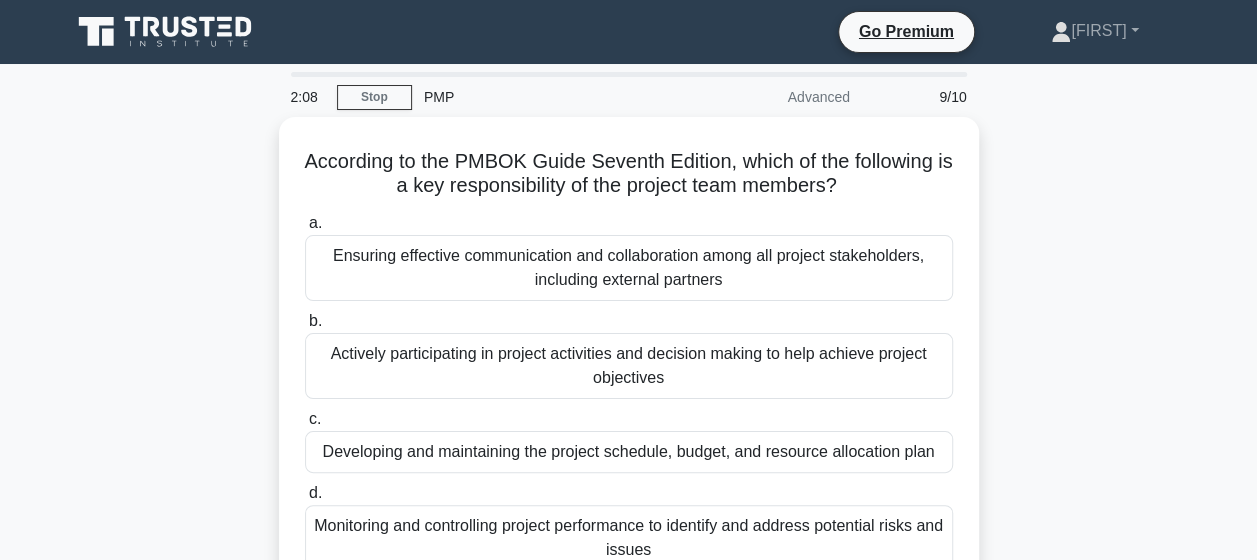 scroll, scrollTop: 100, scrollLeft: 0, axis: vertical 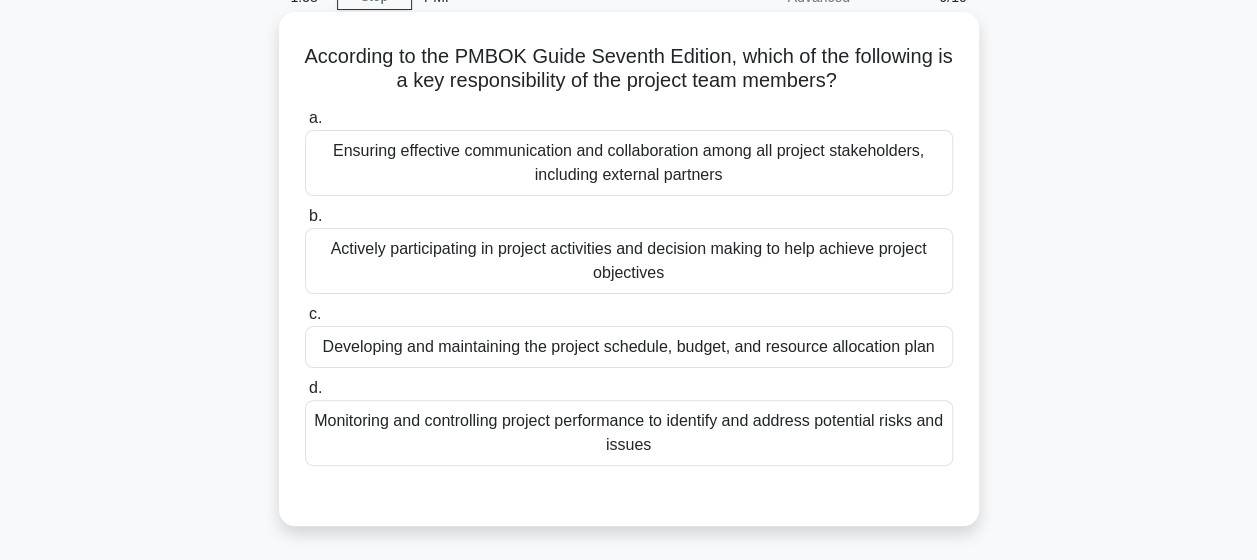 click on "Developing and maintaining the project schedule, budget, and resource allocation plan" at bounding box center [629, 347] 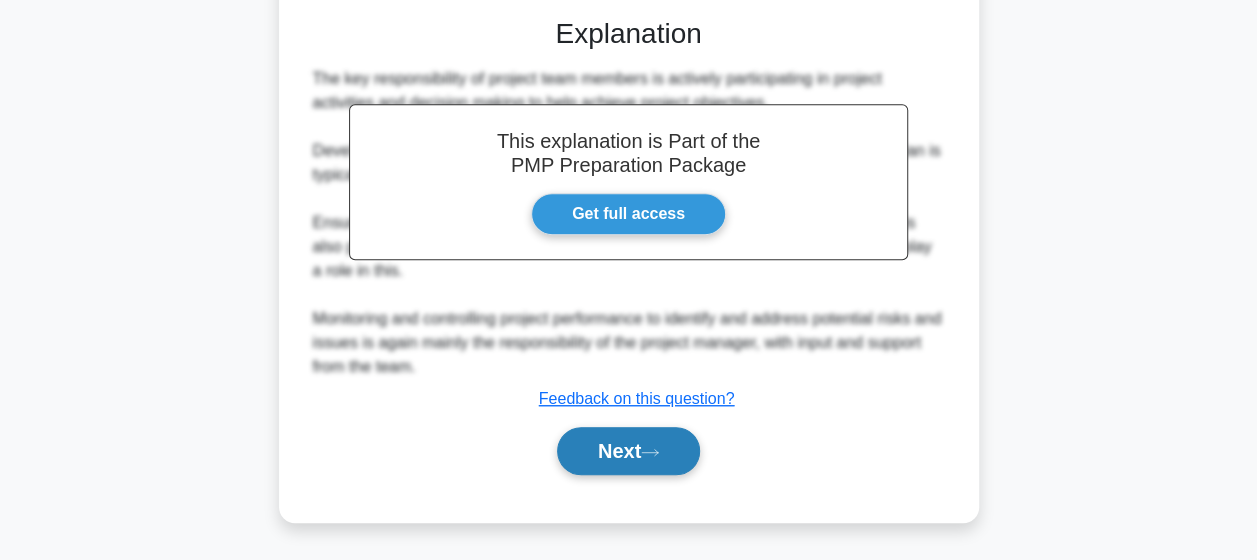 click on "Next" at bounding box center [628, 451] 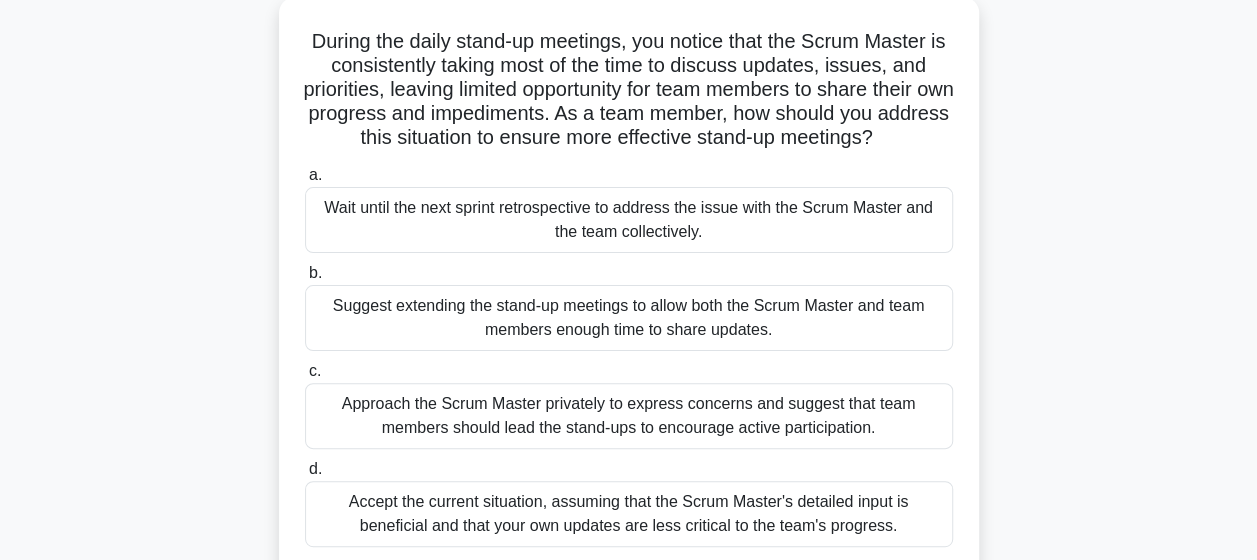 scroll, scrollTop: 220, scrollLeft: 0, axis: vertical 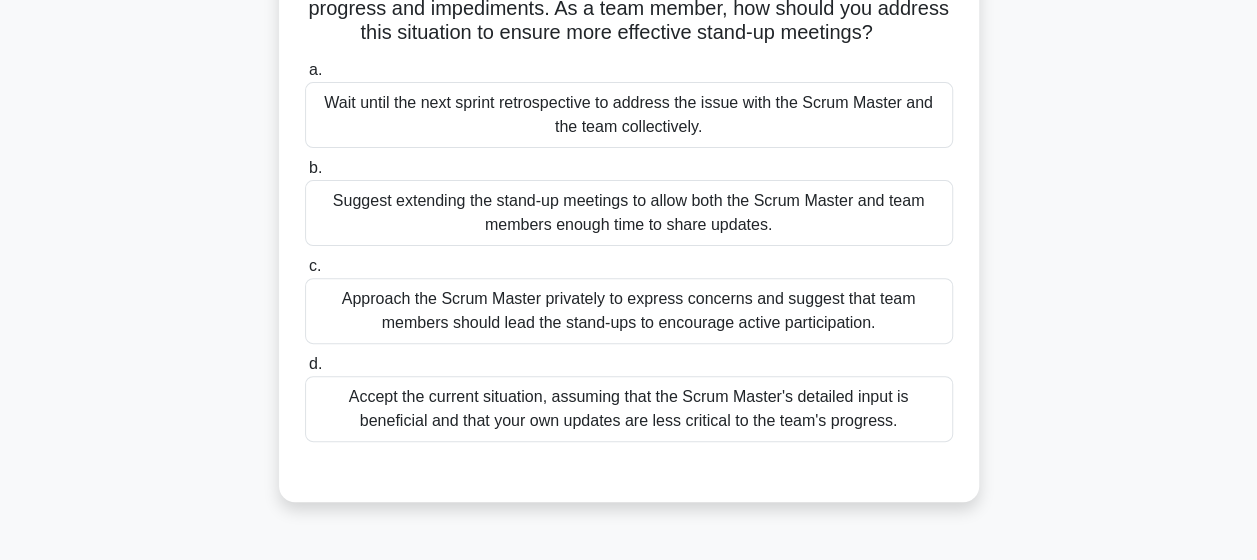 click on "Approach the Scrum Master privately to express concerns and suggest that team members should lead the stand-ups to encourage active participation." at bounding box center (629, 311) 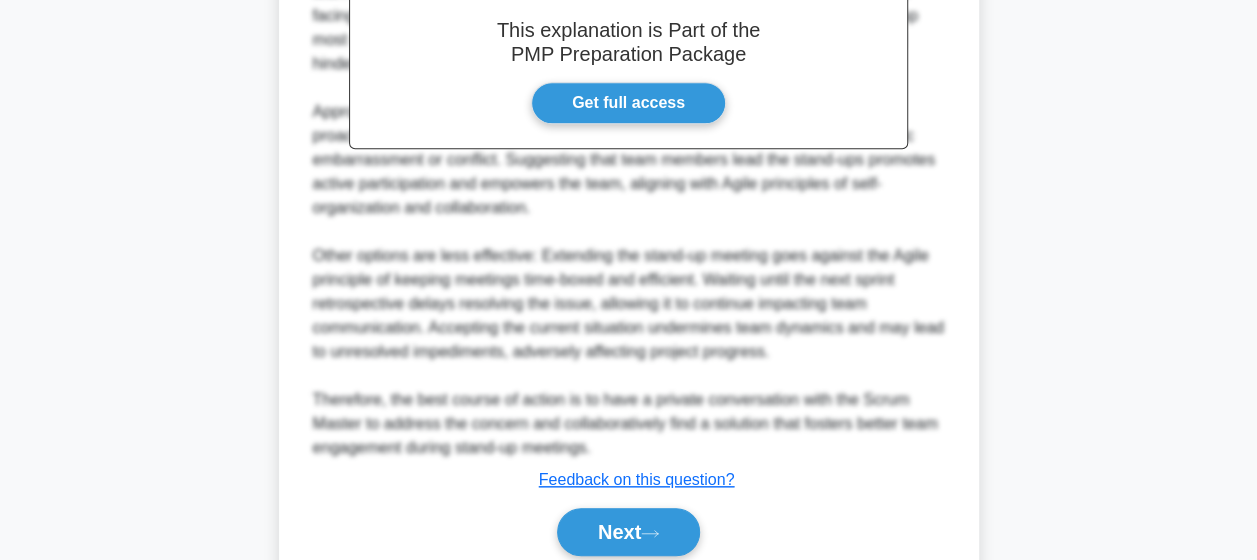 scroll, scrollTop: 862, scrollLeft: 0, axis: vertical 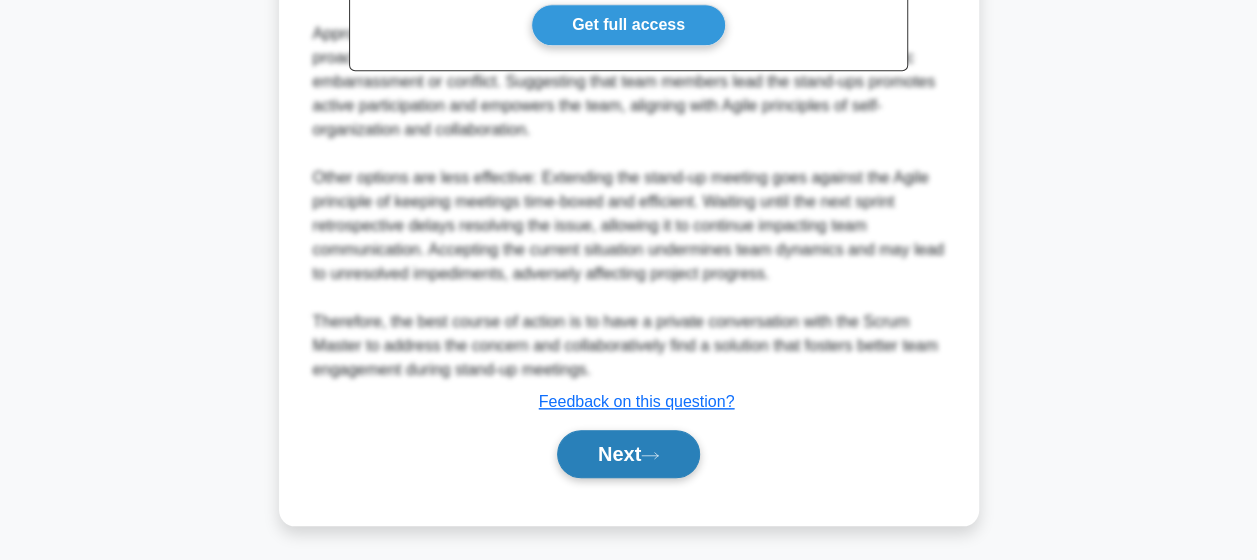 click on "Next" at bounding box center (628, 454) 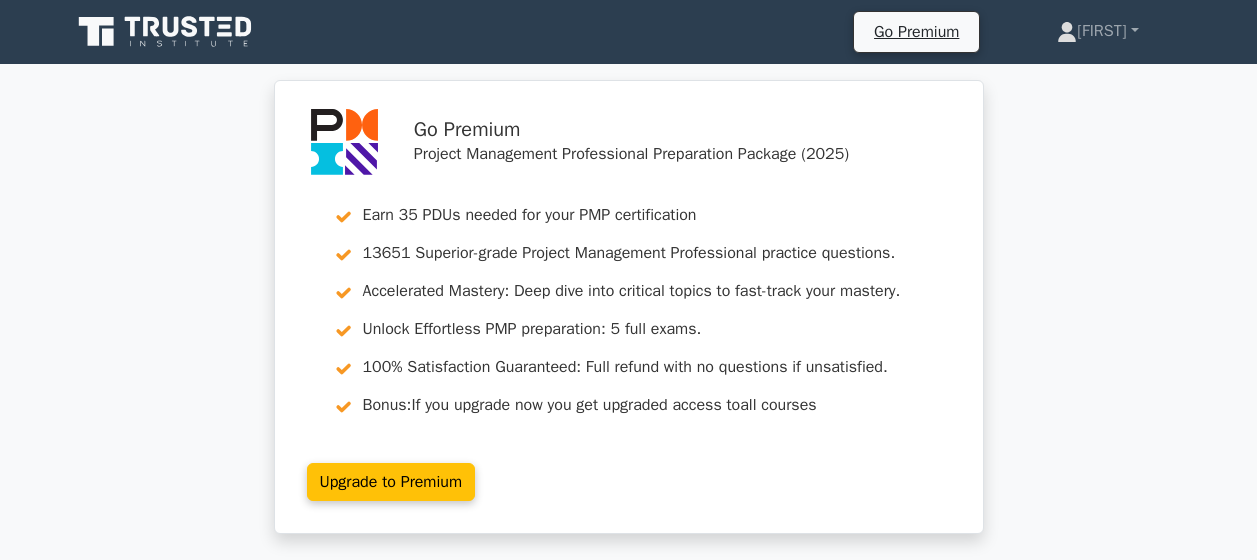 scroll, scrollTop: 0, scrollLeft: 0, axis: both 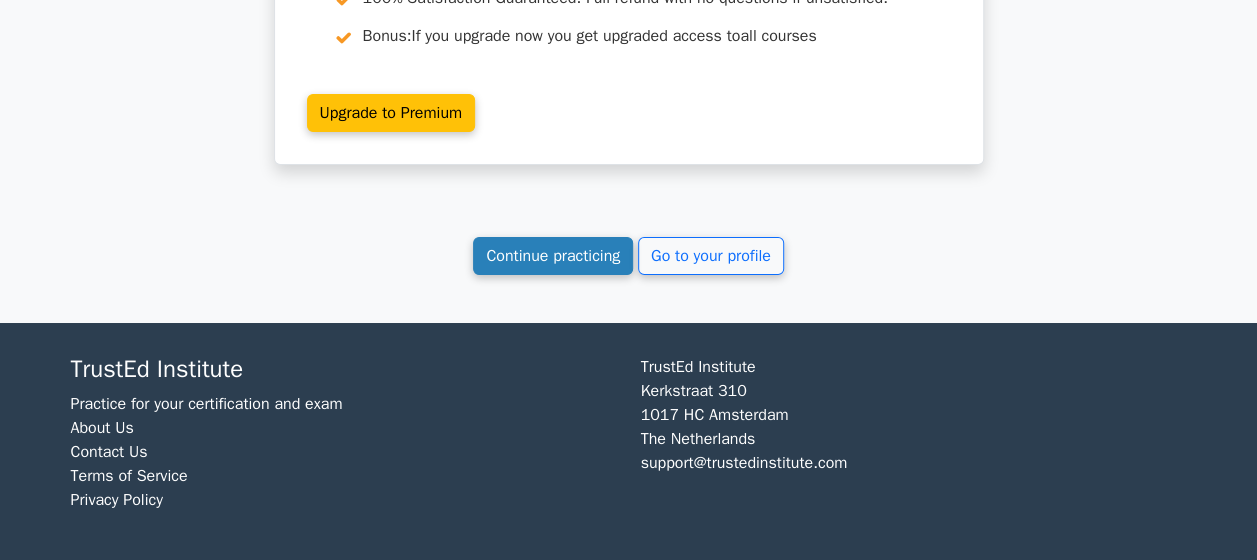 click on "Continue practicing" at bounding box center (553, 256) 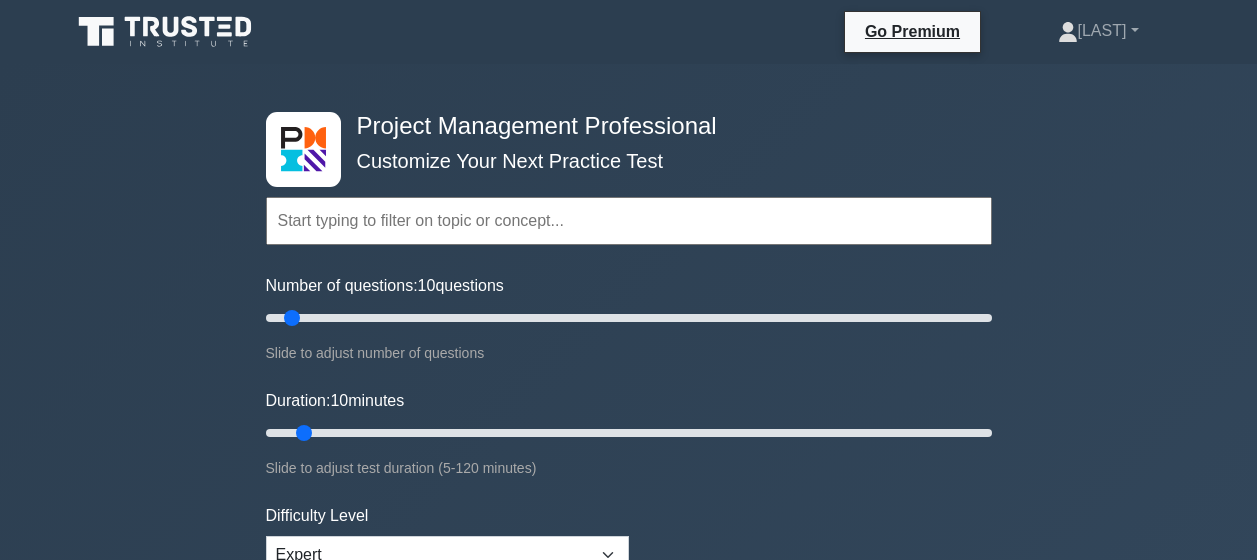 scroll, scrollTop: 0, scrollLeft: 0, axis: both 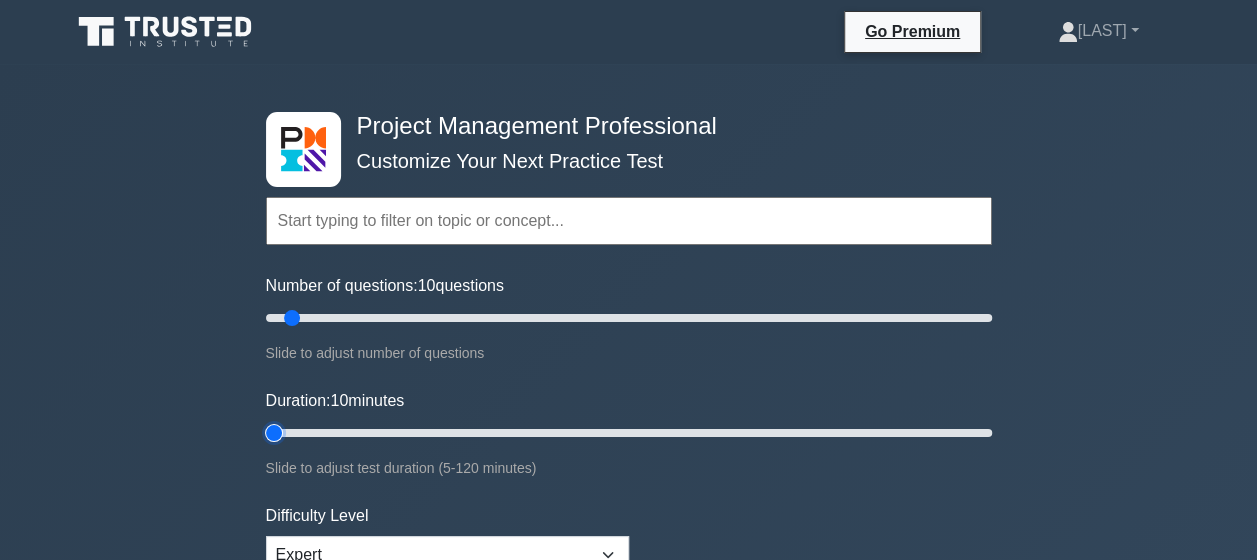 type on "5" 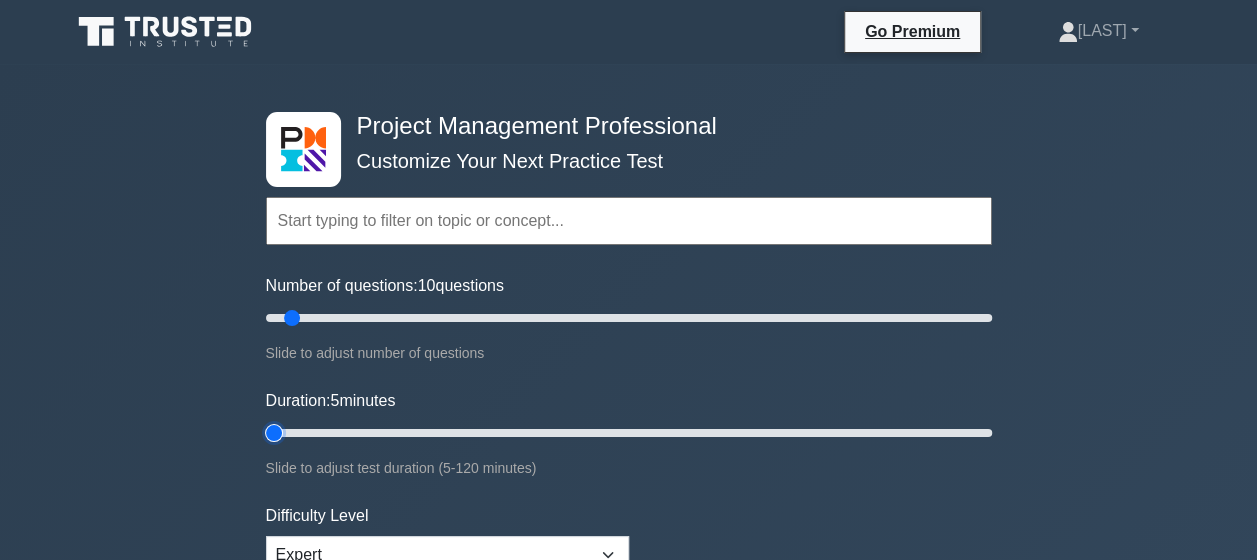 scroll, scrollTop: 500, scrollLeft: 0, axis: vertical 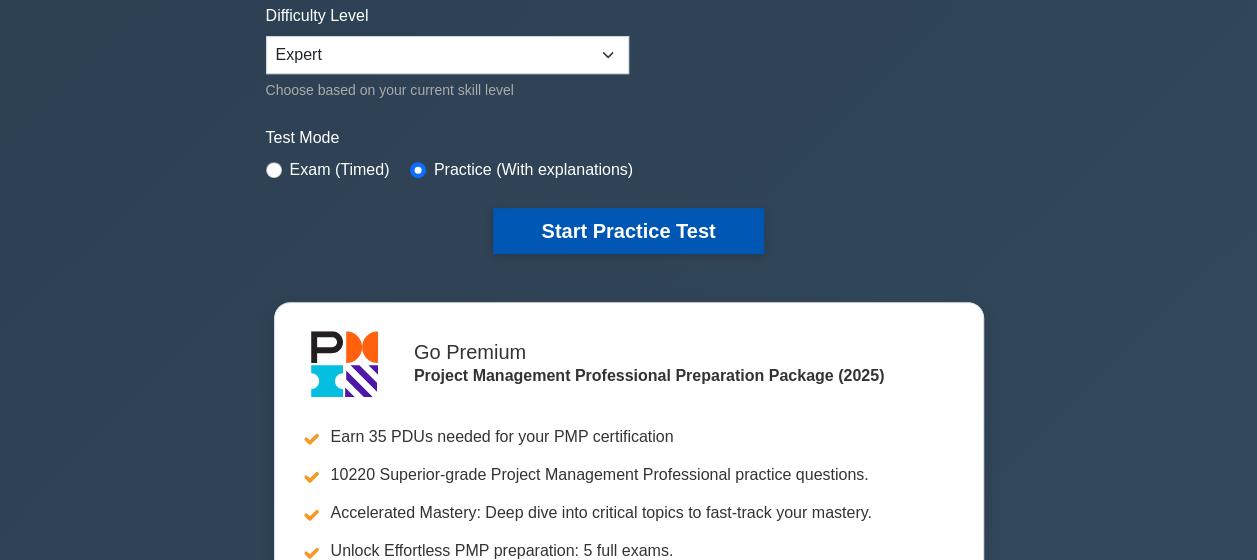 click on "Start Practice Test" at bounding box center [628, 231] 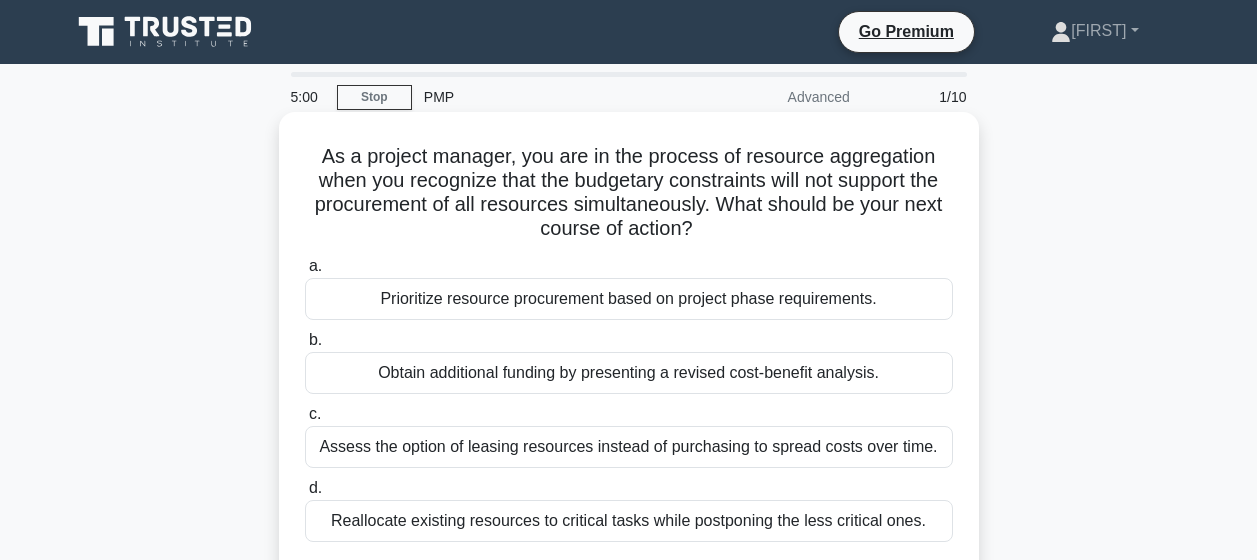 scroll, scrollTop: 0, scrollLeft: 0, axis: both 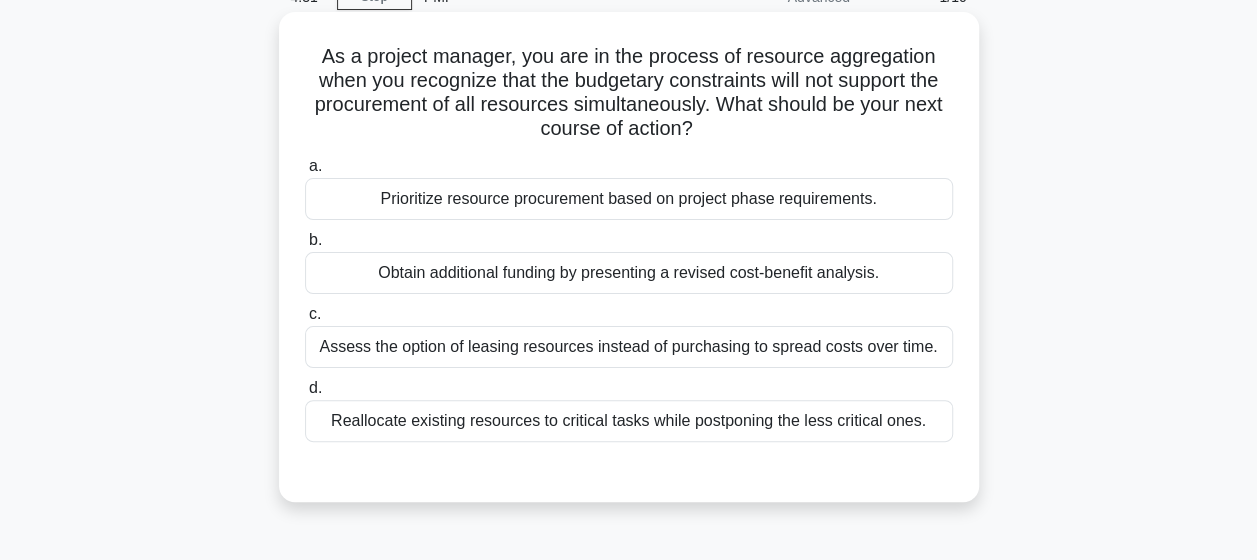 click on "Prioritize resource procurement based on project phase requirements." at bounding box center [629, 199] 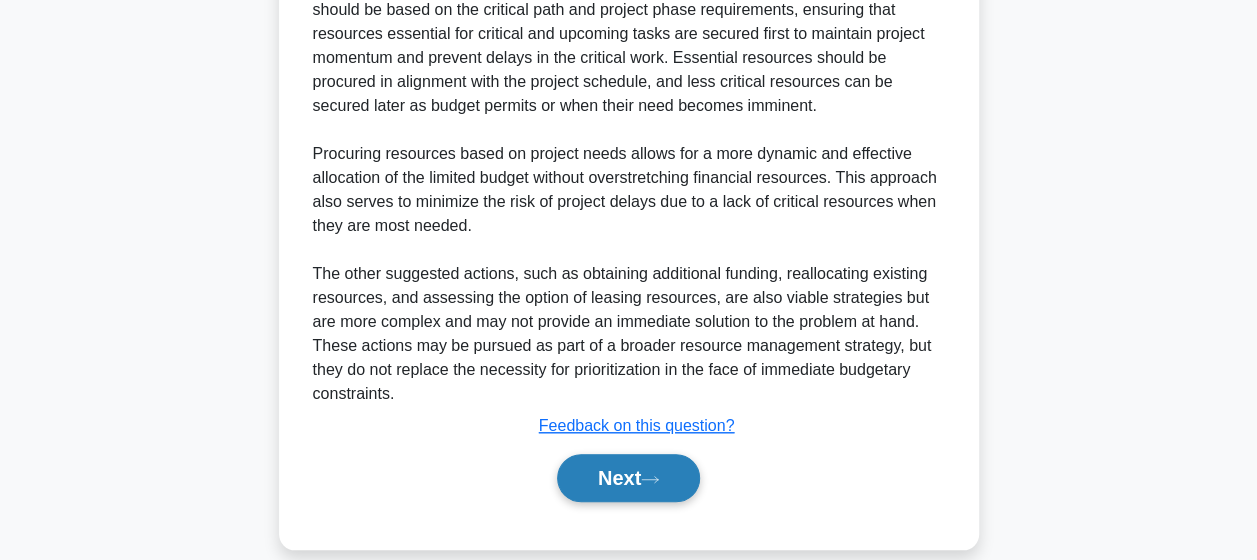 click on "Next" at bounding box center (628, 478) 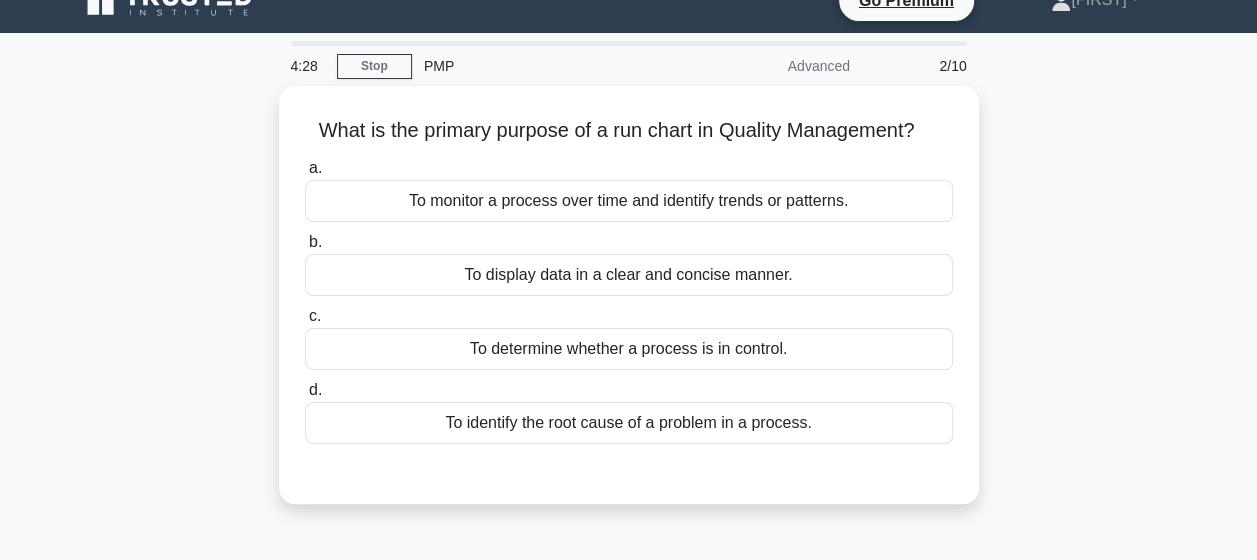 scroll, scrollTop: 20, scrollLeft: 0, axis: vertical 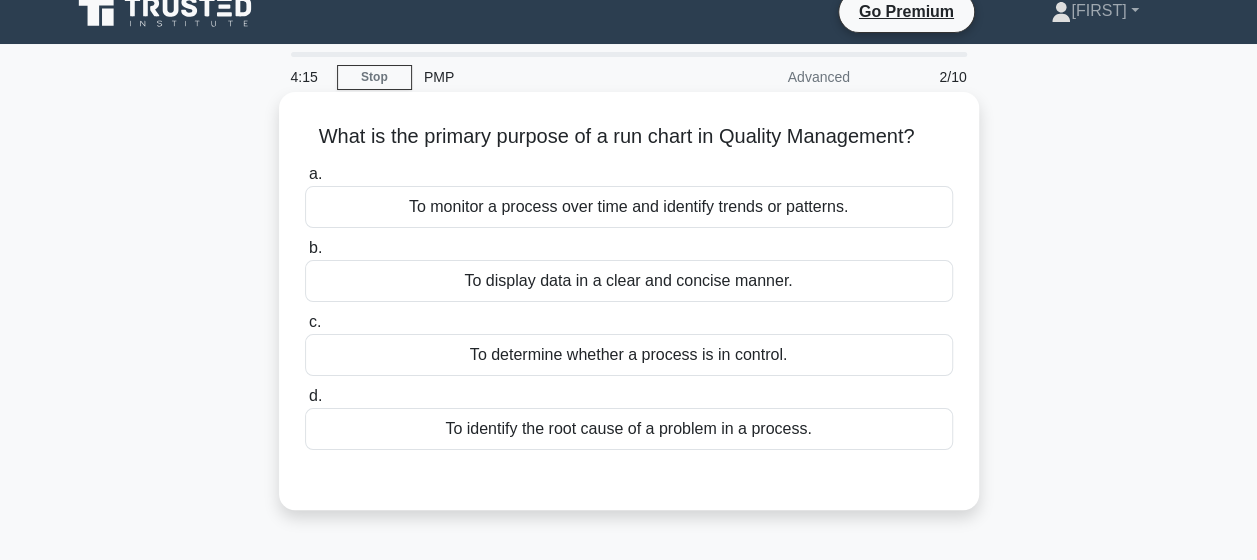 click on "To determine whether a process is in control." at bounding box center [629, 355] 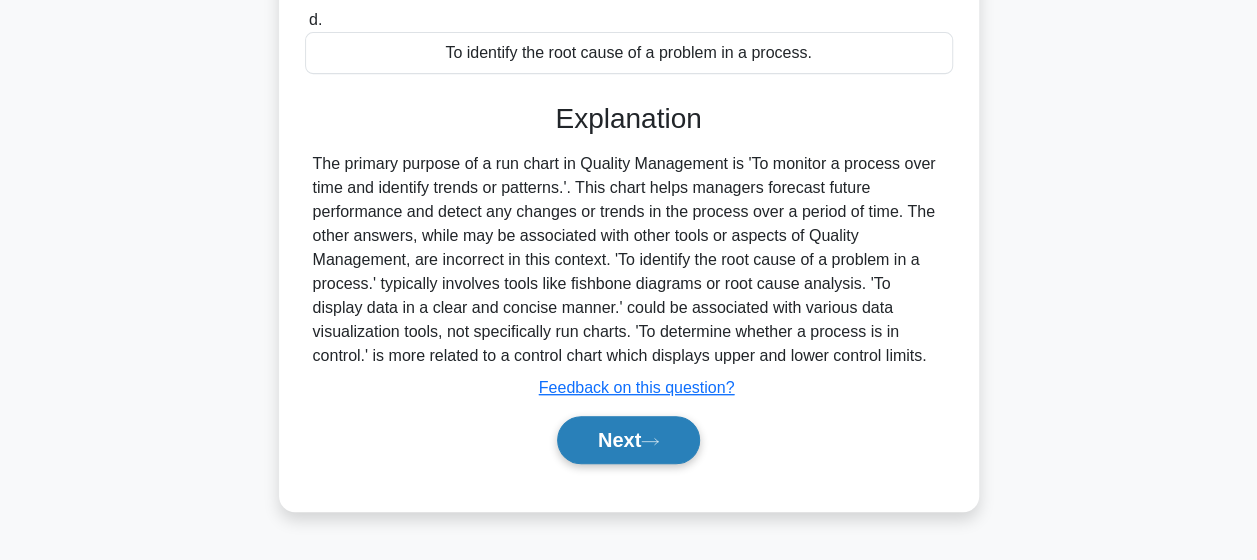 scroll, scrollTop: 520, scrollLeft: 0, axis: vertical 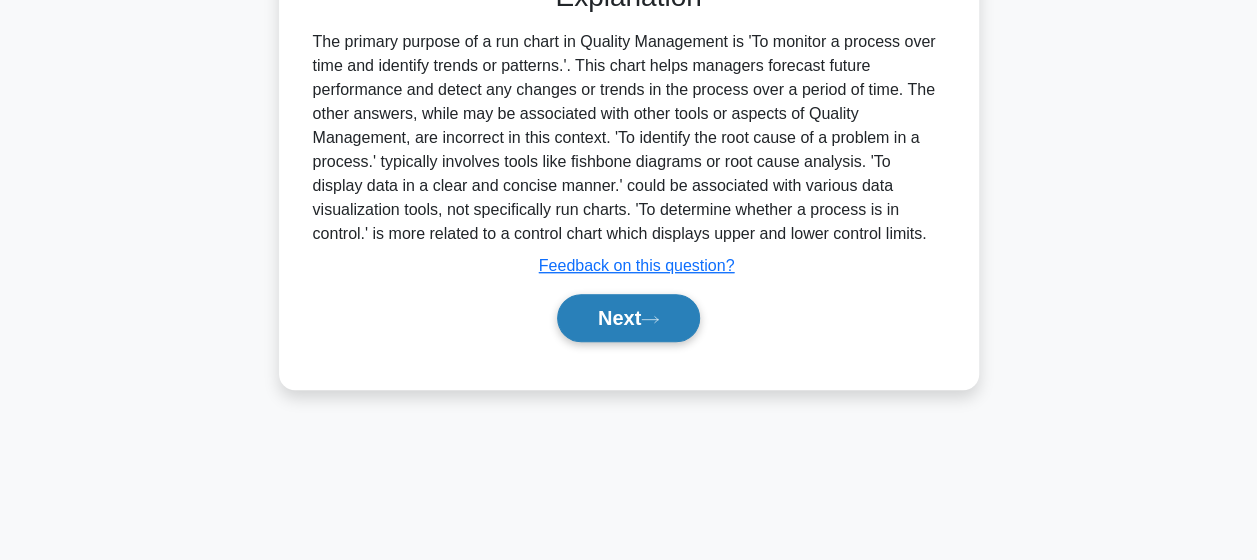 click on "Next" at bounding box center (628, 318) 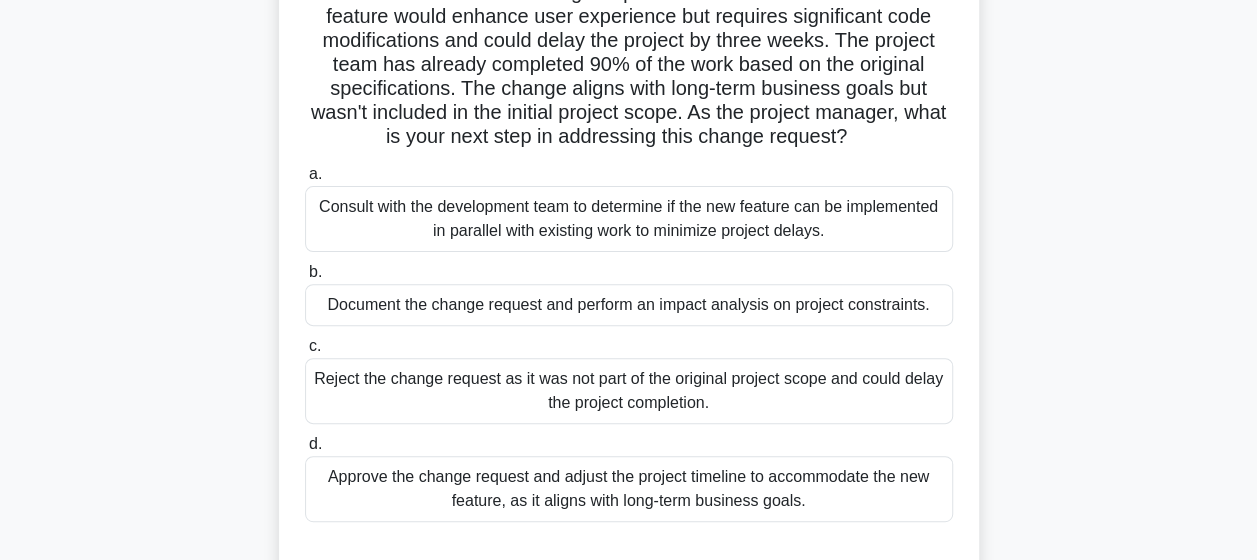 scroll, scrollTop: 220, scrollLeft: 0, axis: vertical 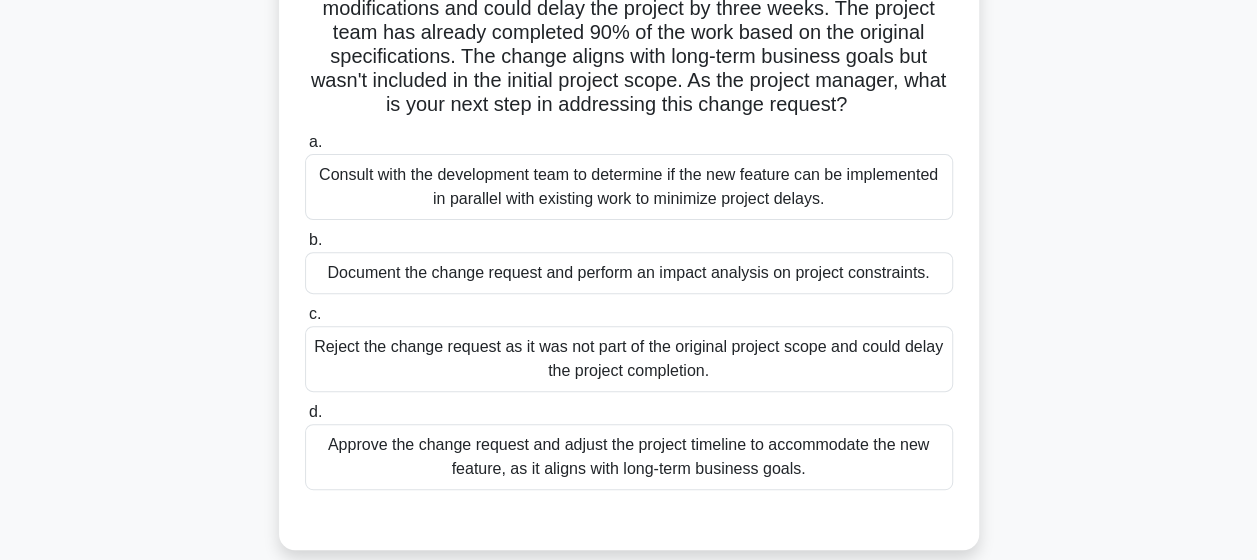 click on "Consult with the development team to determine if the new feature can be implemented in parallel with existing work to minimize project delays." at bounding box center (629, 187) 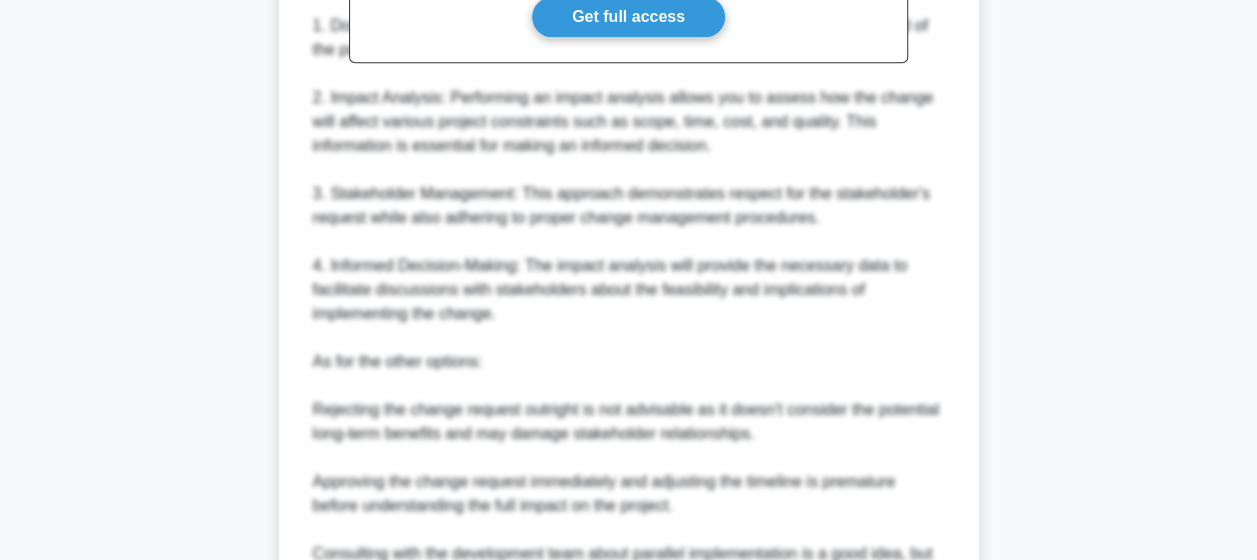 scroll, scrollTop: 1225, scrollLeft: 0, axis: vertical 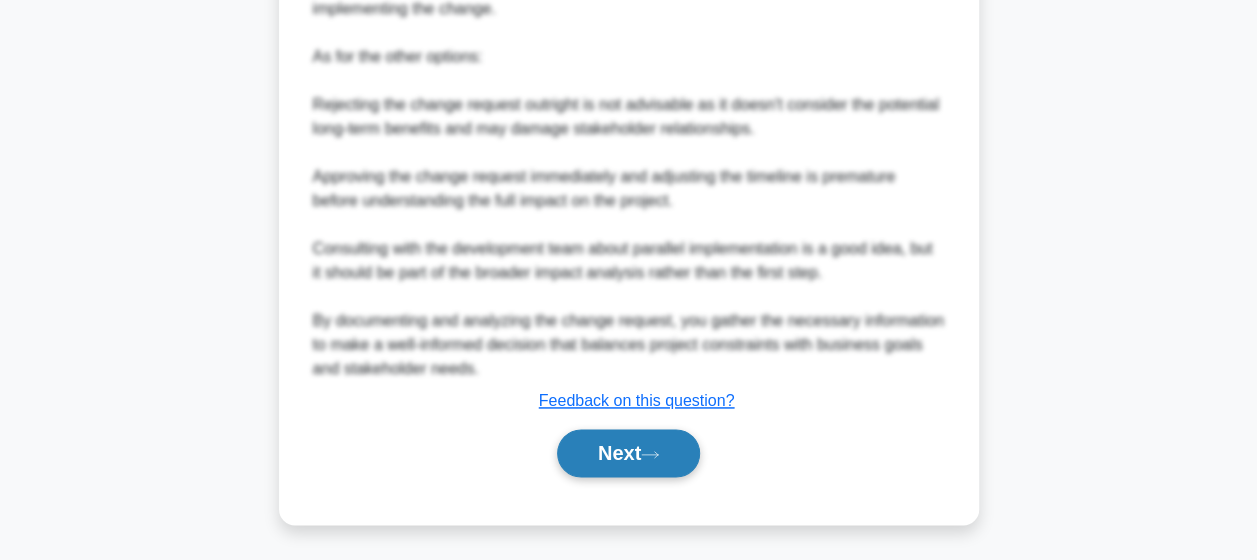 click on "Next" at bounding box center [628, 453] 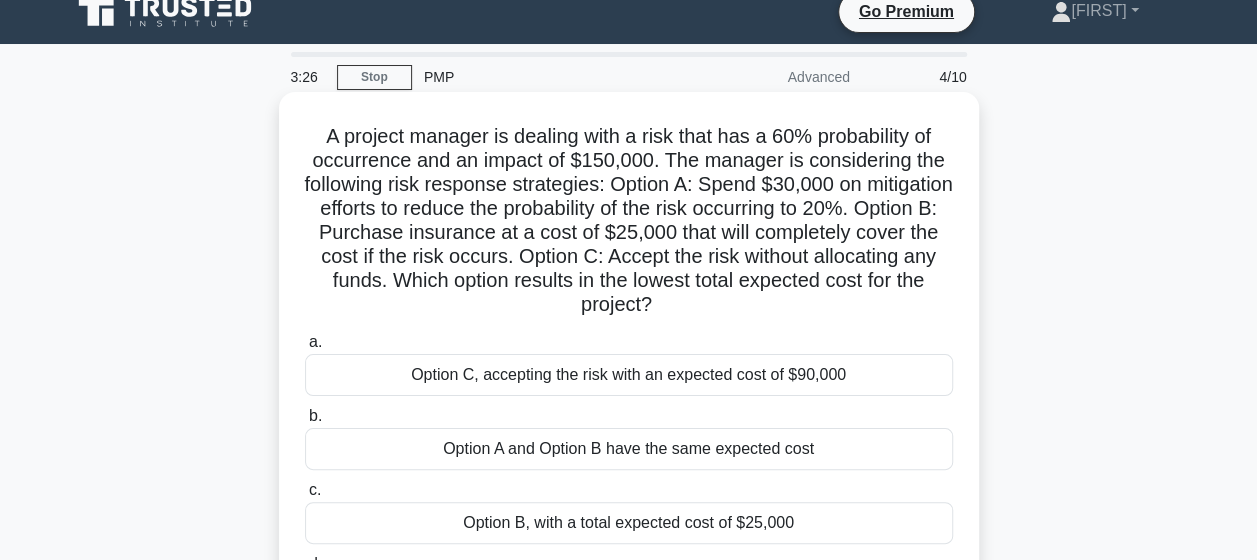 scroll, scrollTop: 120, scrollLeft: 0, axis: vertical 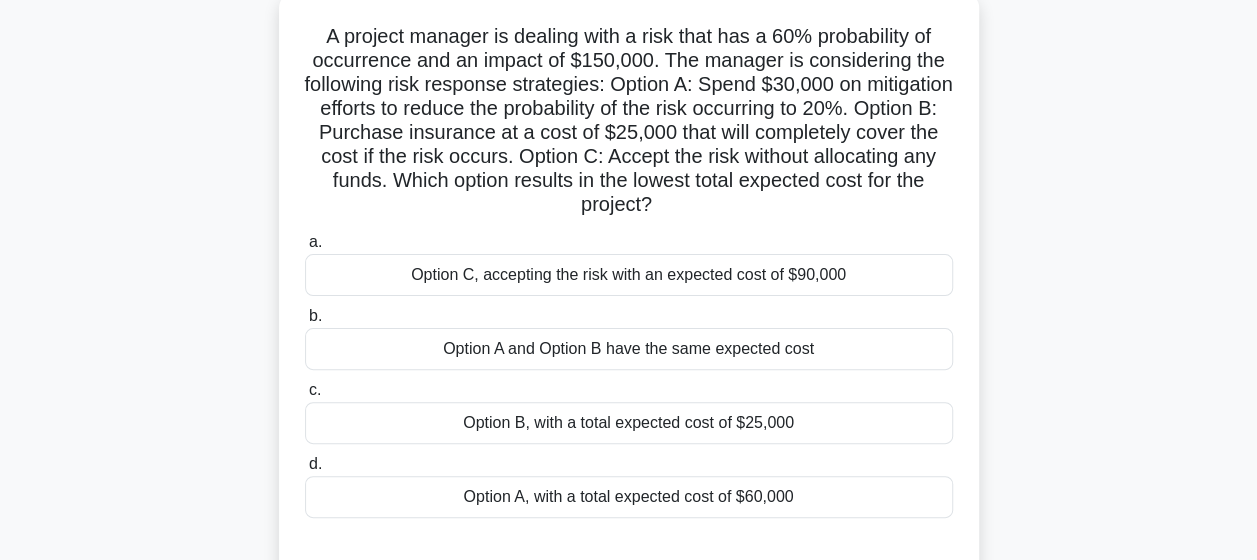 click on "Option A and Option B have the same expected cost" at bounding box center [629, 349] 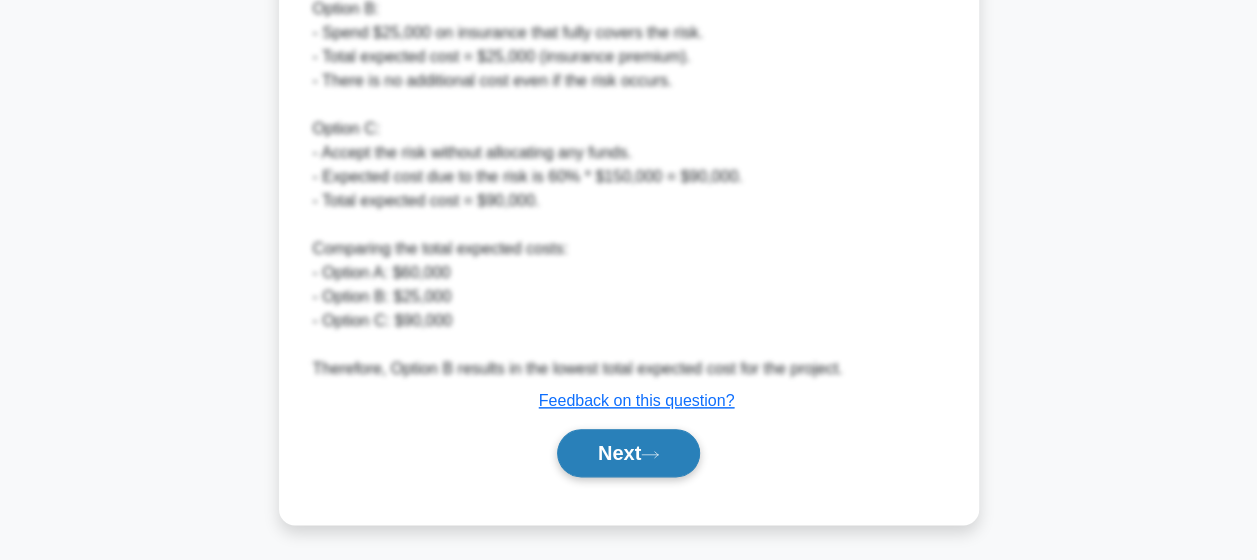 click on "Next" at bounding box center (628, 453) 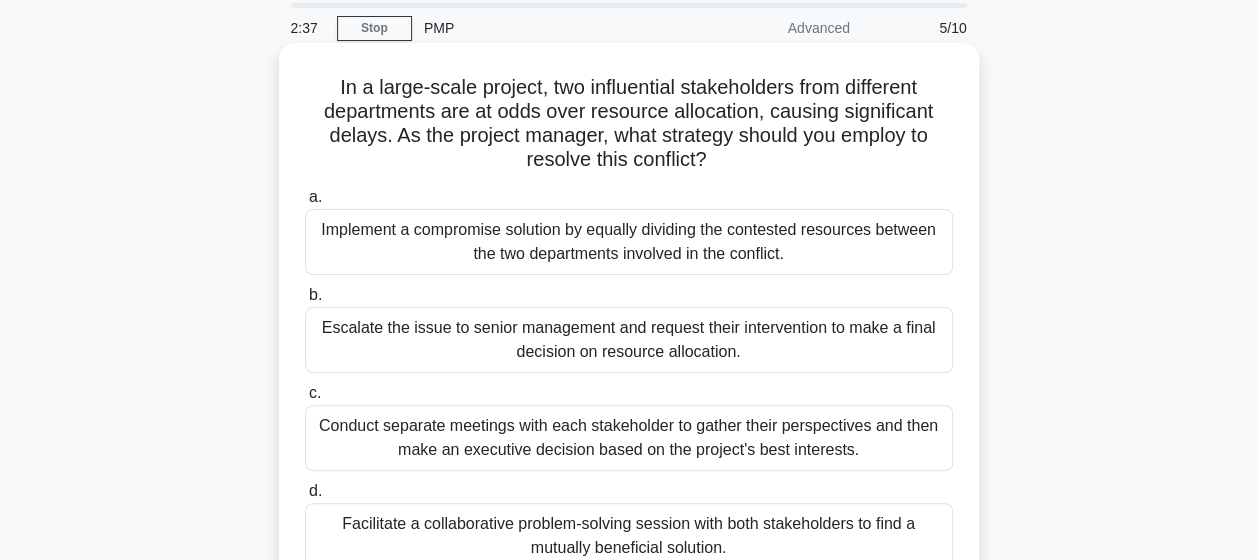 scroll, scrollTop: 100, scrollLeft: 0, axis: vertical 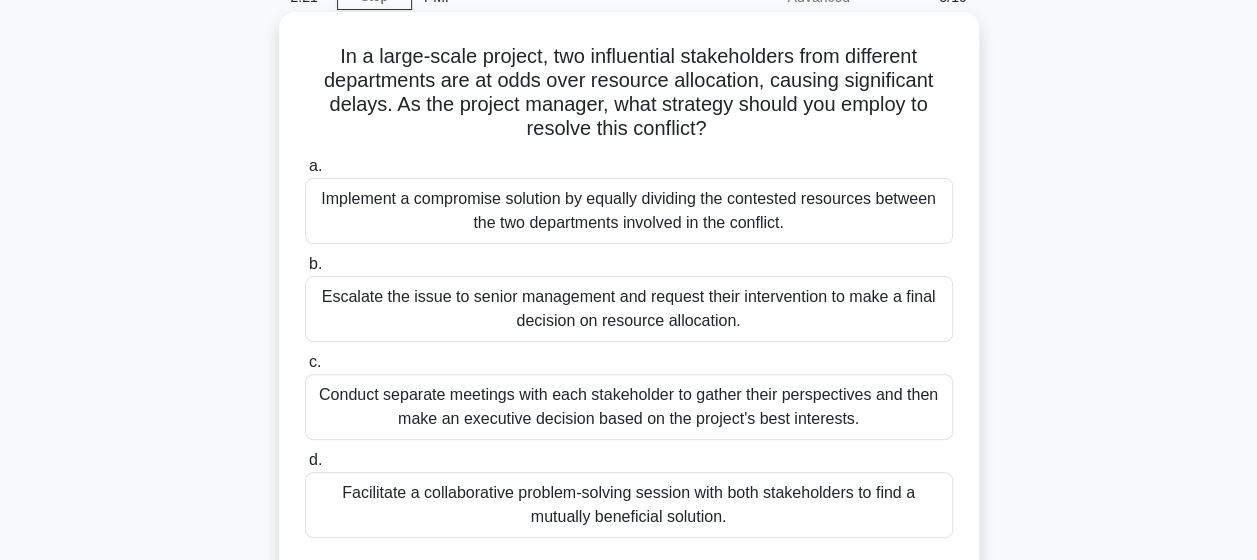 click on "Facilitate a collaborative problem-solving session with both stakeholders to find a mutually beneficial solution." at bounding box center [629, 505] 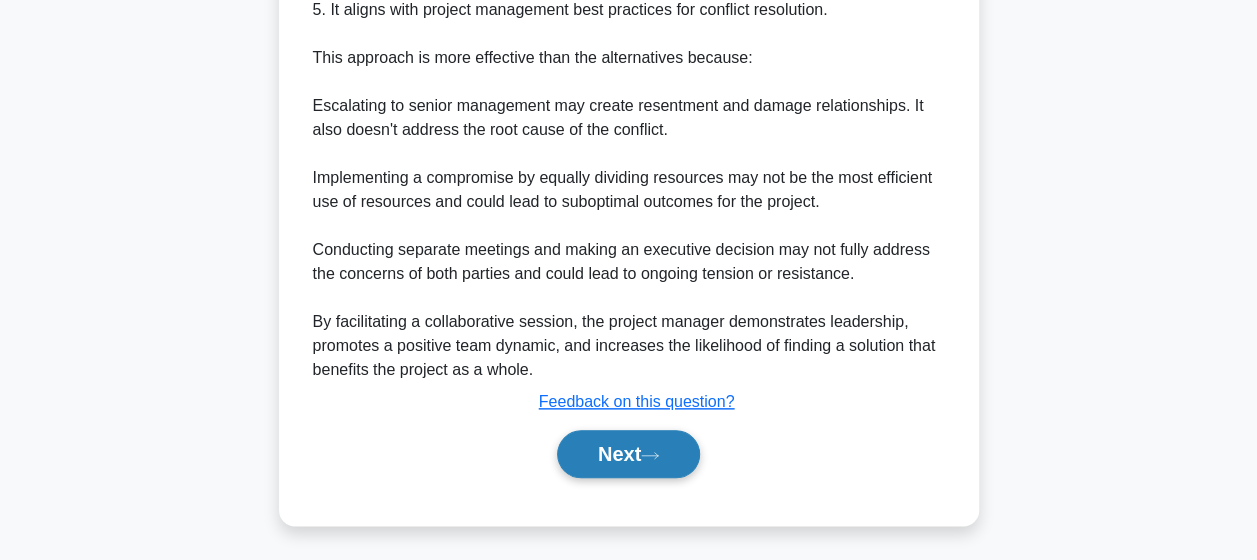 click on "Next" at bounding box center [628, 454] 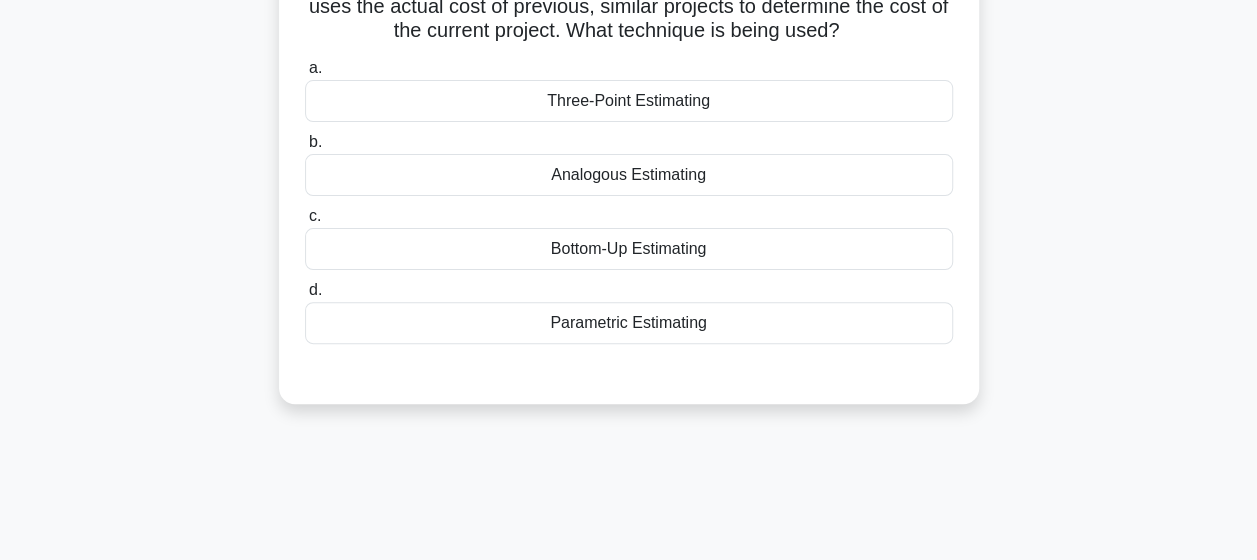scroll, scrollTop: 0, scrollLeft: 0, axis: both 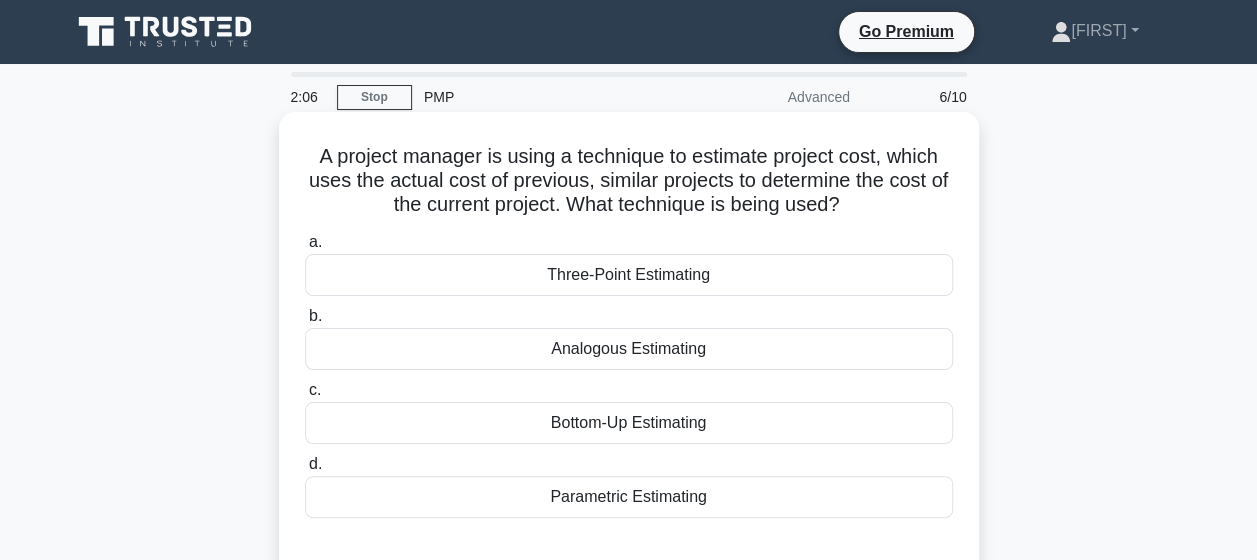 click on "Analogous Estimating" at bounding box center (629, 349) 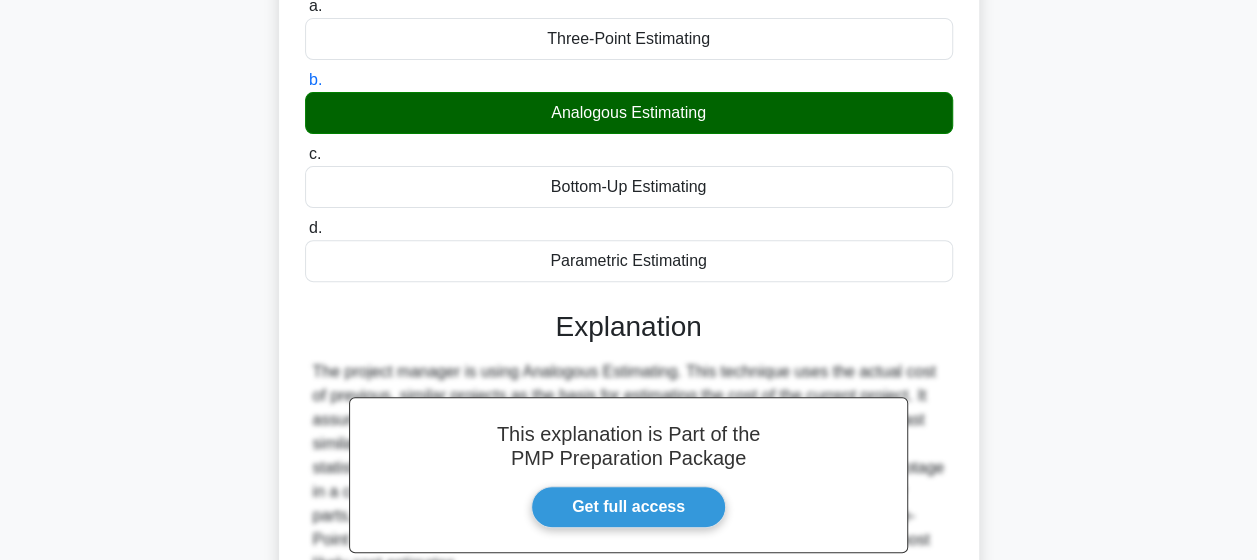 scroll, scrollTop: 500, scrollLeft: 0, axis: vertical 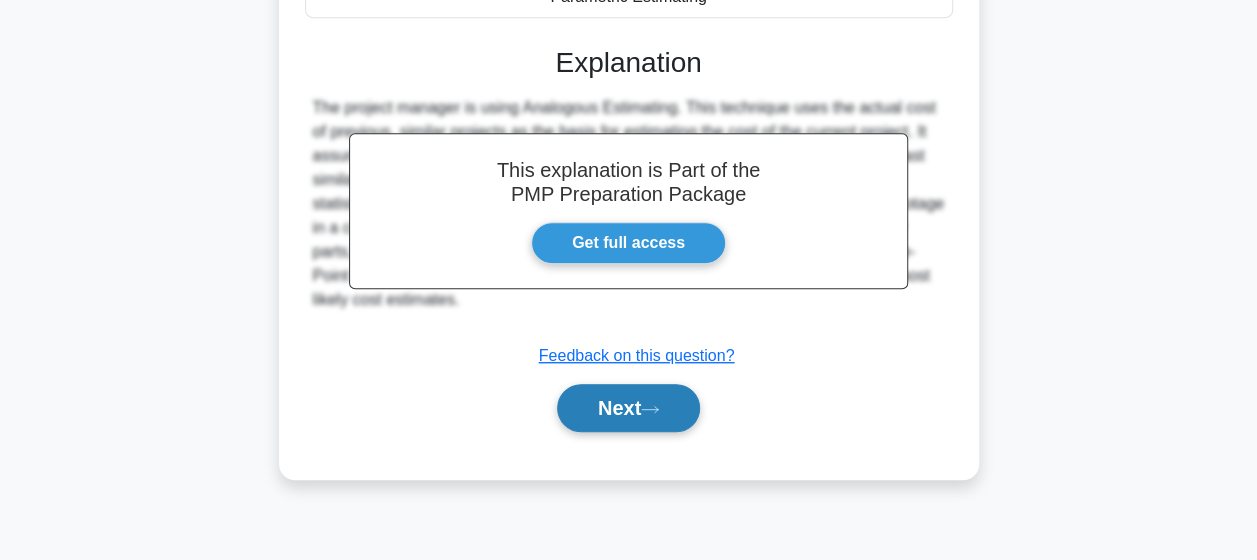 click 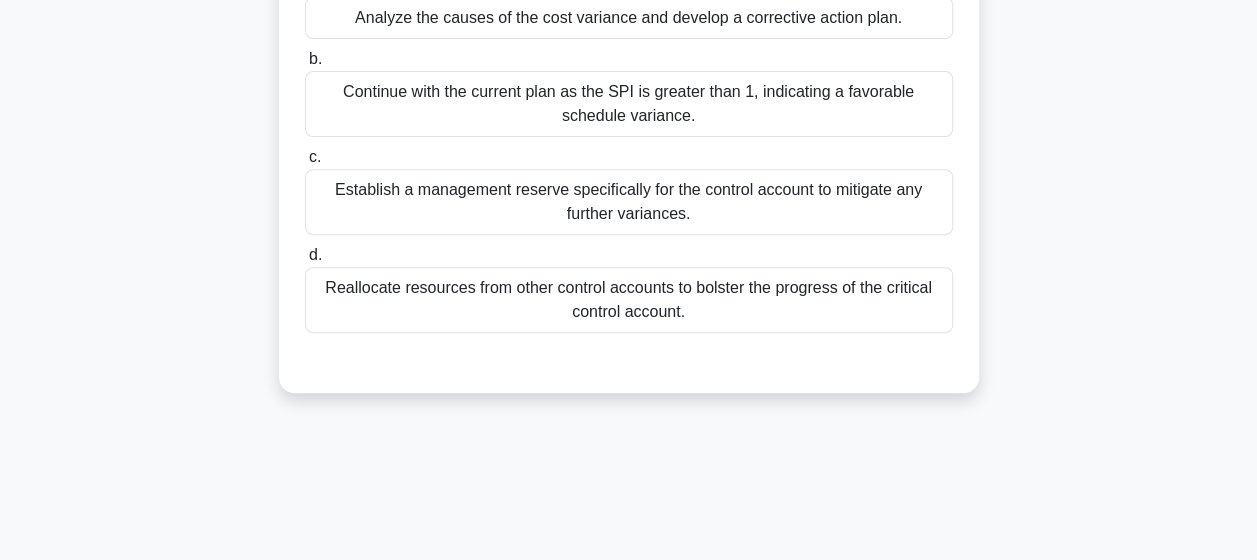 scroll, scrollTop: 100, scrollLeft: 0, axis: vertical 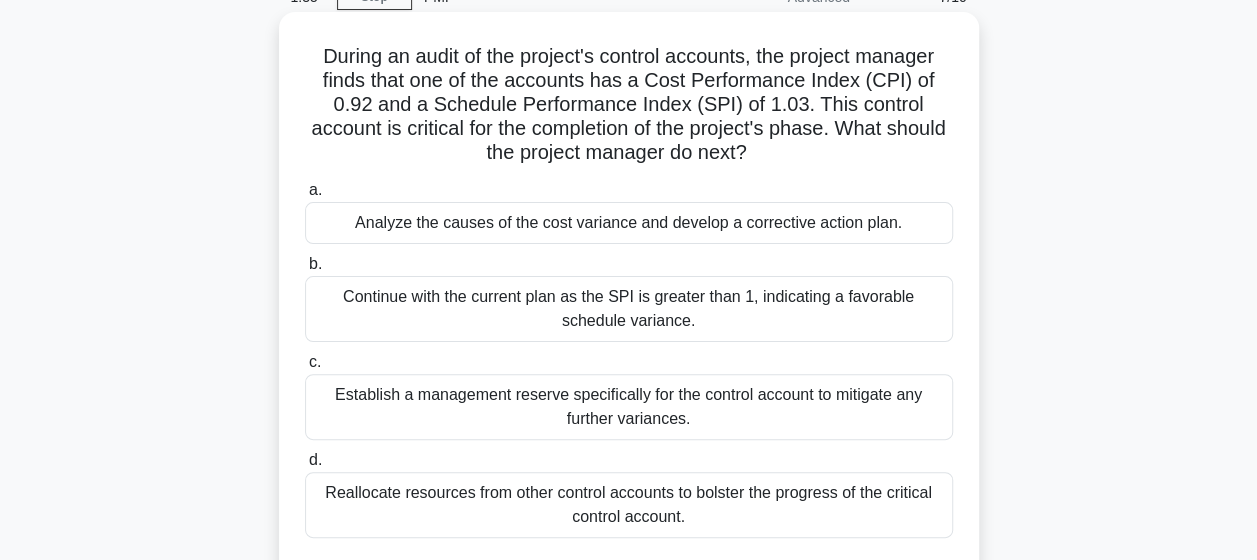 click on "Continue with the current plan as the SPI is greater than 1, indicating a favorable schedule variance." at bounding box center [629, 309] 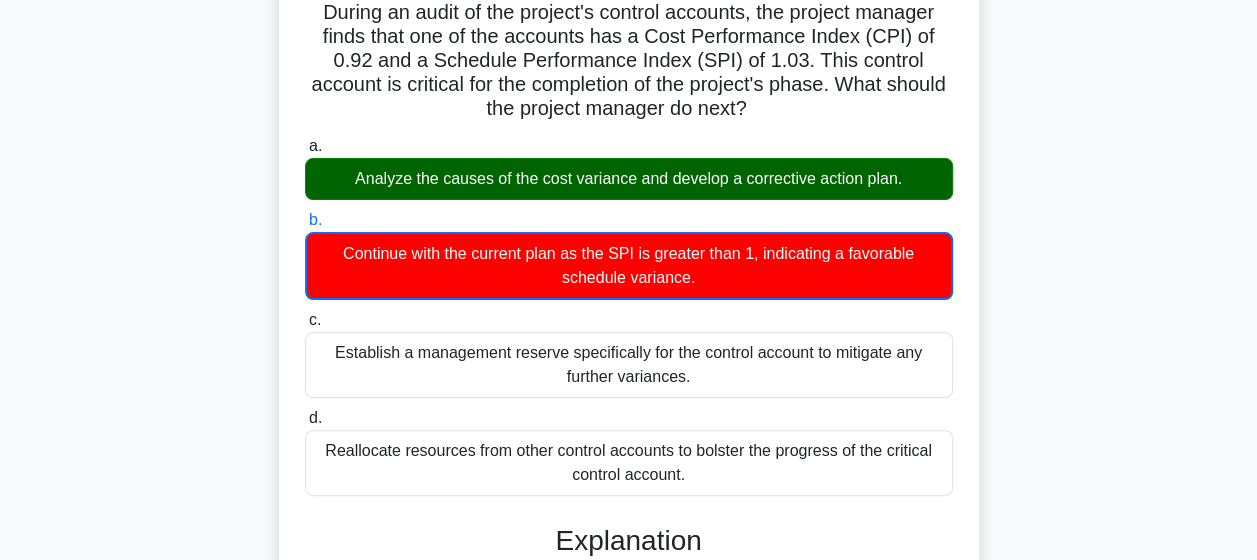 scroll, scrollTop: 100, scrollLeft: 0, axis: vertical 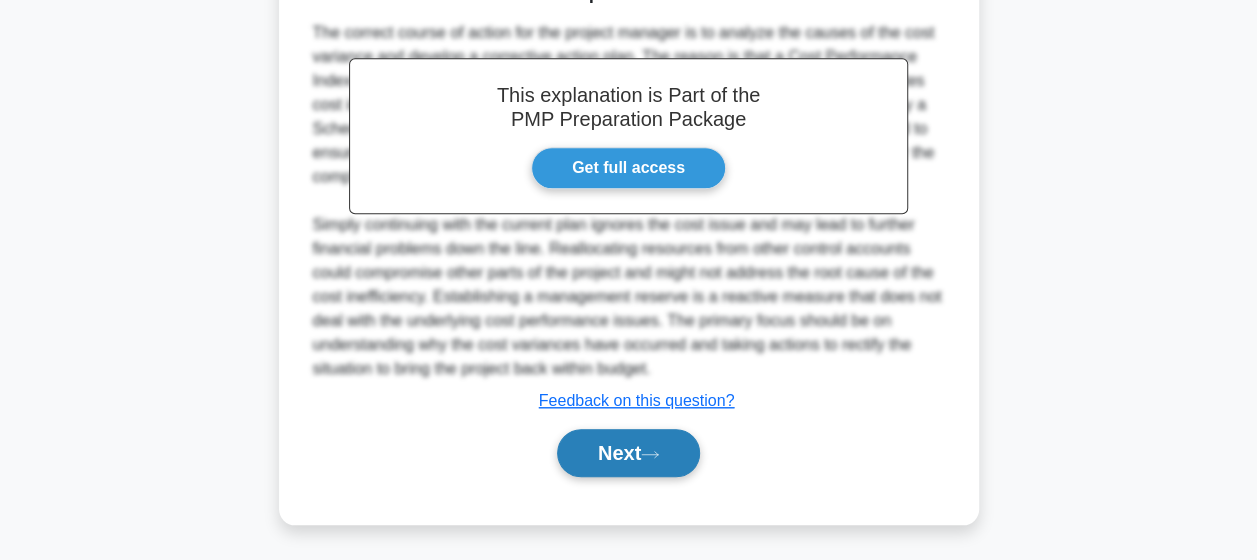 click on "Next" at bounding box center [628, 453] 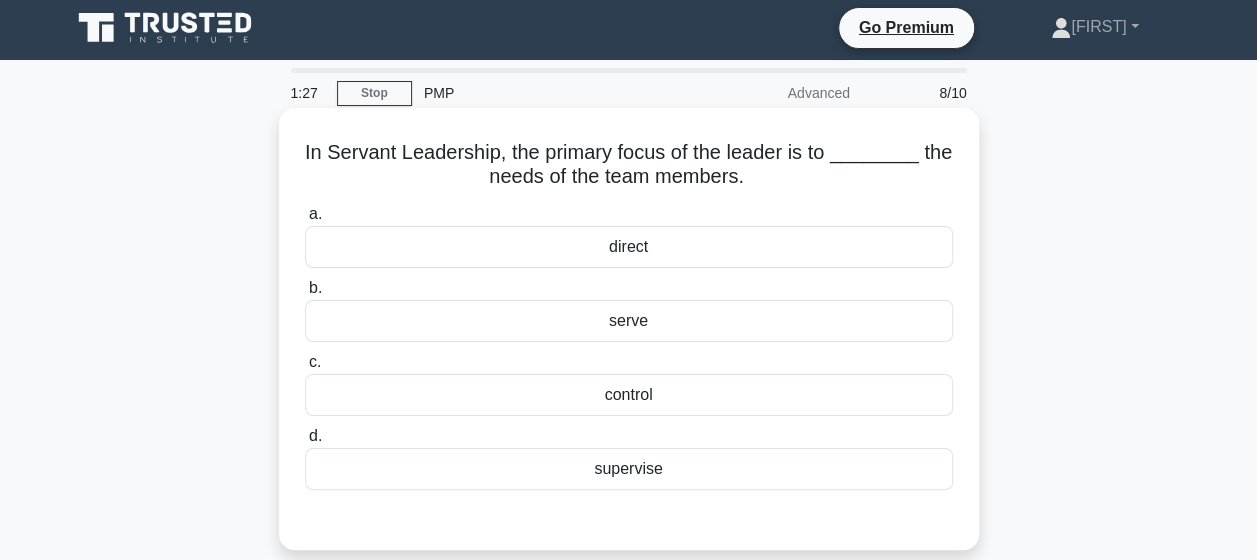 scroll, scrollTop: 0, scrollLeft: 0, axis: both 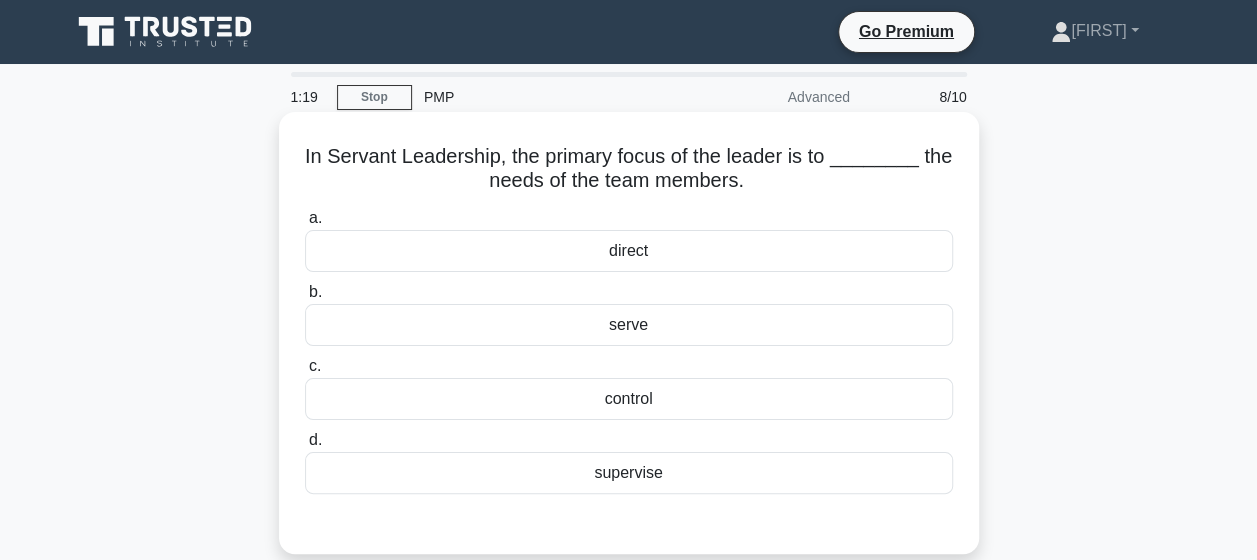 click on "direct" at bounding box center [629, 251] 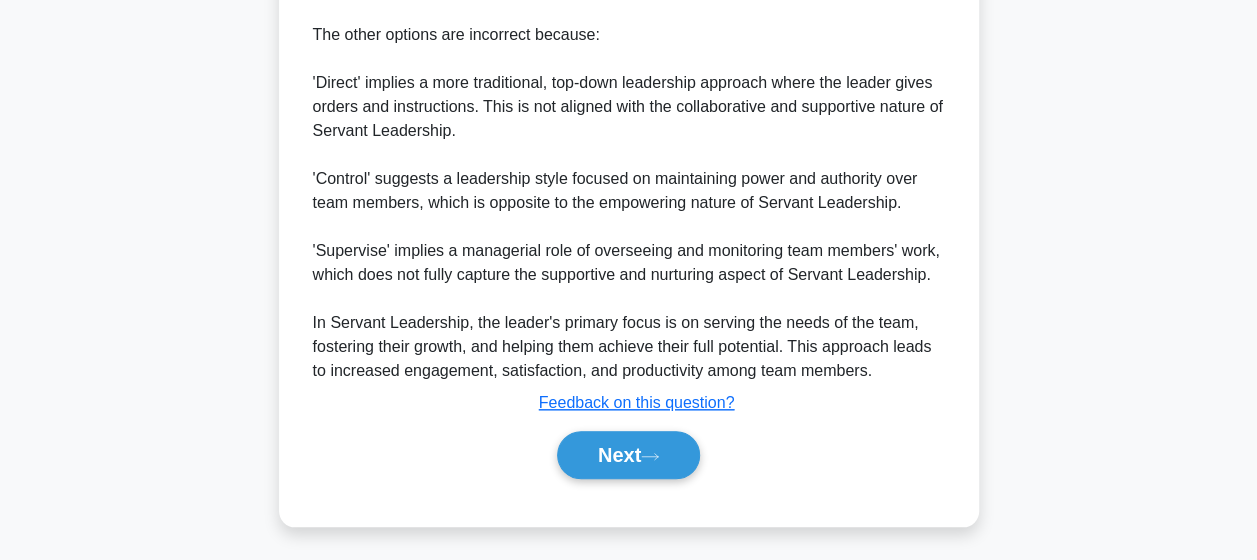 scroll, scrollTop: 817, scrollLeft: 0, axis: vertical 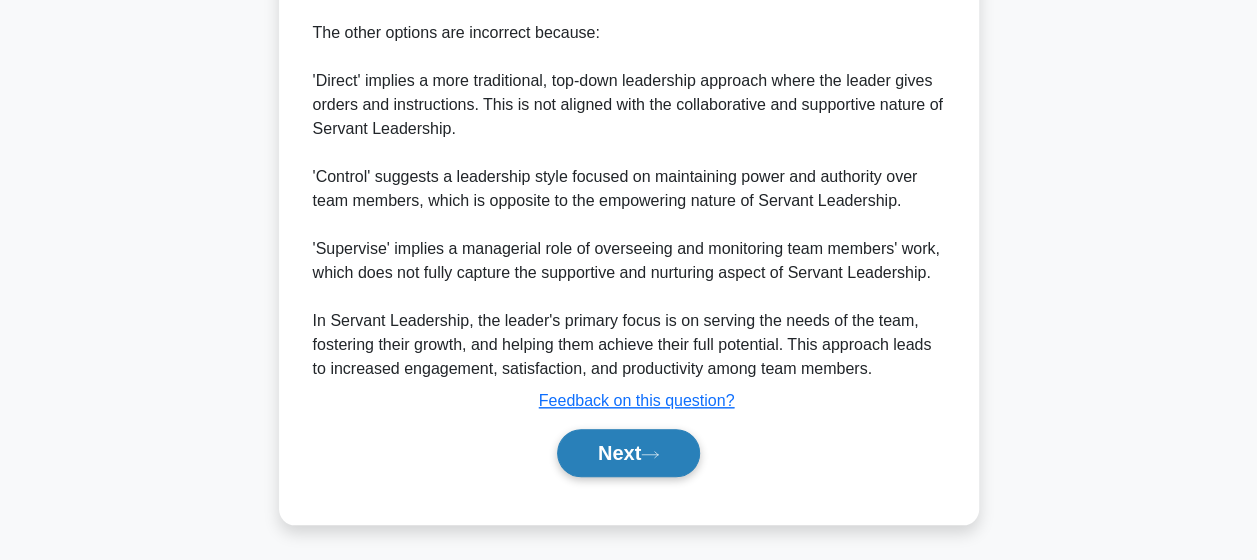 click on "Next" at bounding box center [628, 453] 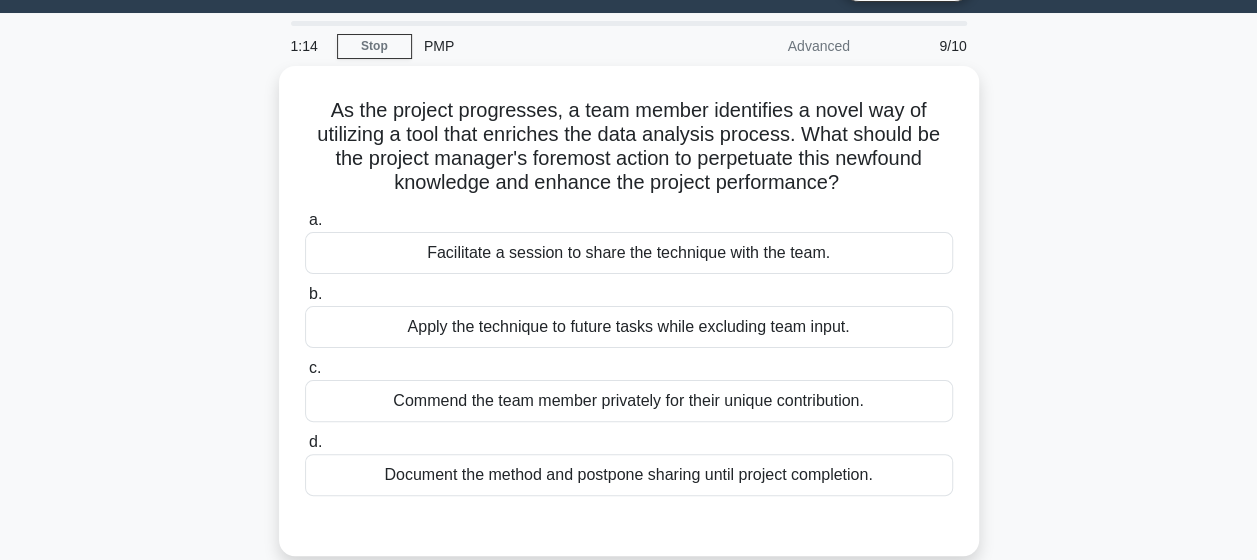 scroll, scrollTop: 20, scrollLeft: 0, axis: vertical 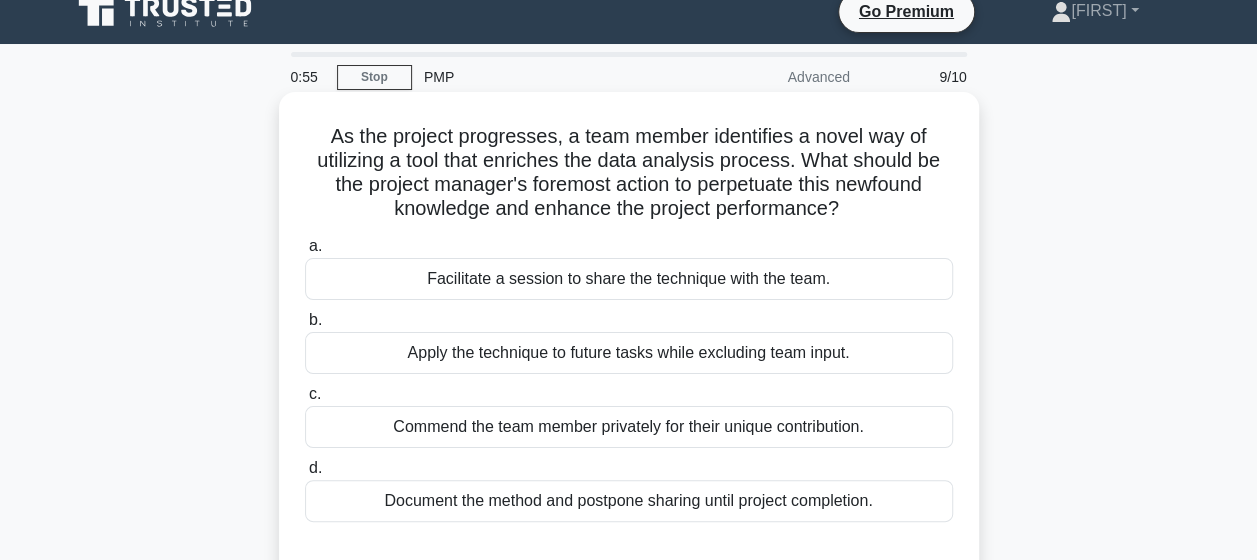 click on "Apply the technique to future tasks while excluding team input." at bounding box center (629, 353) 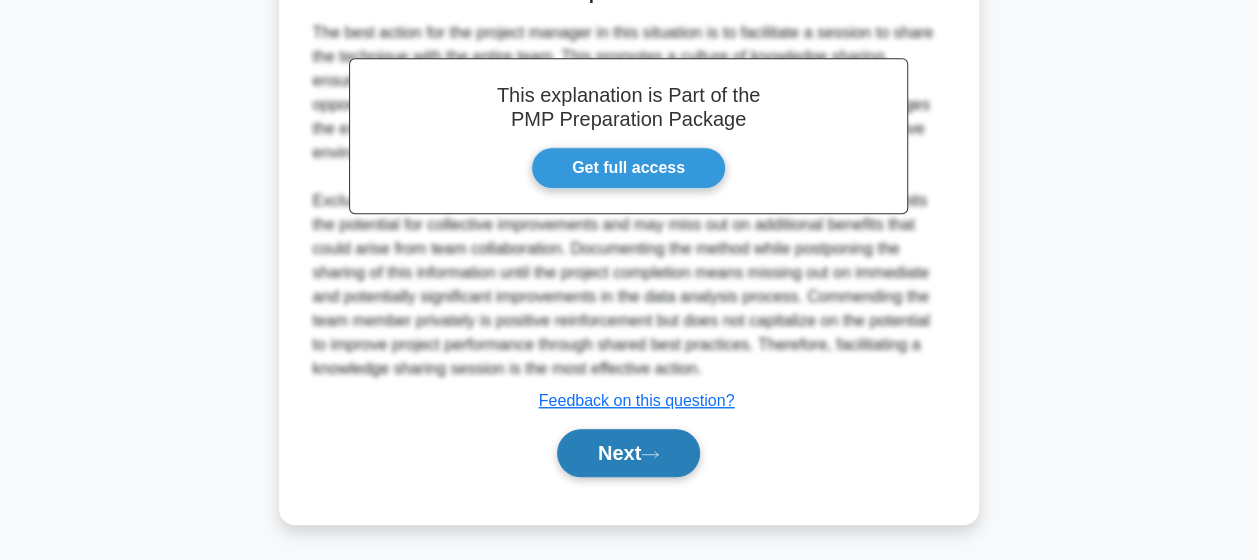 click on "Next" at bounding box center [628, 453] 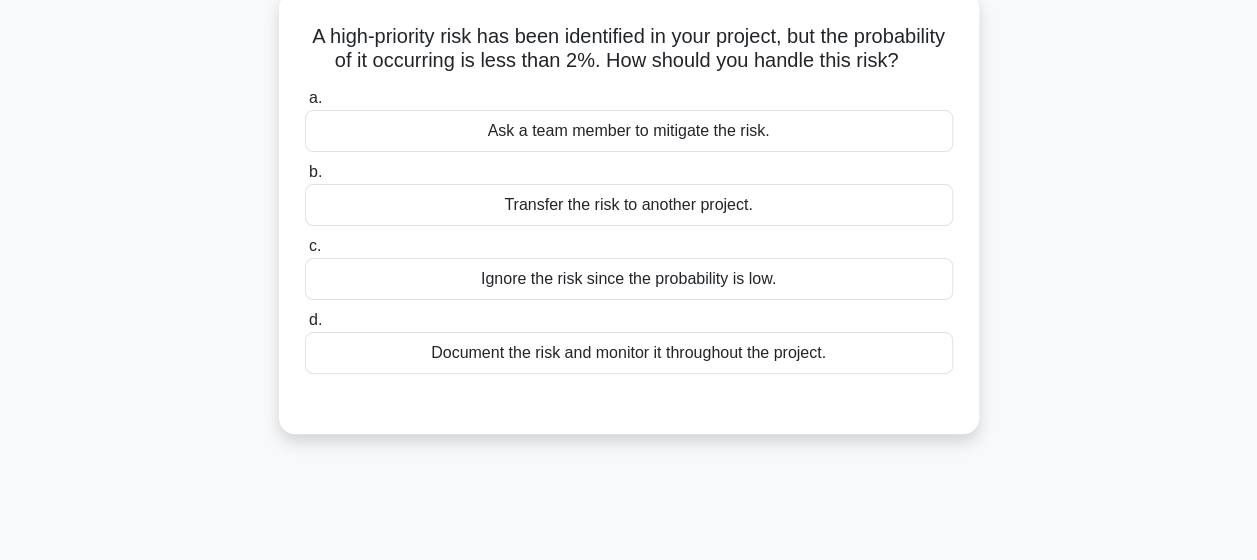scroll, scrollTop: 20, scrollLeft: 0, axis: vertical 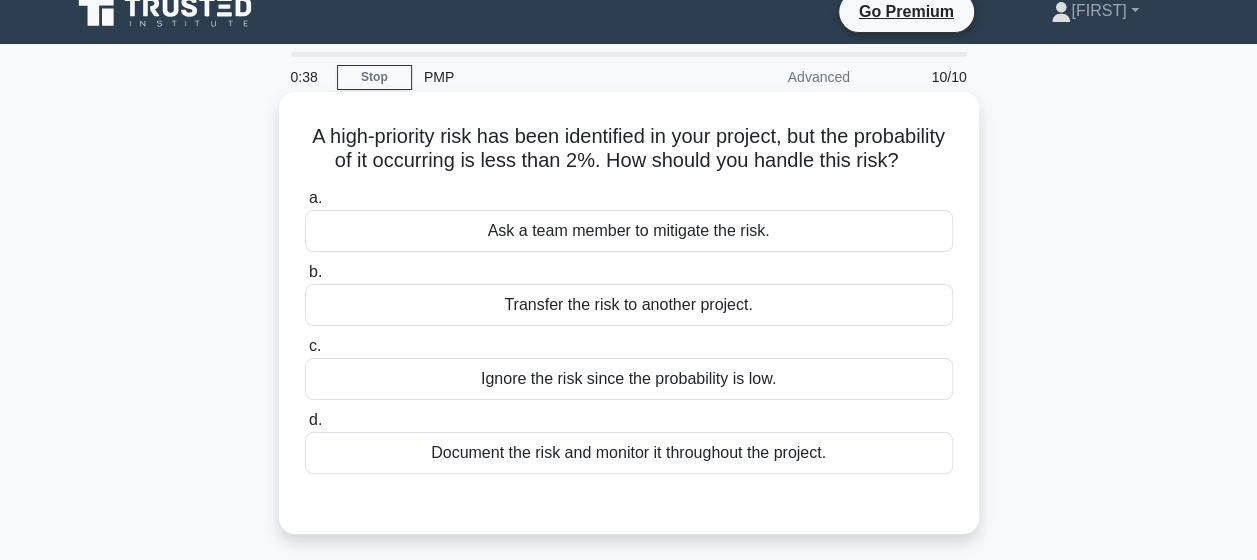 click on "Document the risk and monitor it throughout the project." at bounding box center (629, 453) 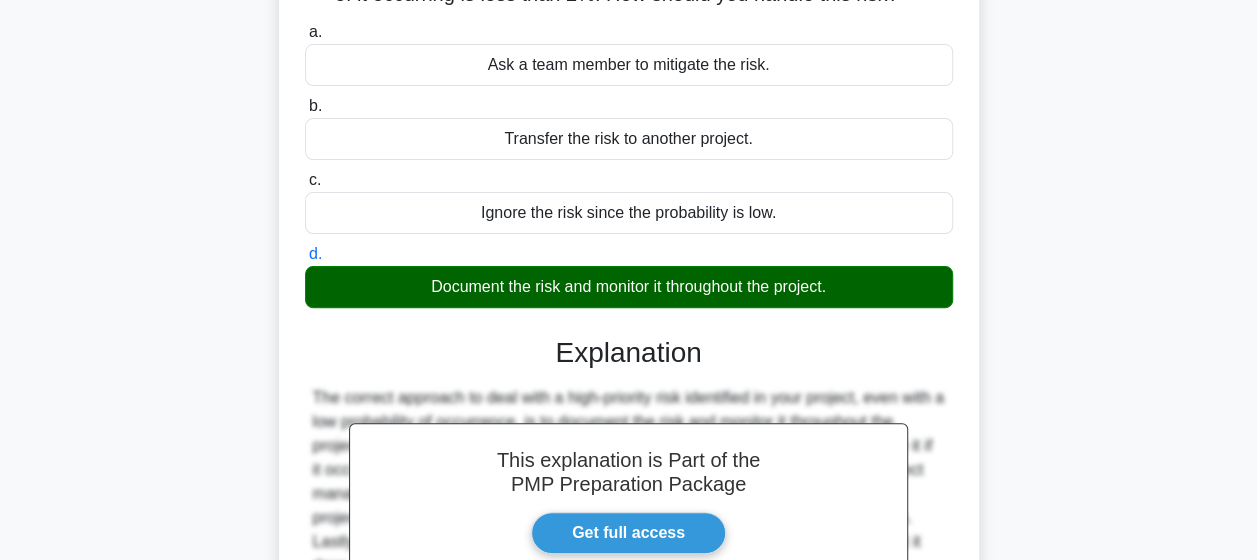 scroll, scrollTop: 520, scrollLeft: 0, axis: vertical 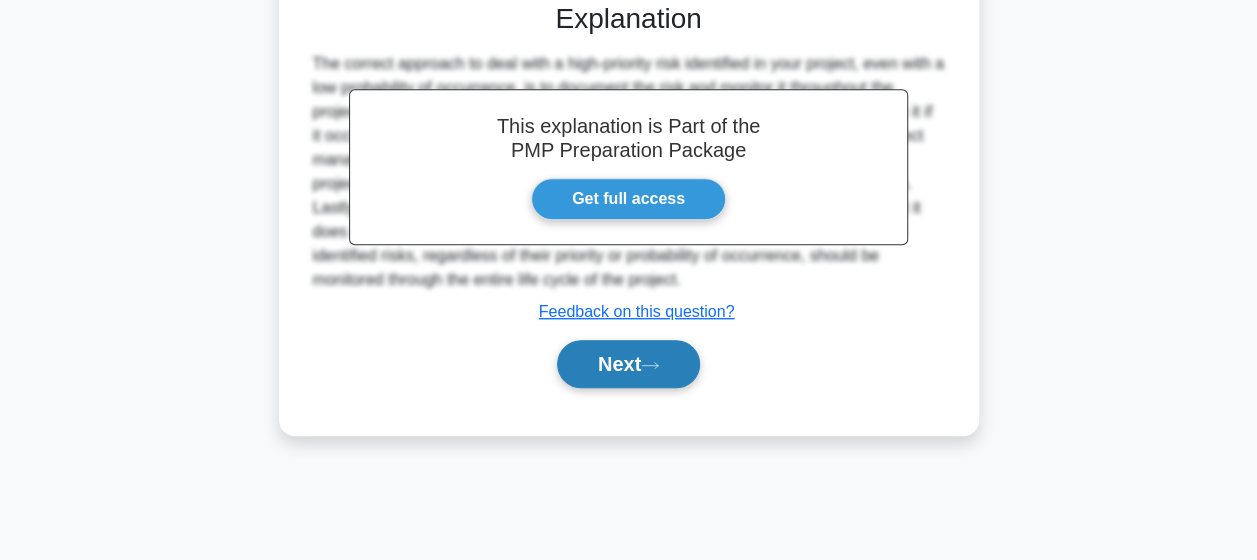 click on "Next" at bounding box center [628, 364] 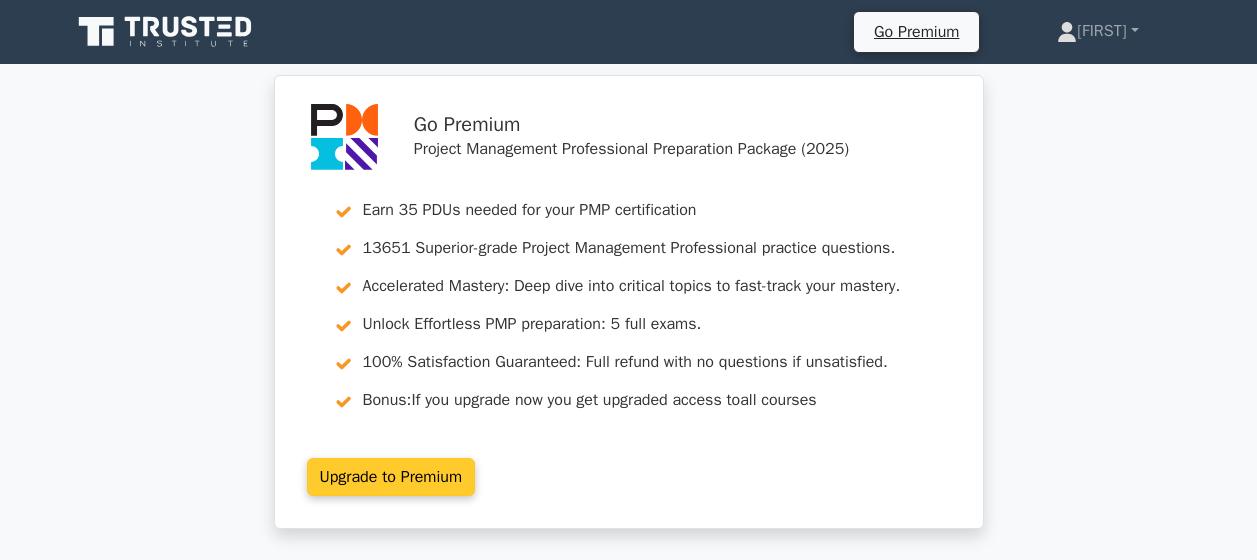 scroll, scrollTop: 0, scrollLeft: 0, axis: both 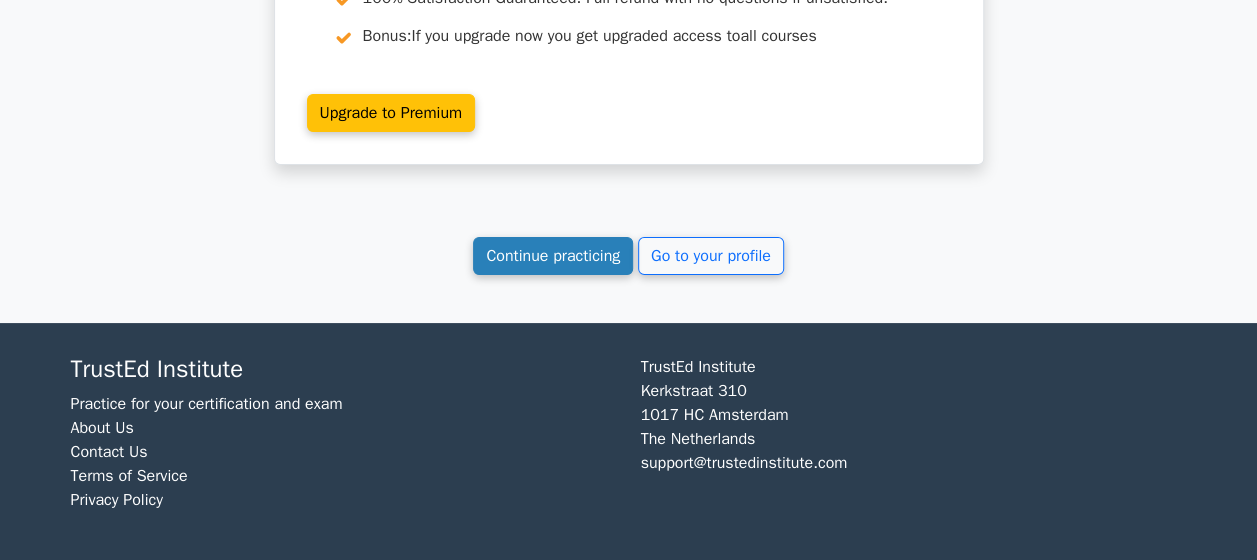 click on "Continue practicing" at bounding box center [553, 256] 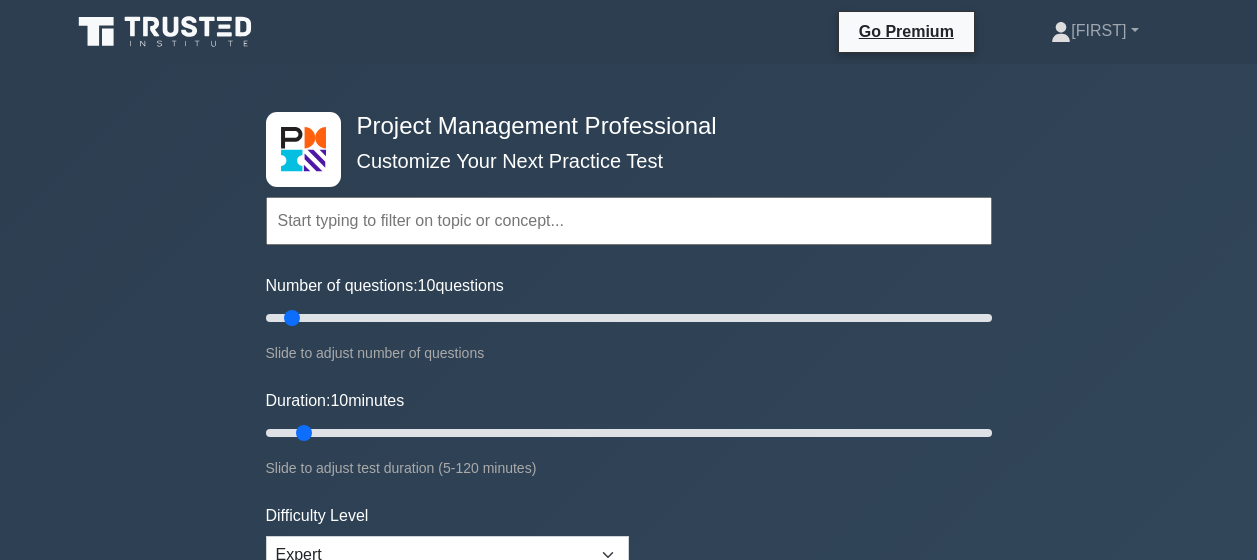scroll, scrollTop: 0, scrollLeft: 0, axis: both 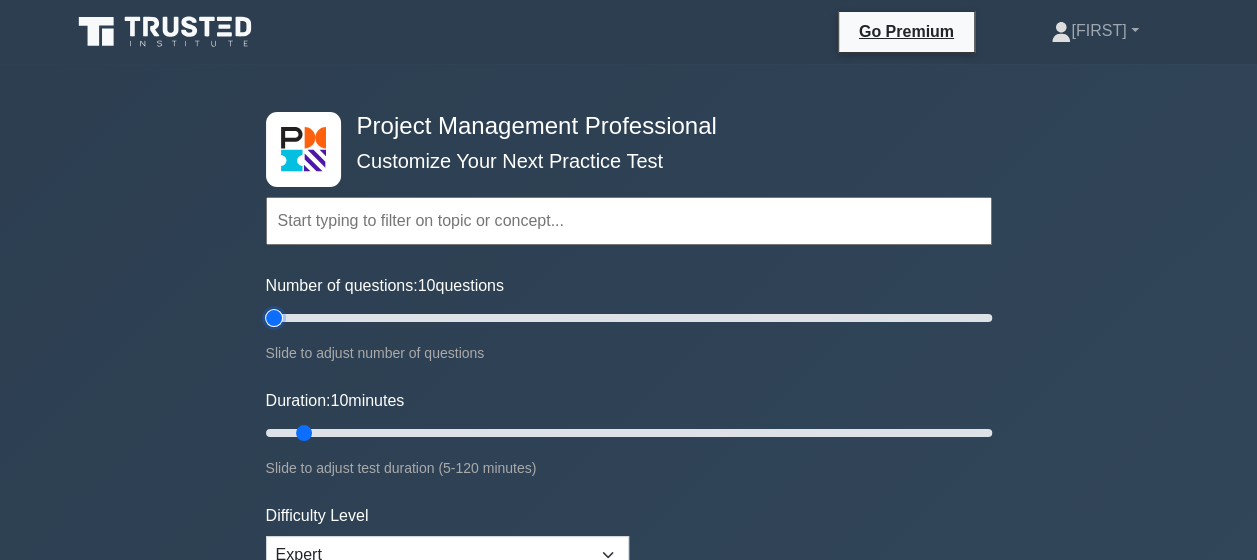 type on "5" 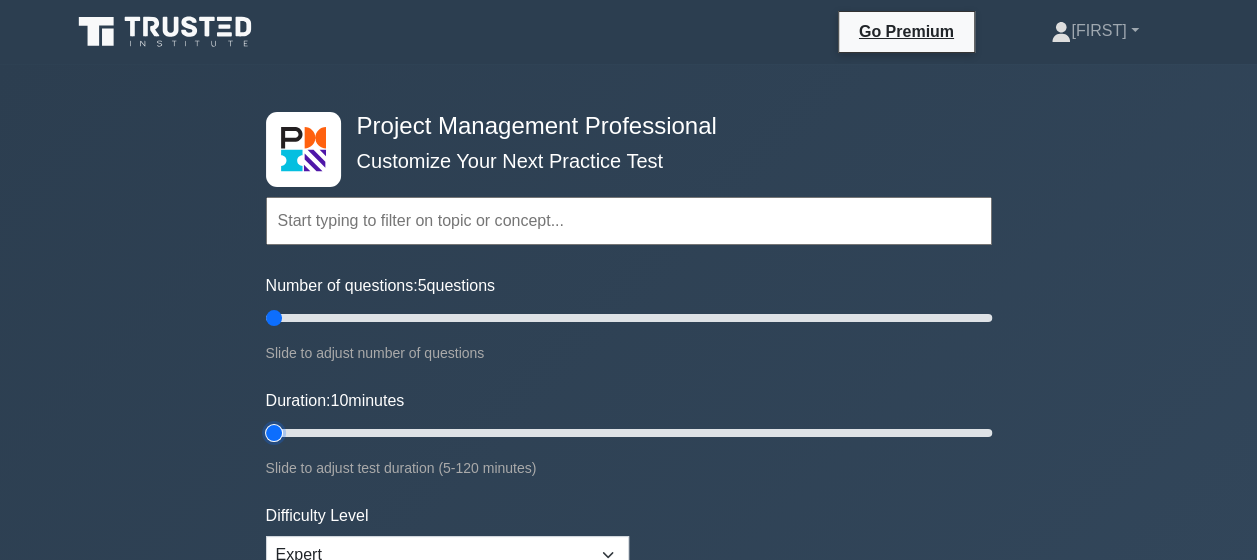 type on "5" 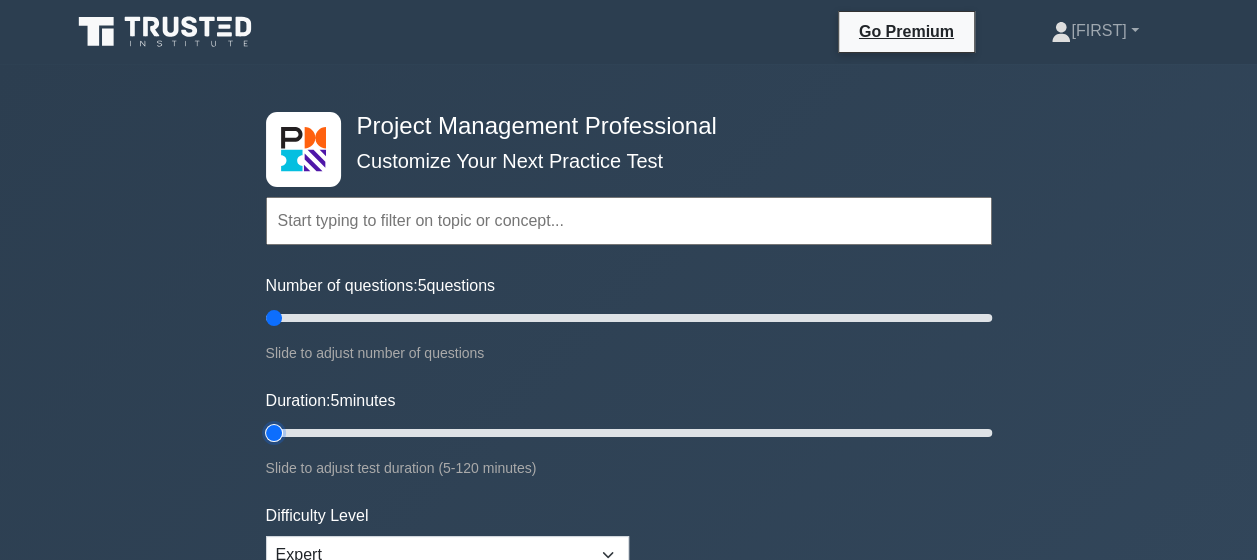 drag, startPoint x: 268, startPoint y: 428, endPoint x: 228, endPoint y: 436, distance: 40.792156 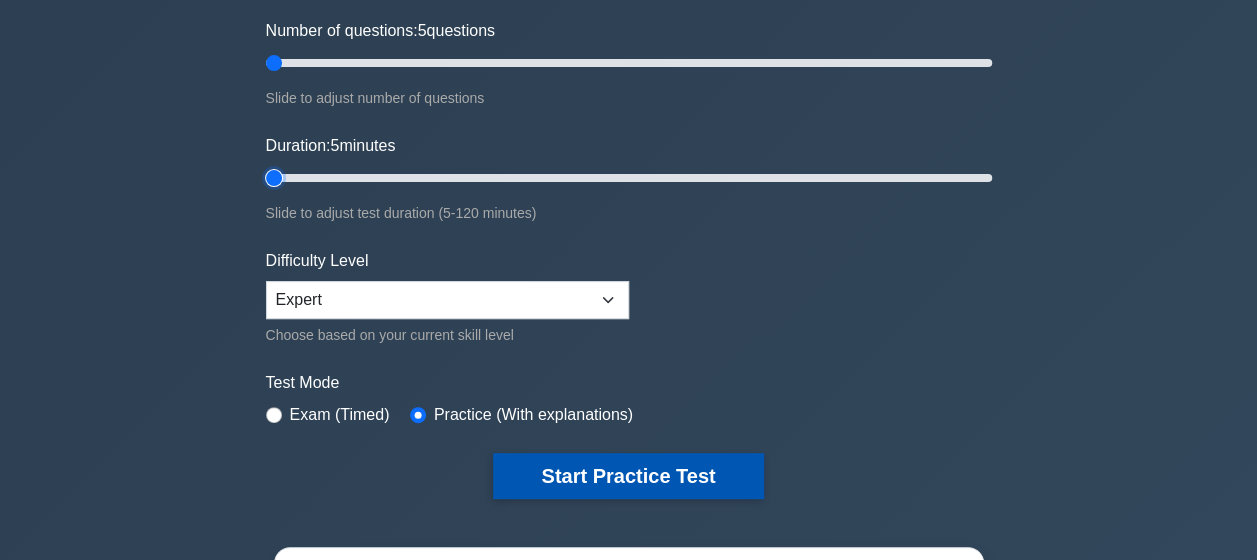 scroll, scrollTop: 300, scrollLeft: 0, axis: vertical 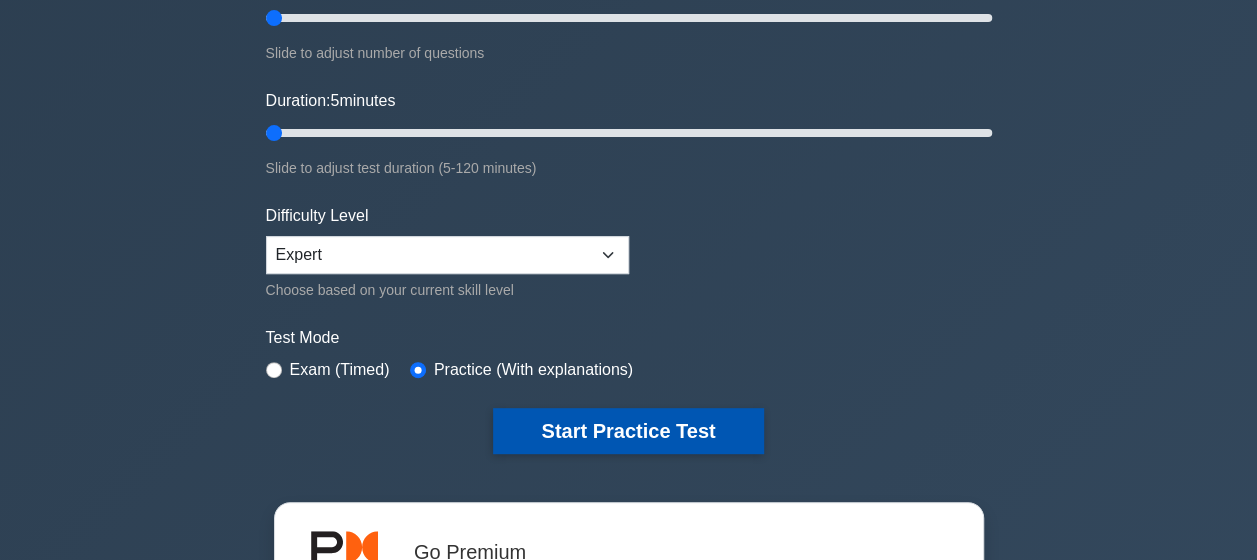 click on "Start Practice Test" at bounding box center [628, 431] 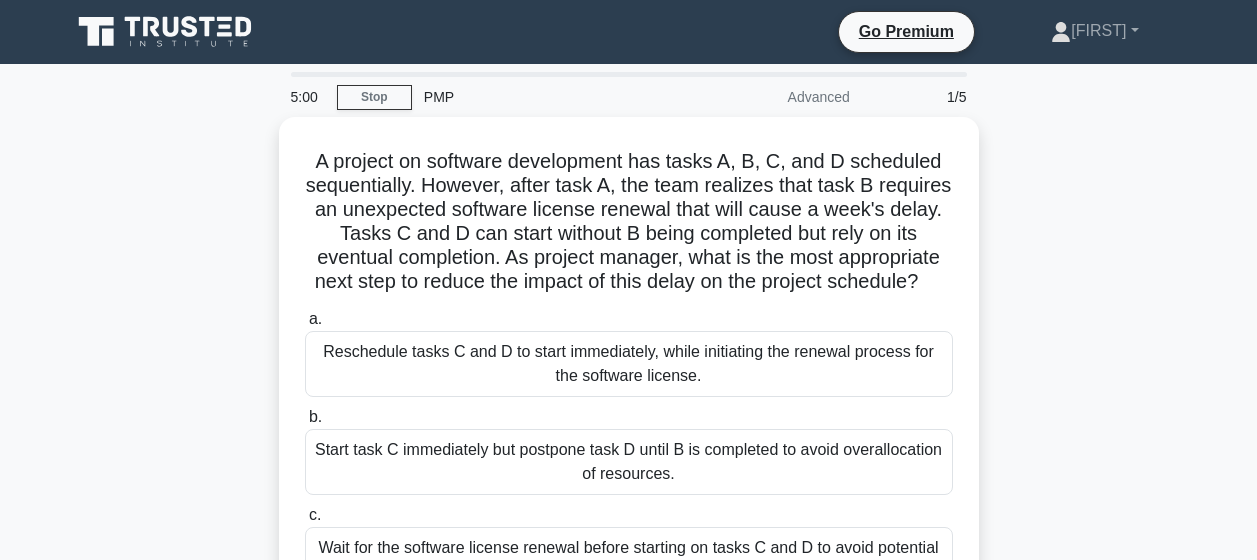 scroll, scrollTop: 0, scrollLeft: 0, axis: both 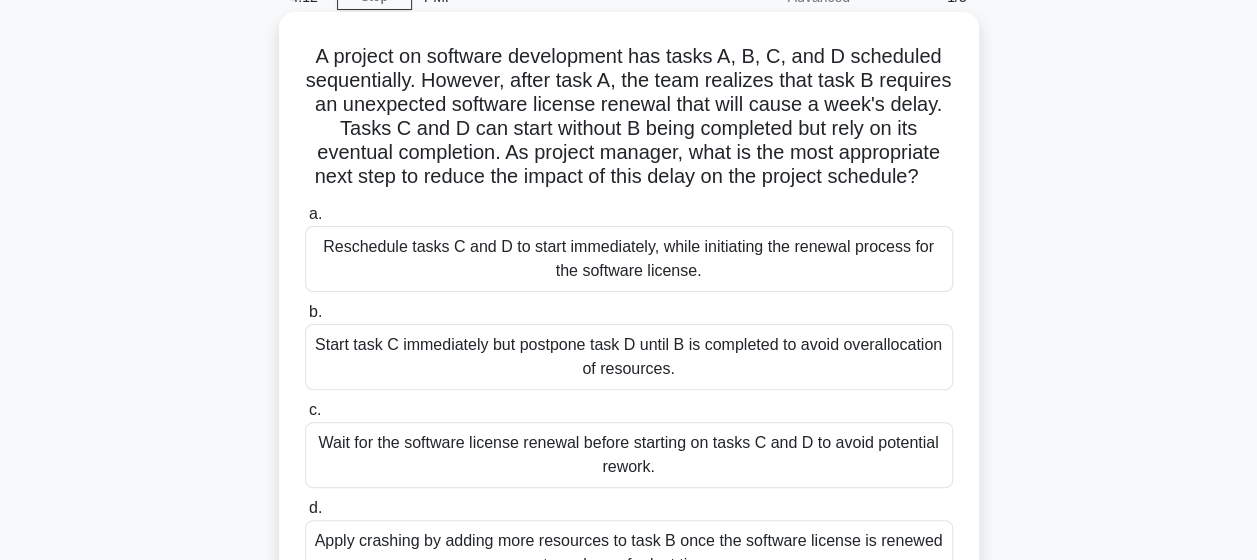 click on "Start task C immediately but postpone task D until B is completed to avoid overallocation of resources." at bounding box center [629, 357] 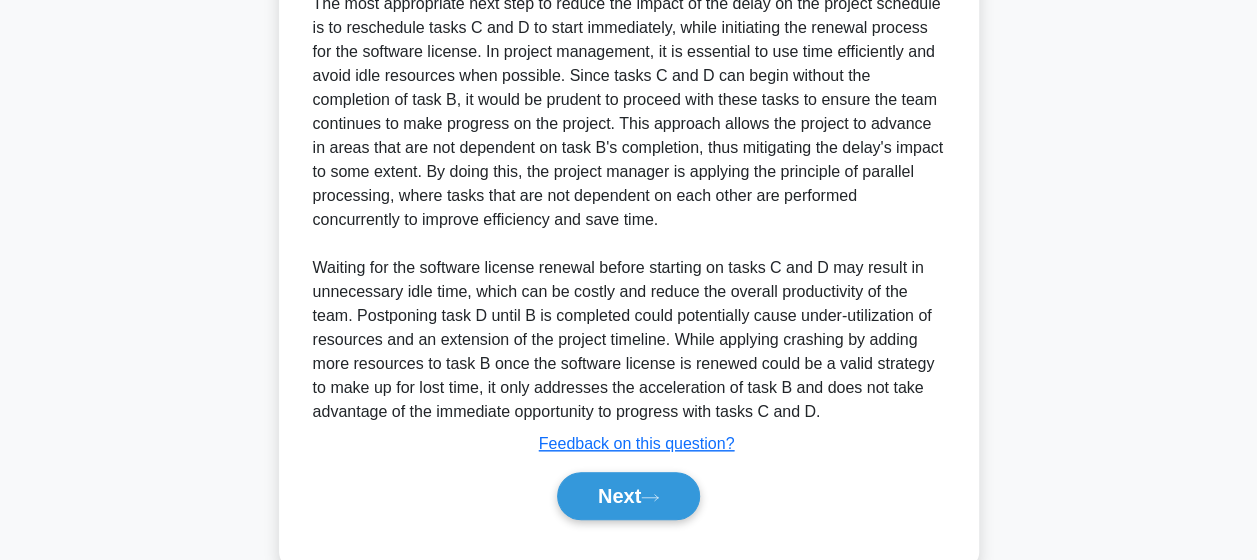 scroll, scrollTop: 841, scrollLeft: 0, axis: vertical 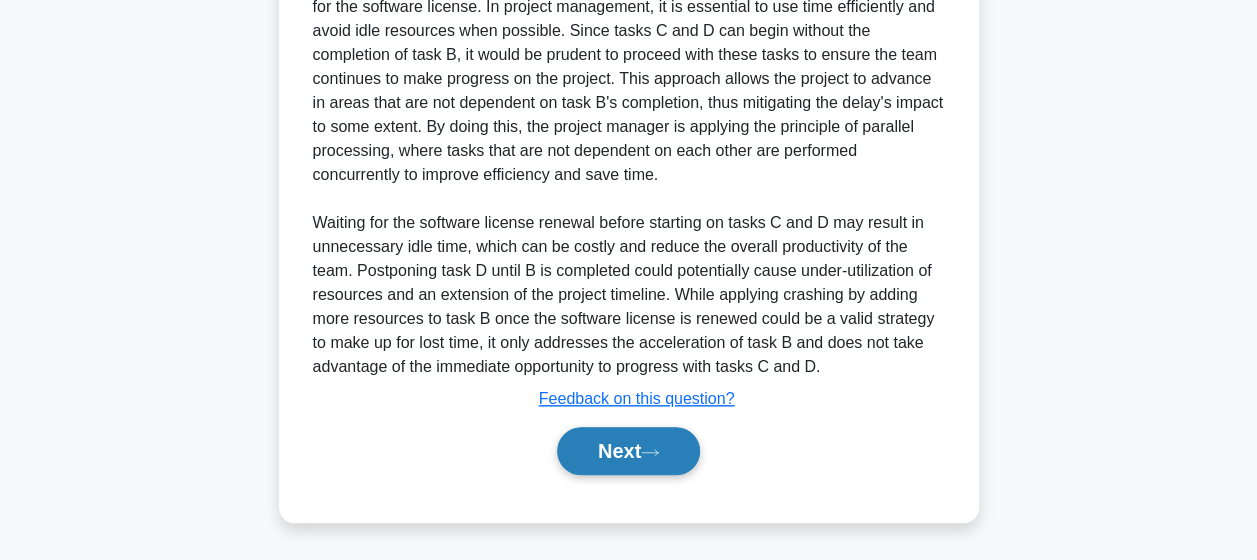 click on "Next" at bounding box center (628, 451) 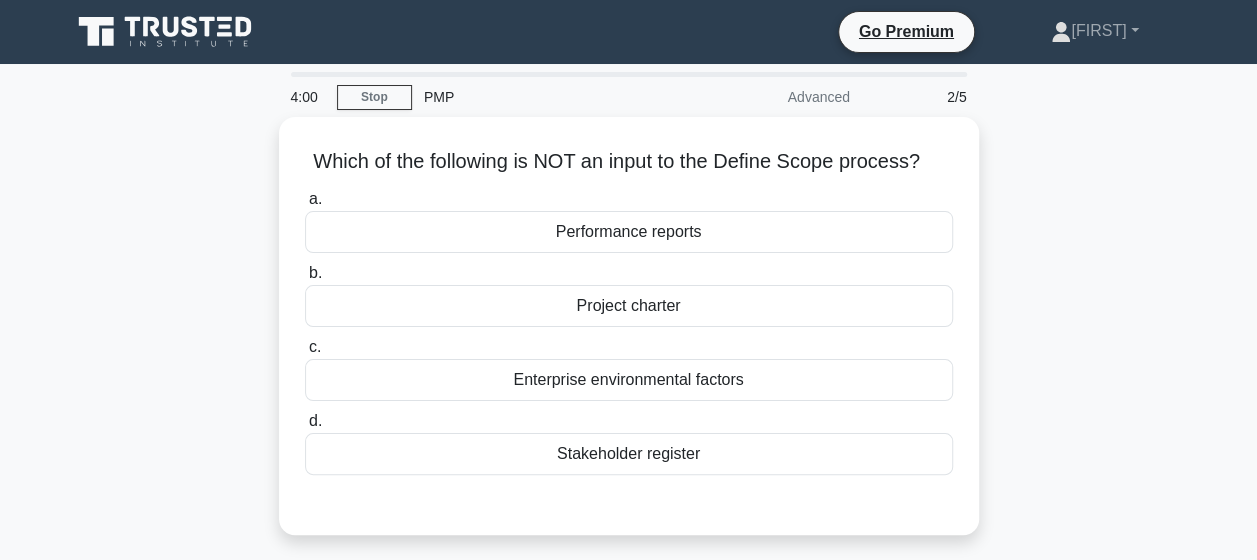 scroll, scrollTop: 0, scrollLeft: 0, axis: both 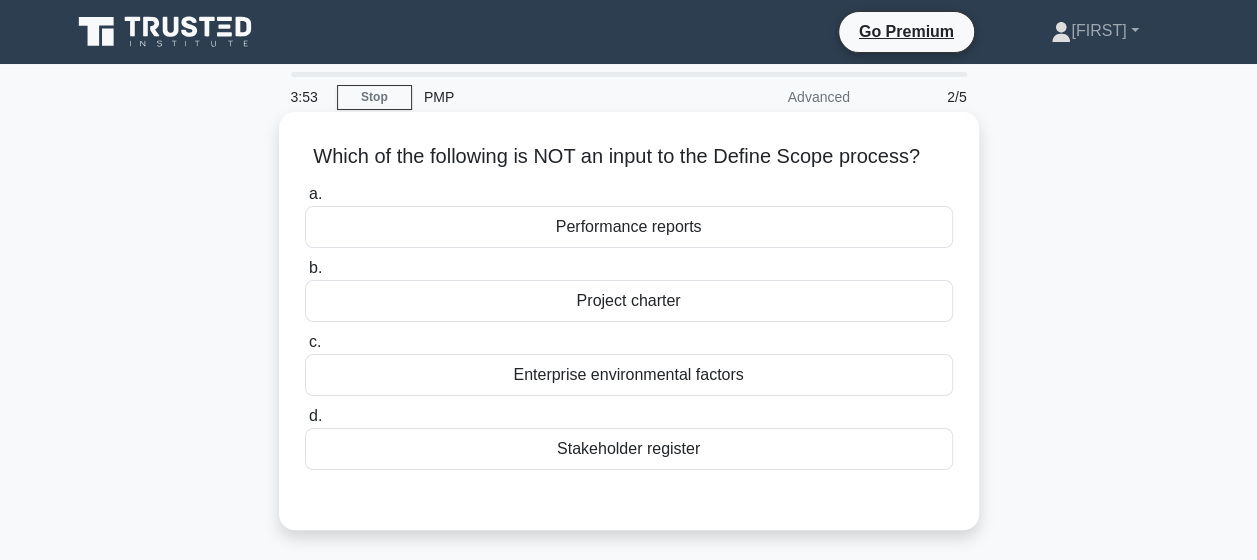 click on "Performance reports" at bounding box center [629, 227] 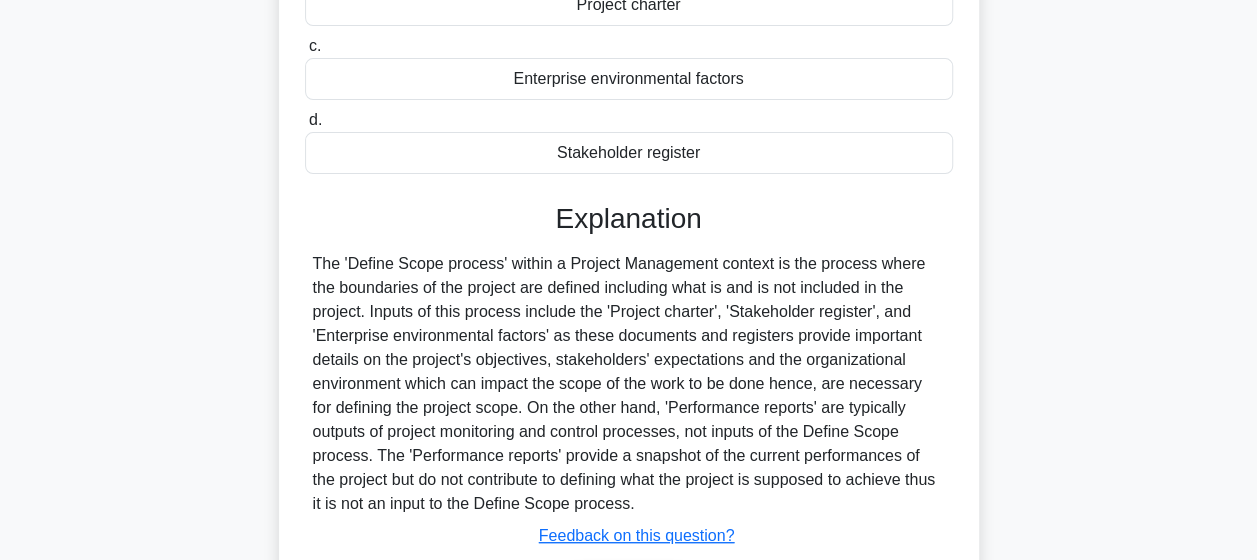 scroll, scrollTop: 400, scrollLeft: 0, axis: vertical 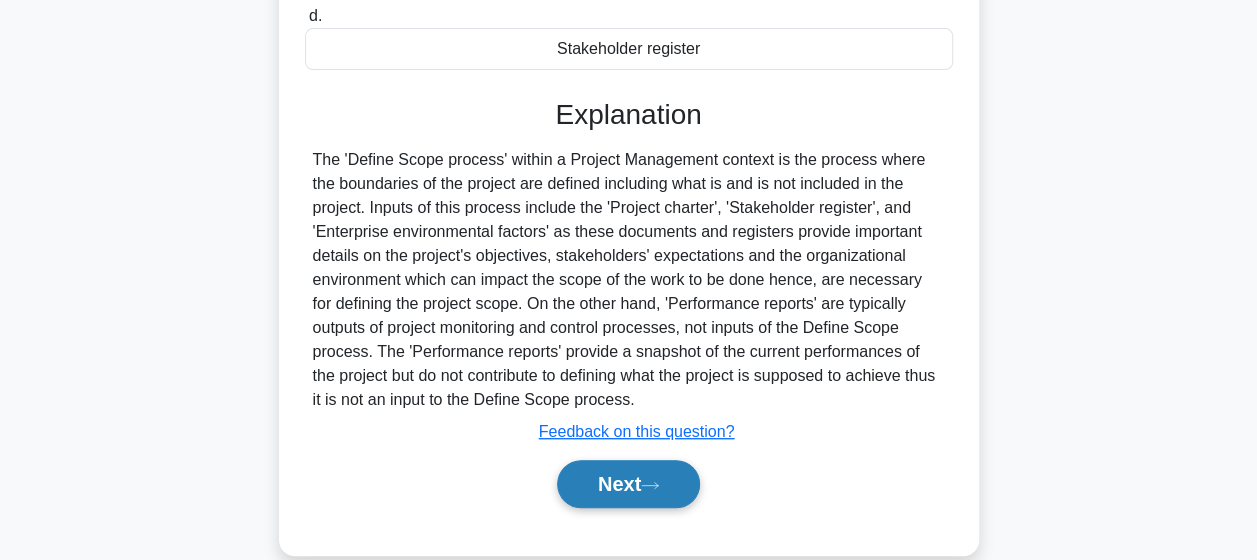 click on "Next" at bounding box center (628, 484) 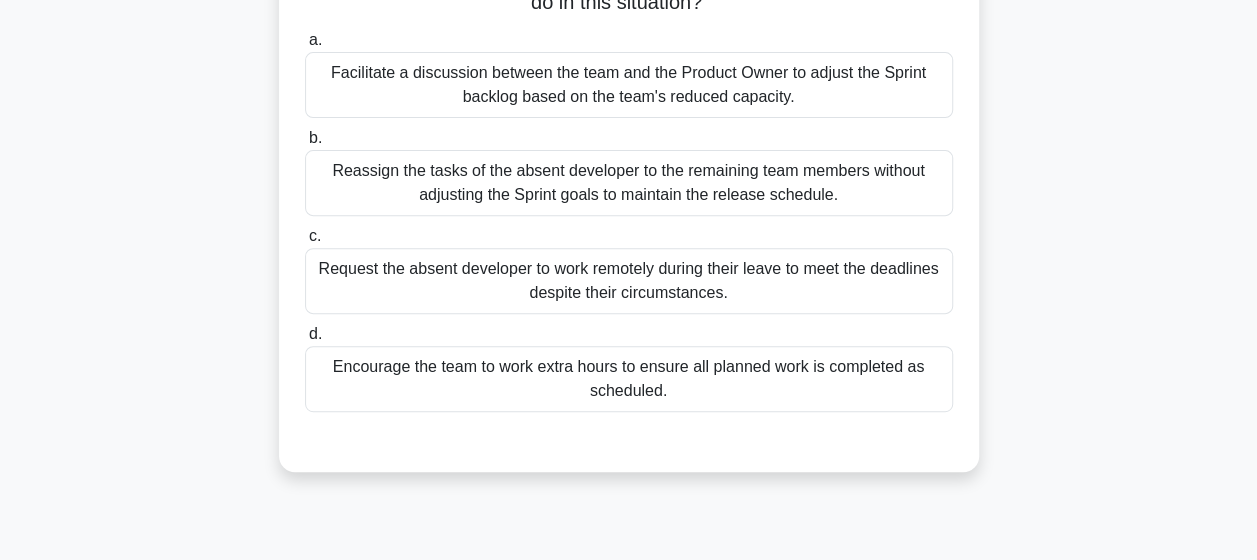 scroll, scrollTop: 300, scrollLeft: 0, axis: vertical 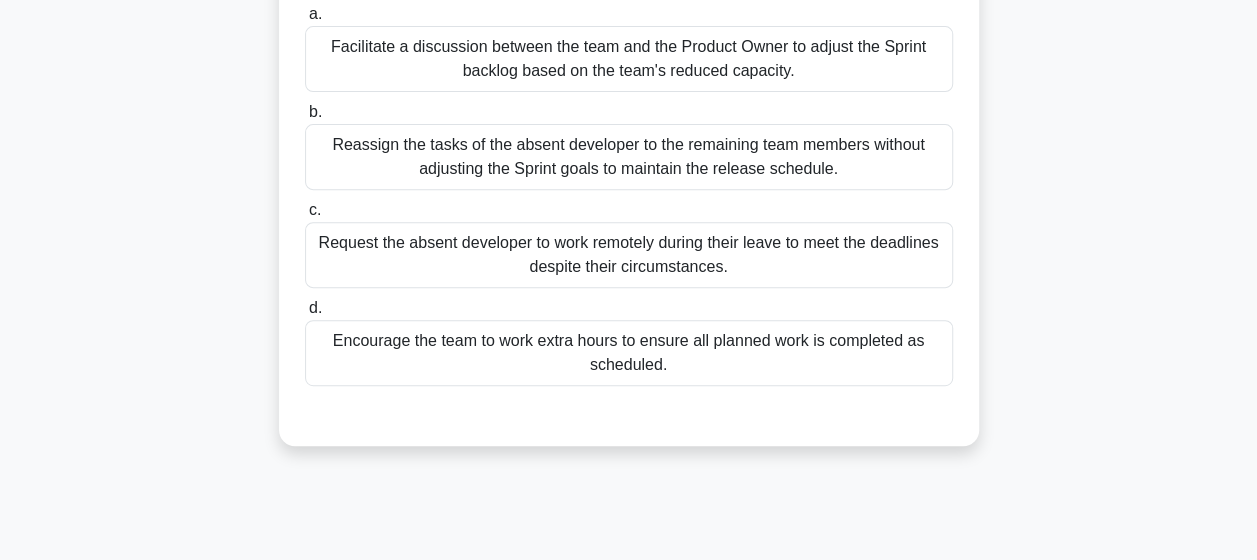 click on "Facilitate a discussion between the team and the Product Owner to adjust the Sprint backlog based on the team's reduced capacity." at bounding box center (629, 59) 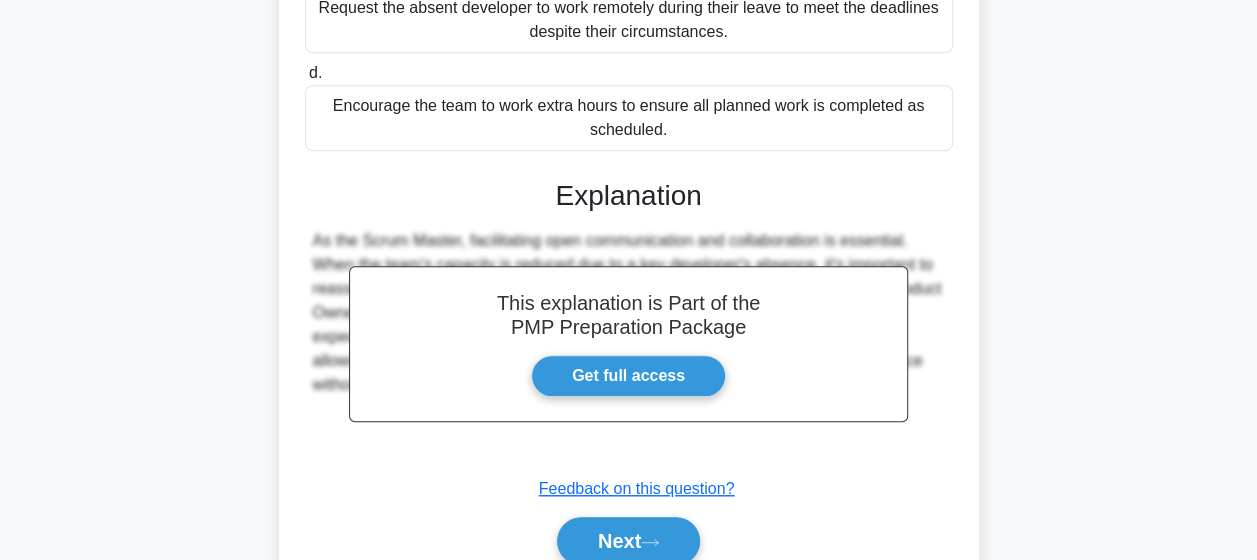 scroll, scrollTop: 622, scrollLeft: 0, axis: vertical 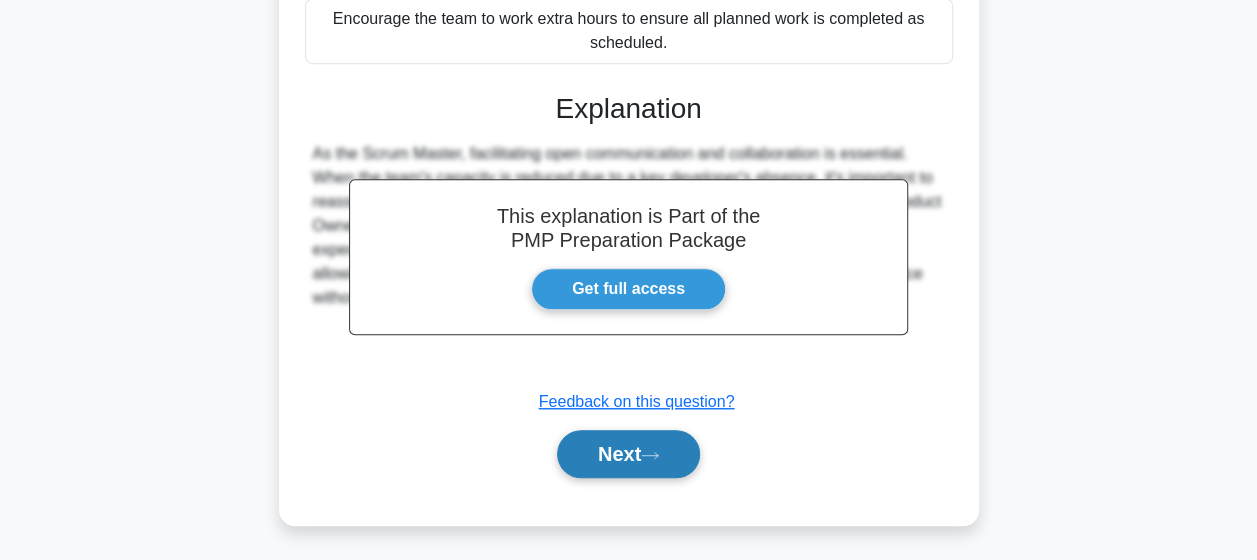 click on "Next" at bounding box center (628, 454) 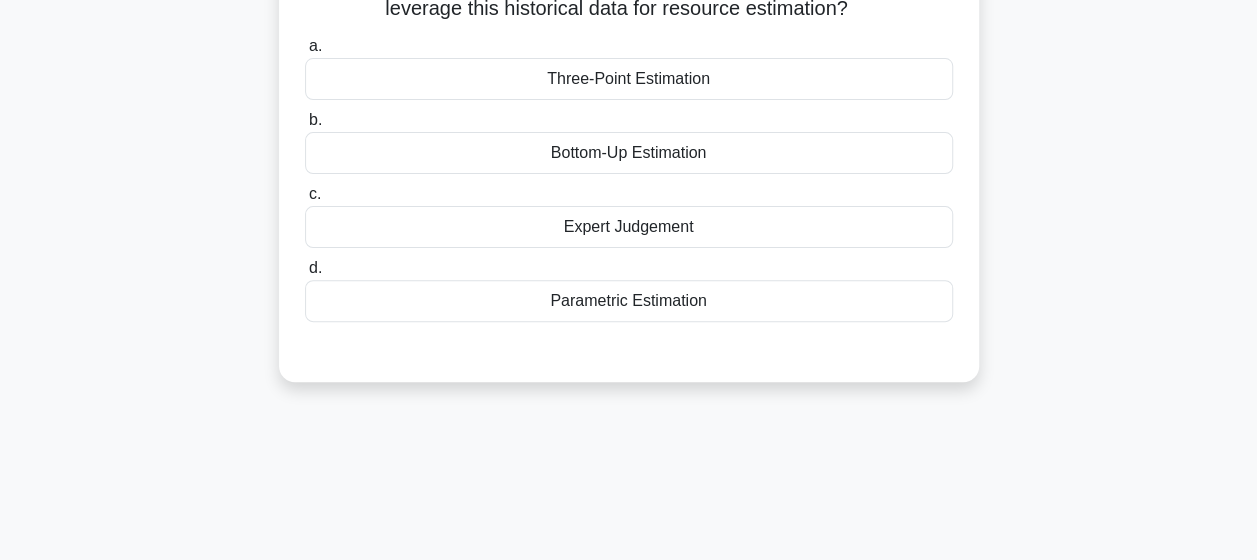 scroll, scrollTop: 120, scrollLeft: 0, axis: vertical 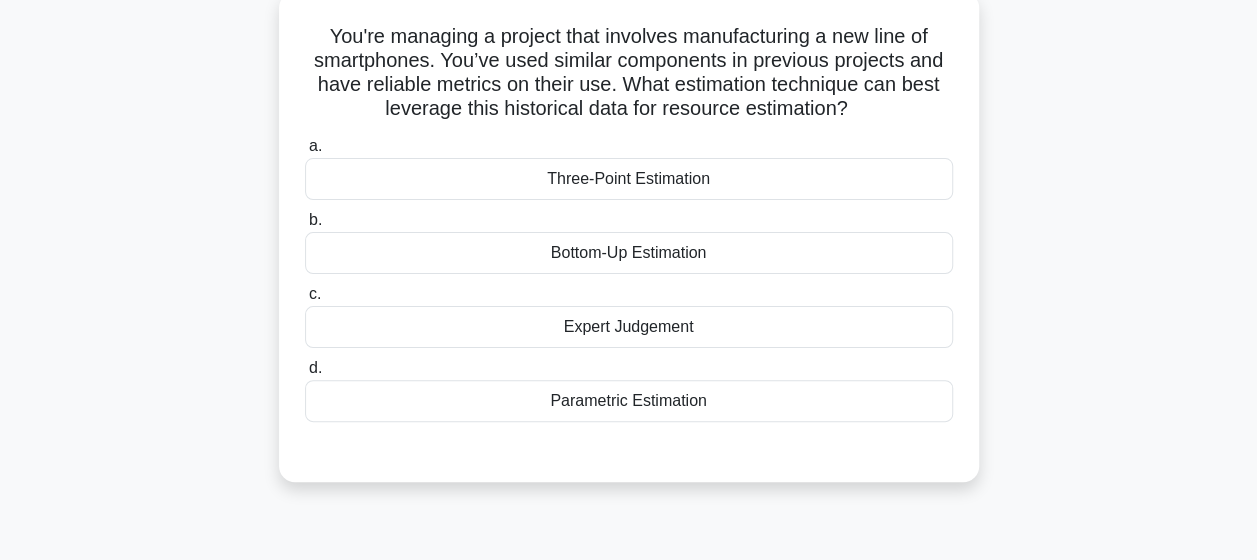 click on "Parametric Estimation" at bounding box center [629, 401] 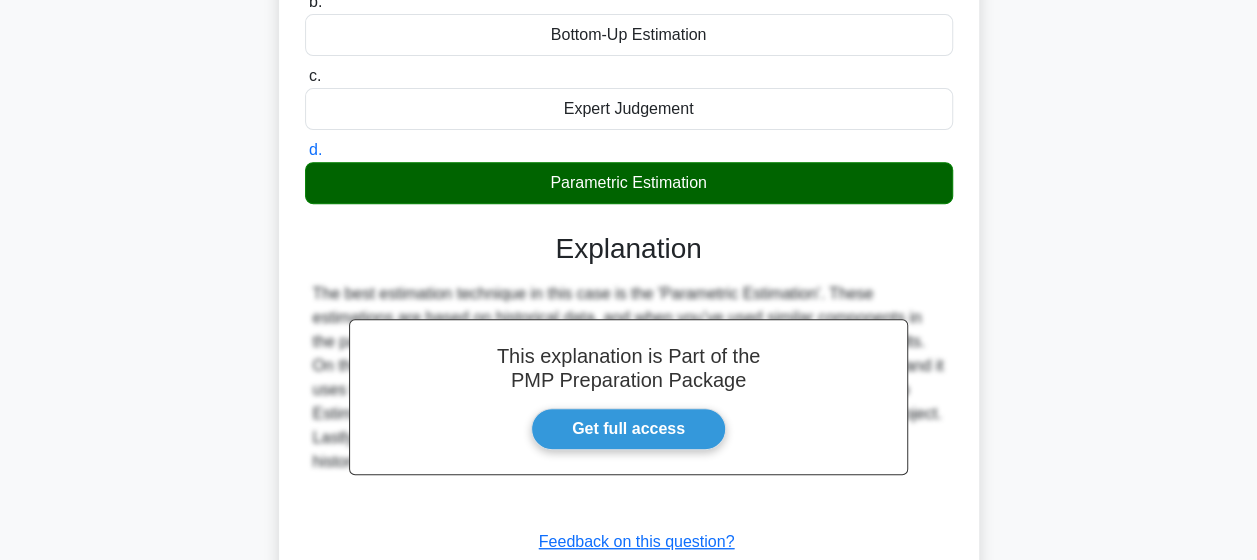 scroll, scrollTop: 520, scrollLeft: 0, axis: vertical 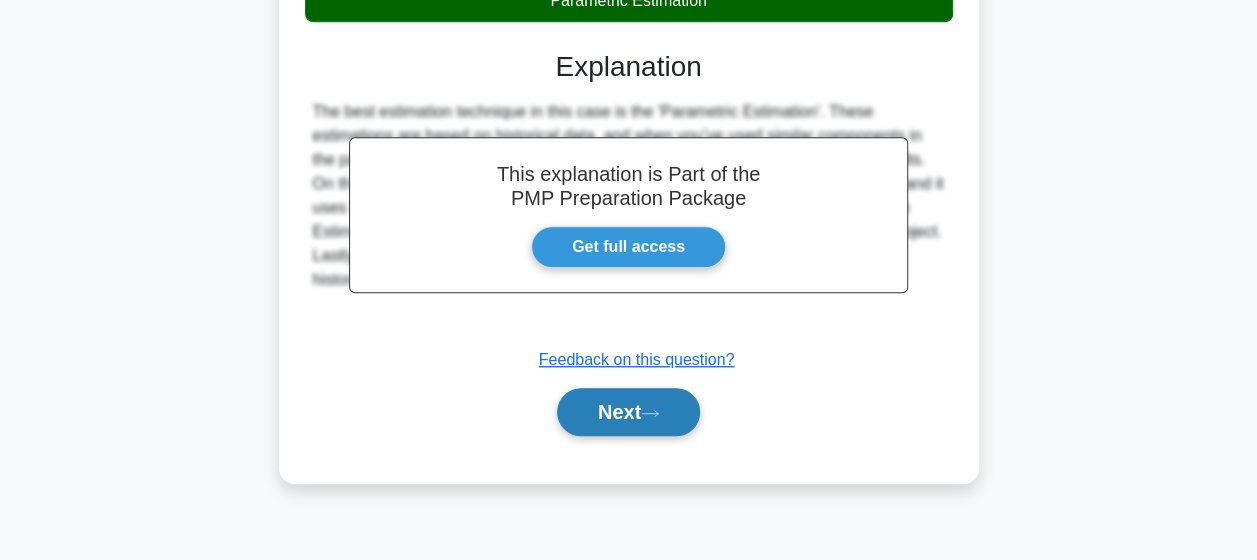 click 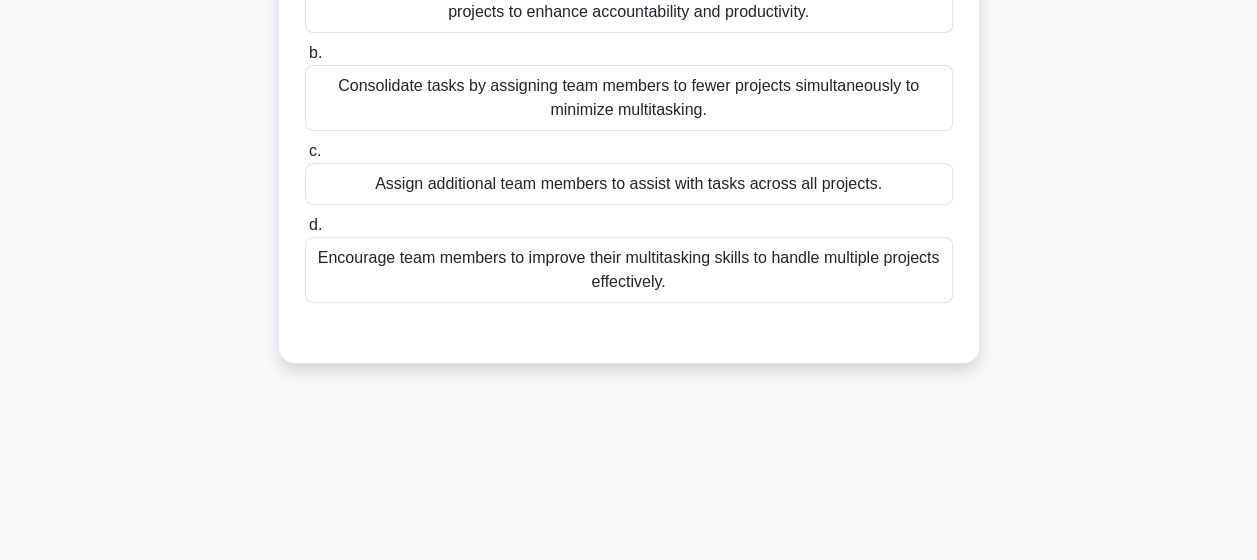 scroll, scrollTop: 120, scrollLeft: 0, axis: vertical 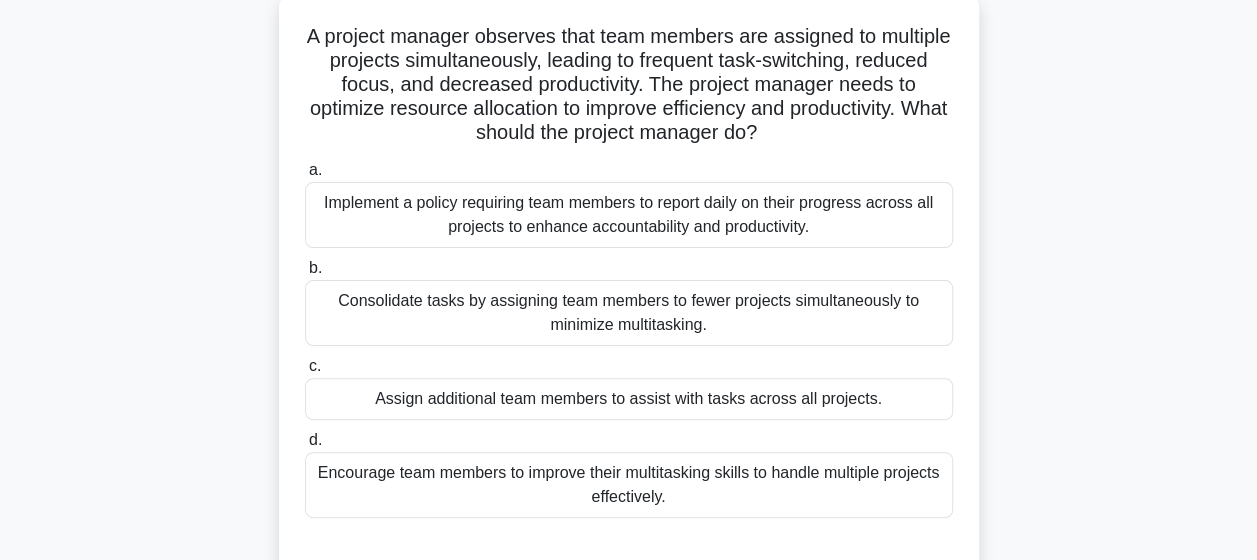 click on "Consolidate tasks by assigning team members to fewer projects simultaneously to minimize multitasking." at bounding box center [629, 313] 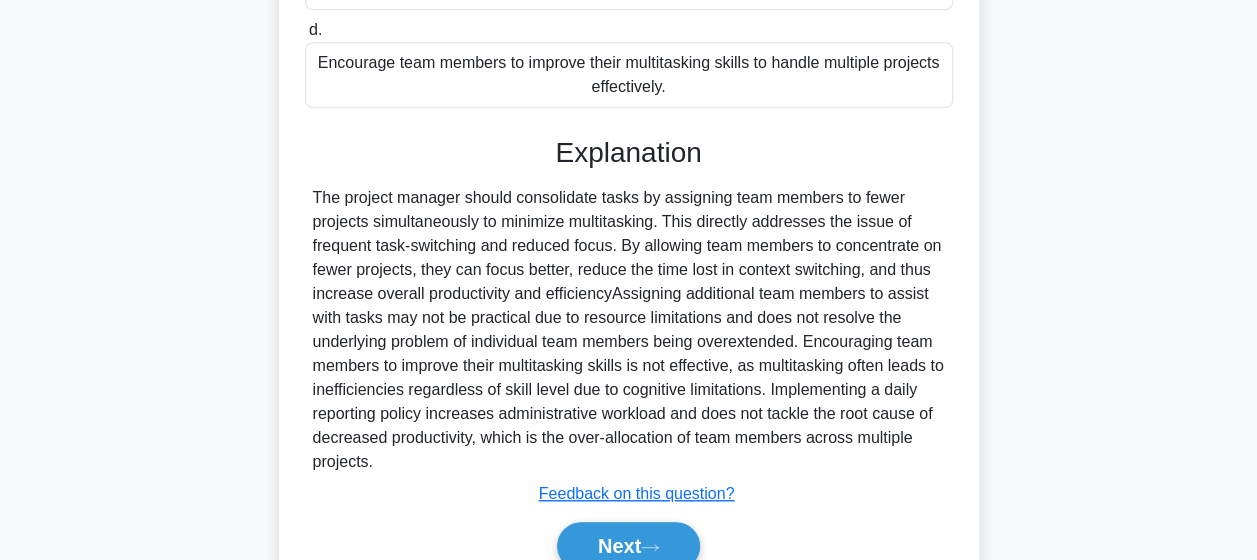 scroll, scrollTop: 622, scrollLeft: 0, axis: vertical 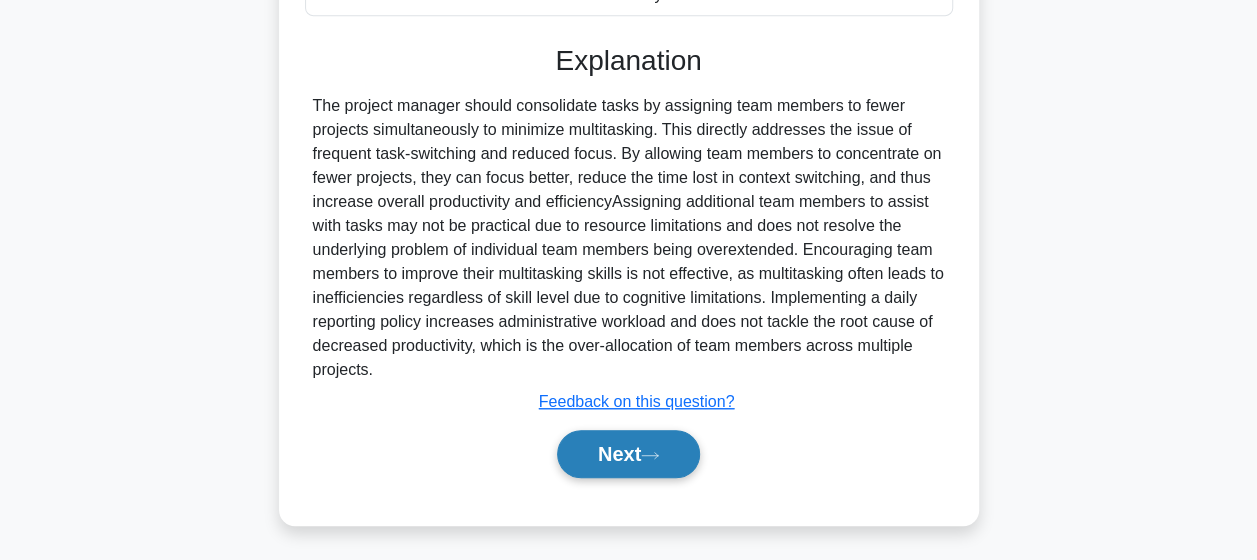 click on "Next" at bounding box center (628, 454) 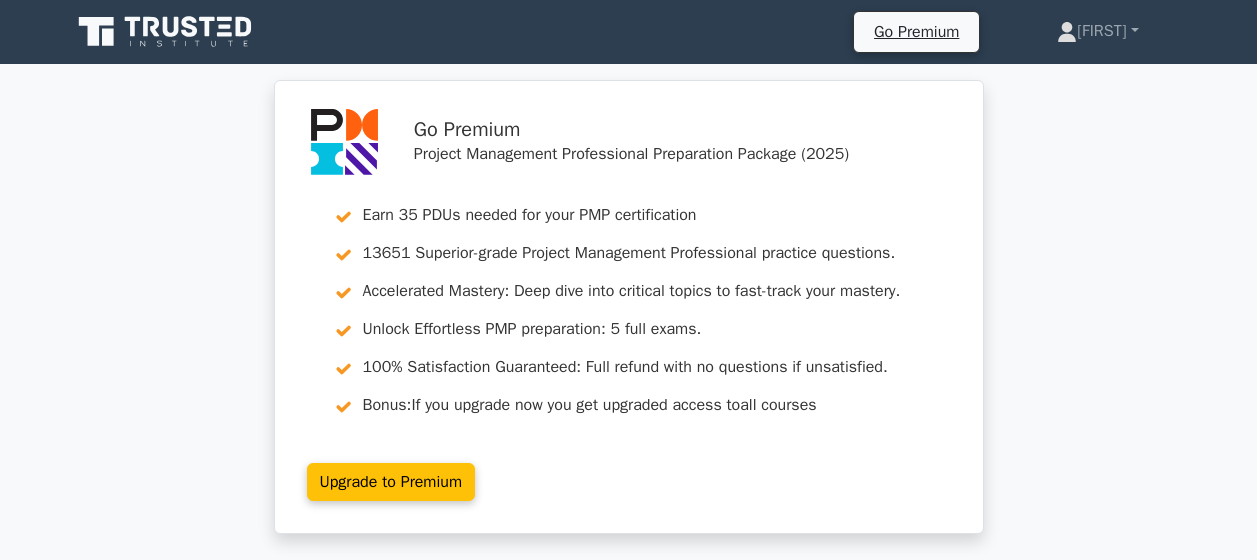 scroll, scrollTop: 308, scrollLeft: 0, axis: vertical 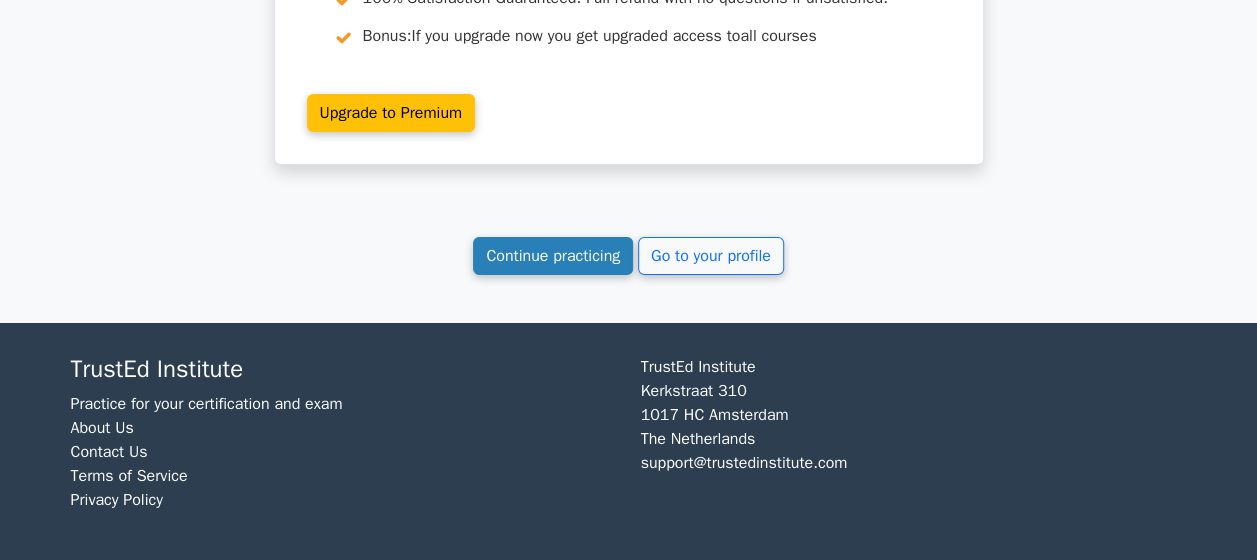 click on "Continue practicing" at bounding box center (553, 256) 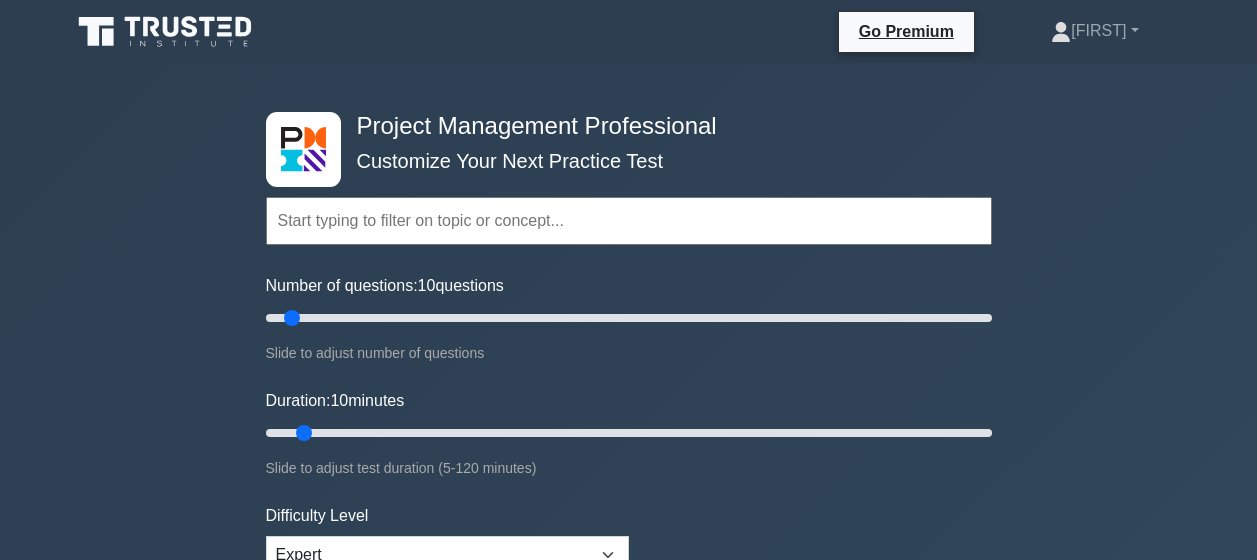 scroll, scrollTop: 0, scrollLeft: 0, axis: both 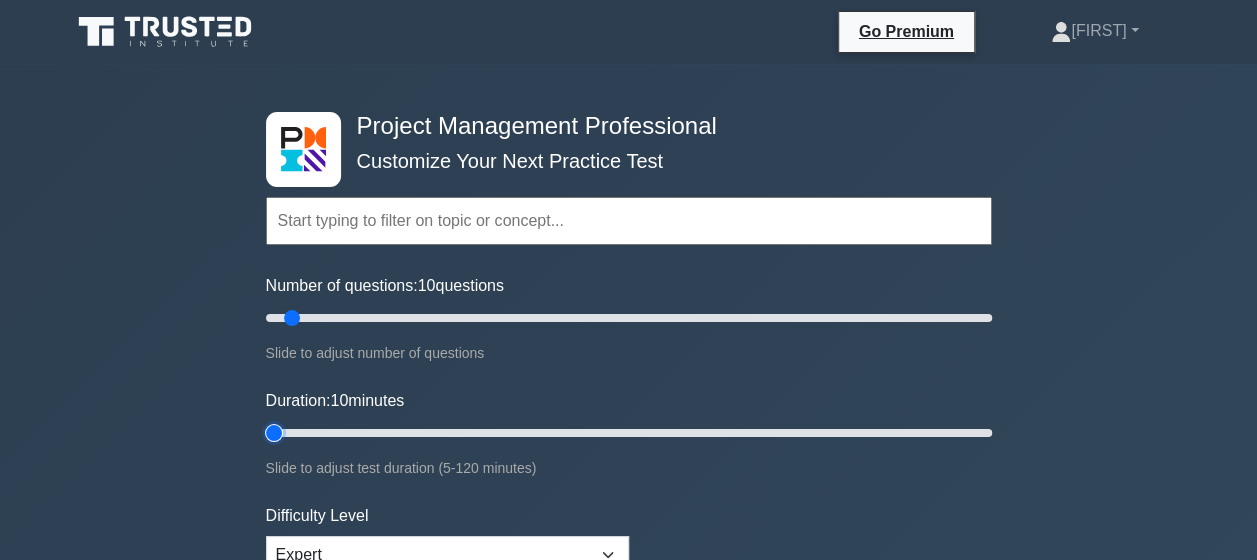 type on "5" 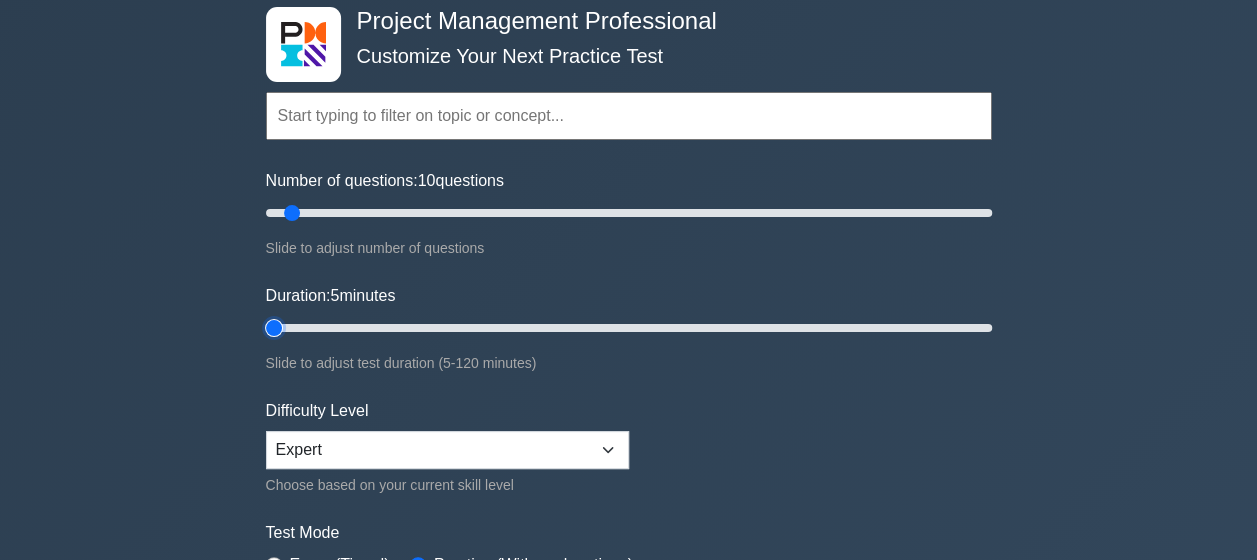 scroll, scrollTop: 300, scrollLeft: 0, axis: vertical 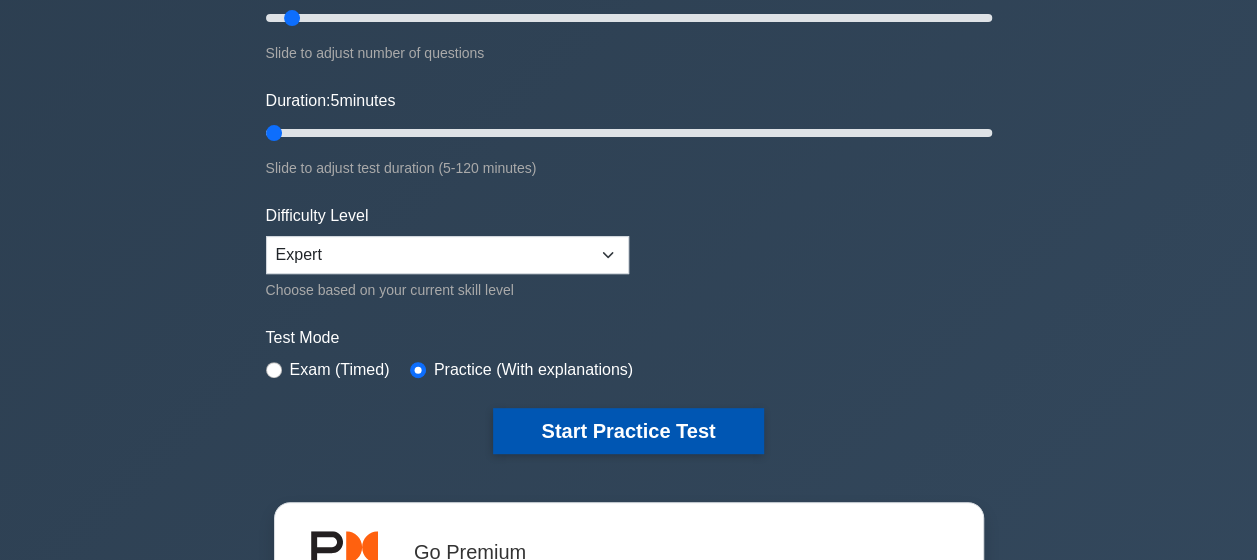 click on "Start Practice Test" at bounding box center [628, 431] 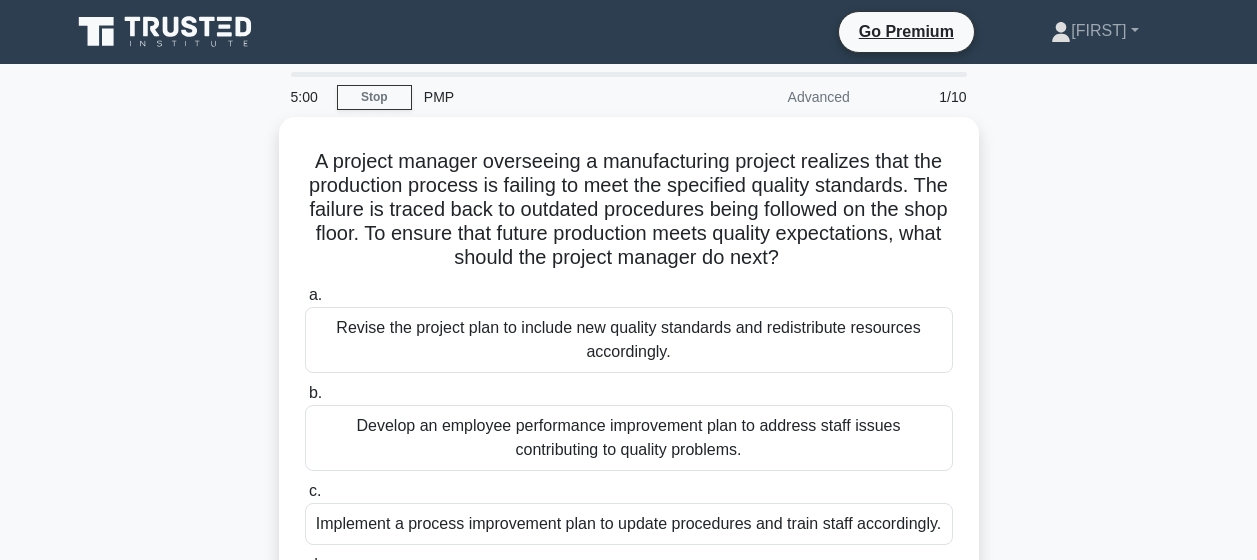 scroll, scrollTop: 0, scrollLeft: 0, axis: both 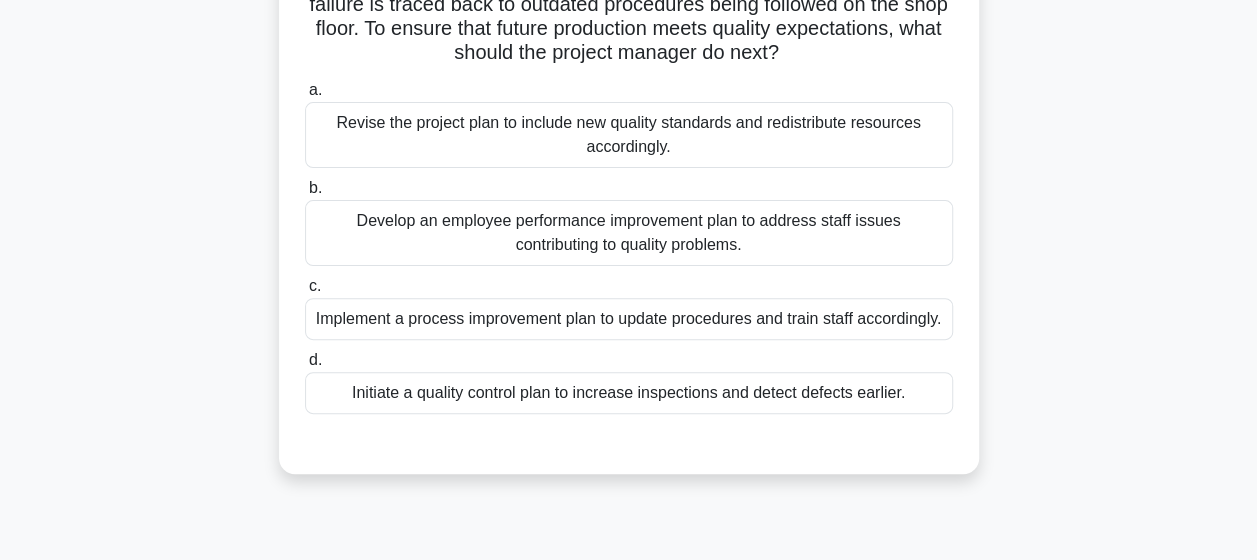 click on "Revise the project plan to include new quality standards and redistribute resources accordingly." at bounding box center [629, 135] 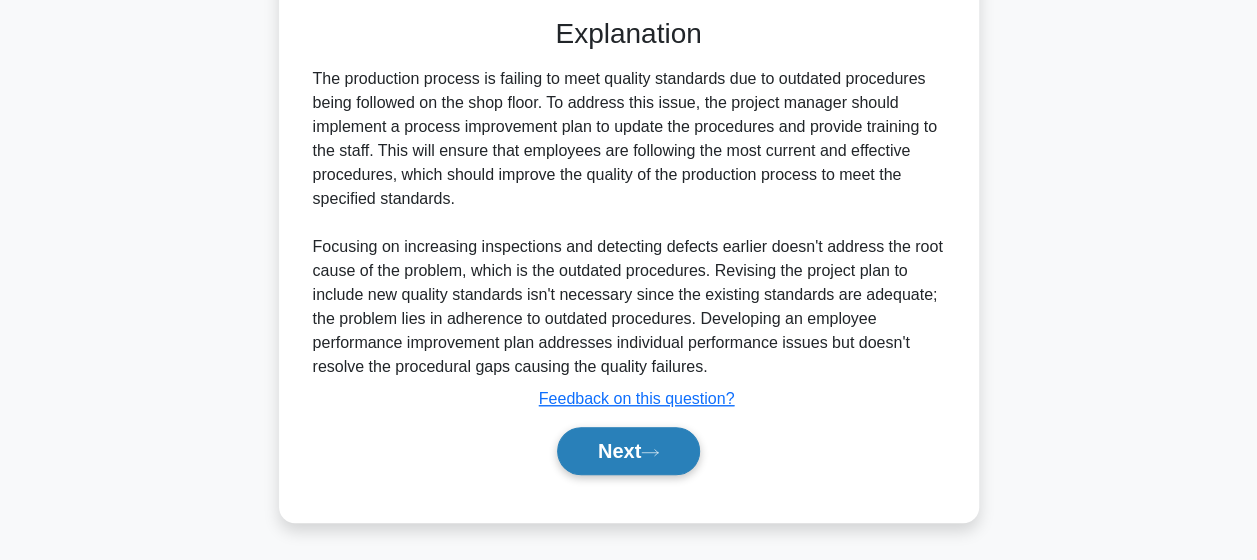 click on "Next" at bounding box center [628, 451] 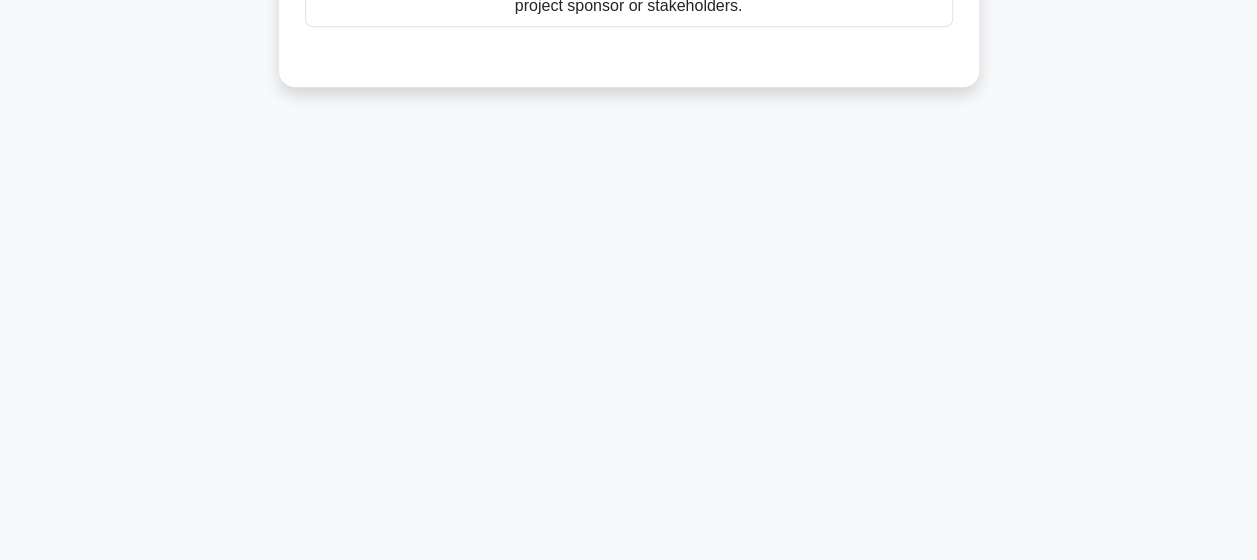 scroll, scrollTop: 120, scrollLeft: 0, axis: vertical 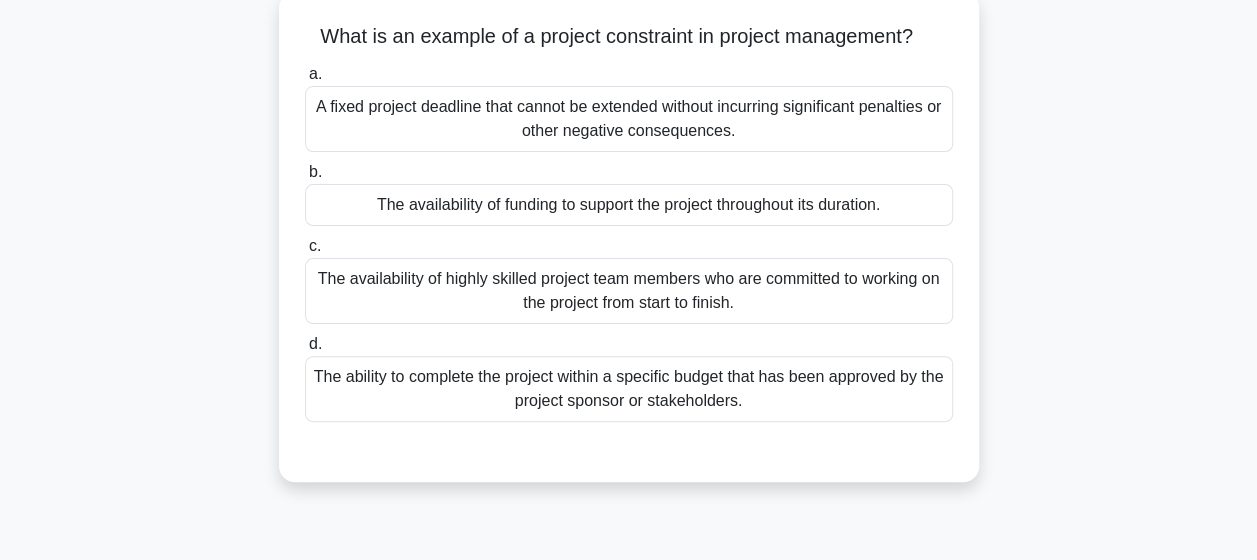 click on "The ability to complete the project within a specific budget that has been approved by the project sponsor or stakeholders." at bounding box center (629, 389) 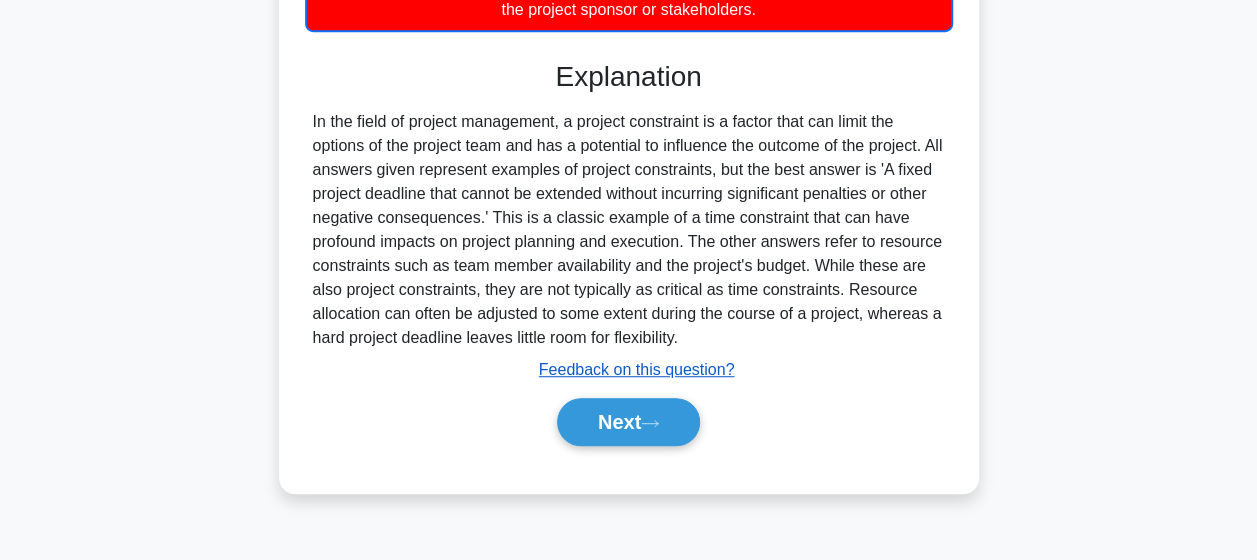 scroll, scrollTop: 520, scrollLeft: 0, axis: vertical 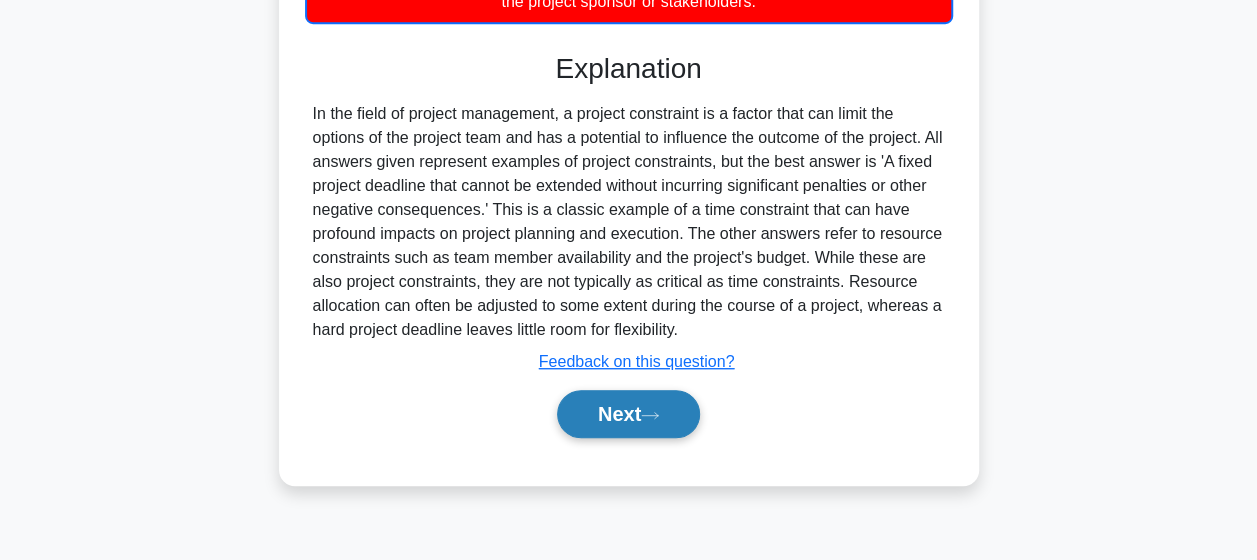 click on "Next" at bounding box center (628, 414) 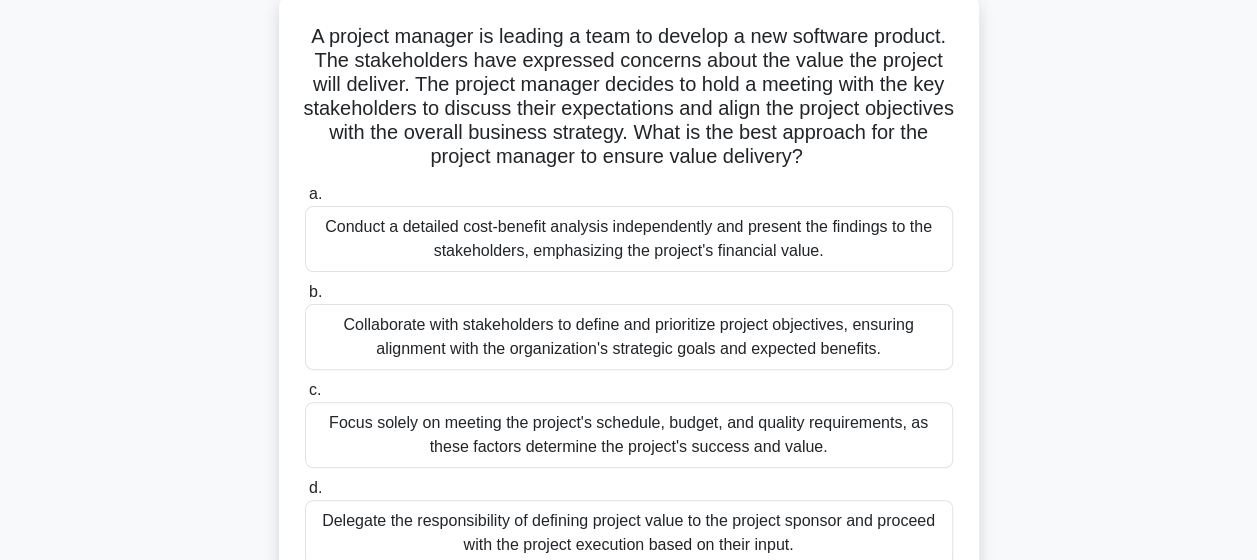 scroll, scrollTop: 420, scrollLeft: 0, axis: vertical 